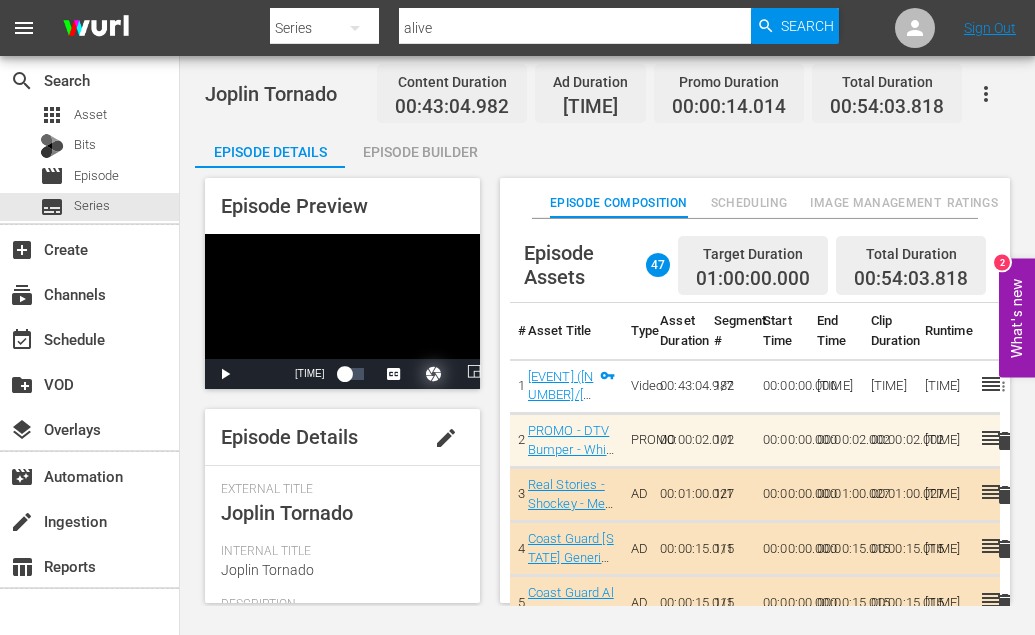 scroll, scrollTop: 0, scrollLeft: 0, axis: both 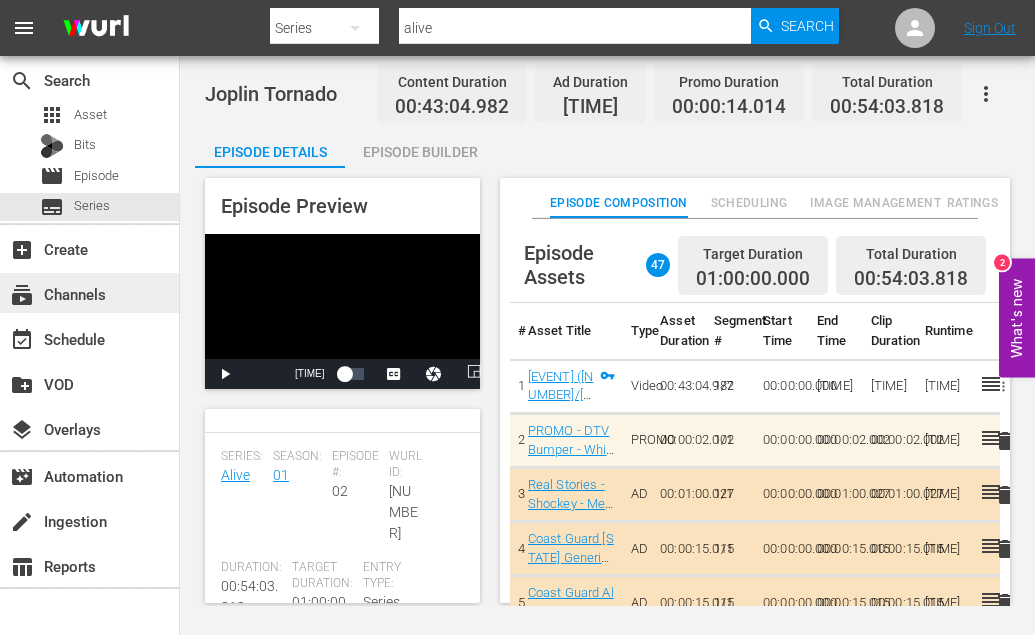 click on "subscriptions   Channels" at bounding box center [56, 291] 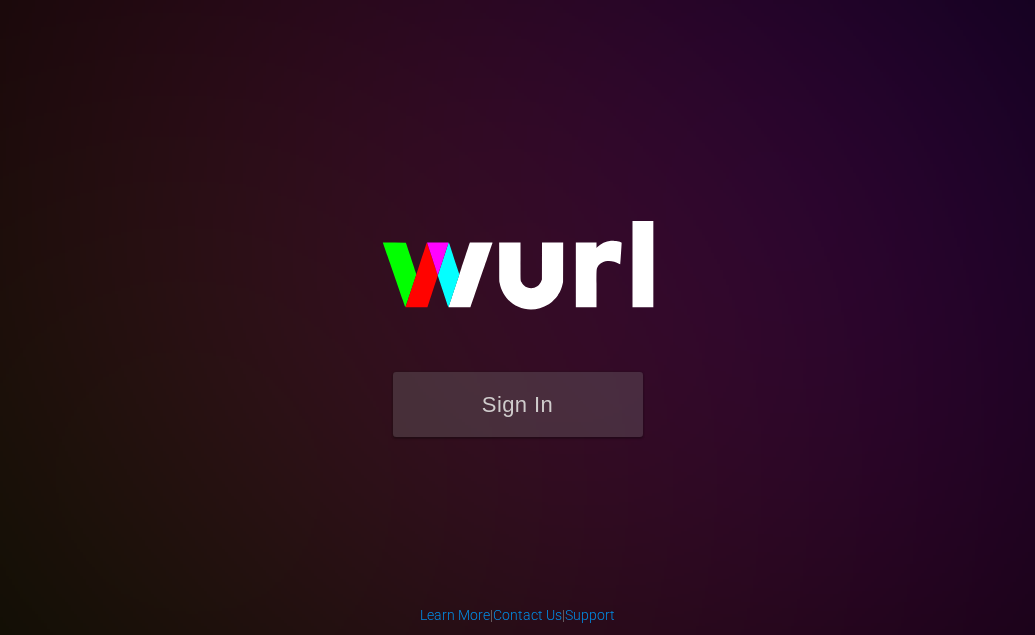 scroll, scrollTop: 0, scrollLeft: 0, axis: both 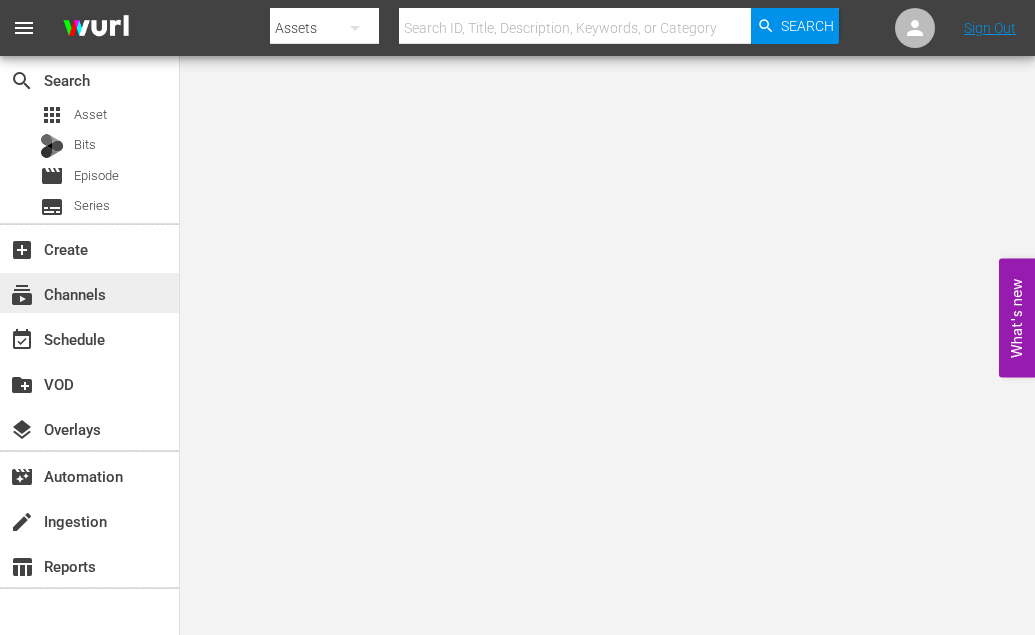 click on "subscriptions   Channels" at bounding box center (56, 291) 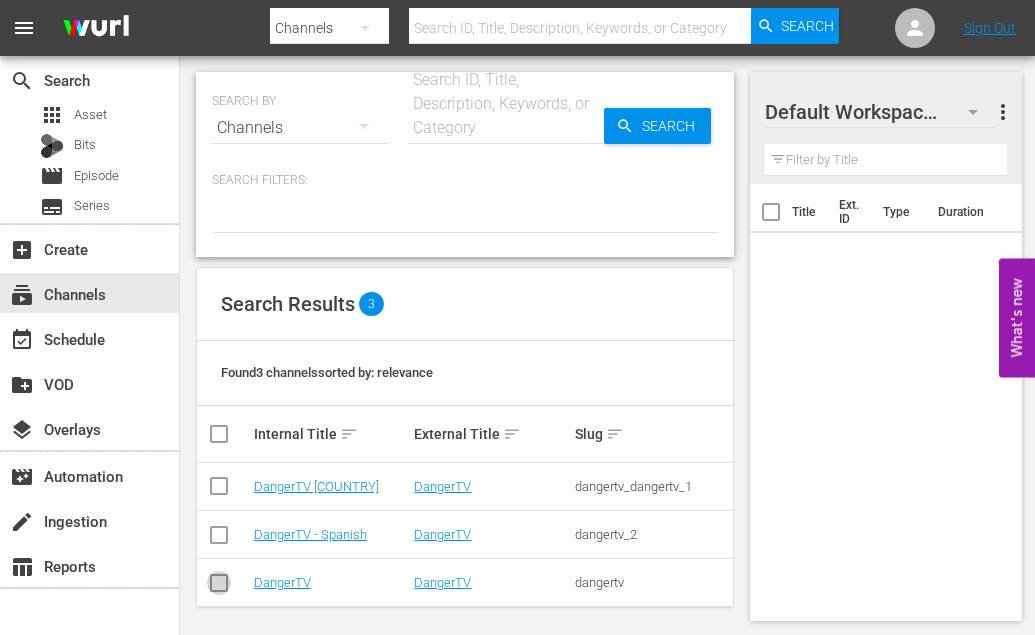 click at bounding box center [219, 587] 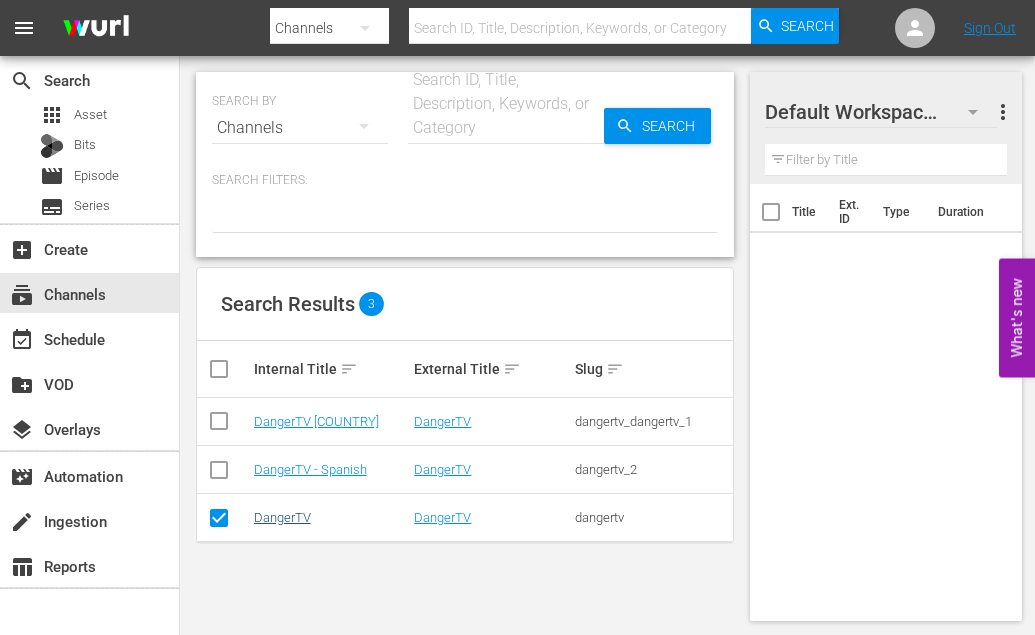 click on "DangerTV" at bounding box center (282, 517) 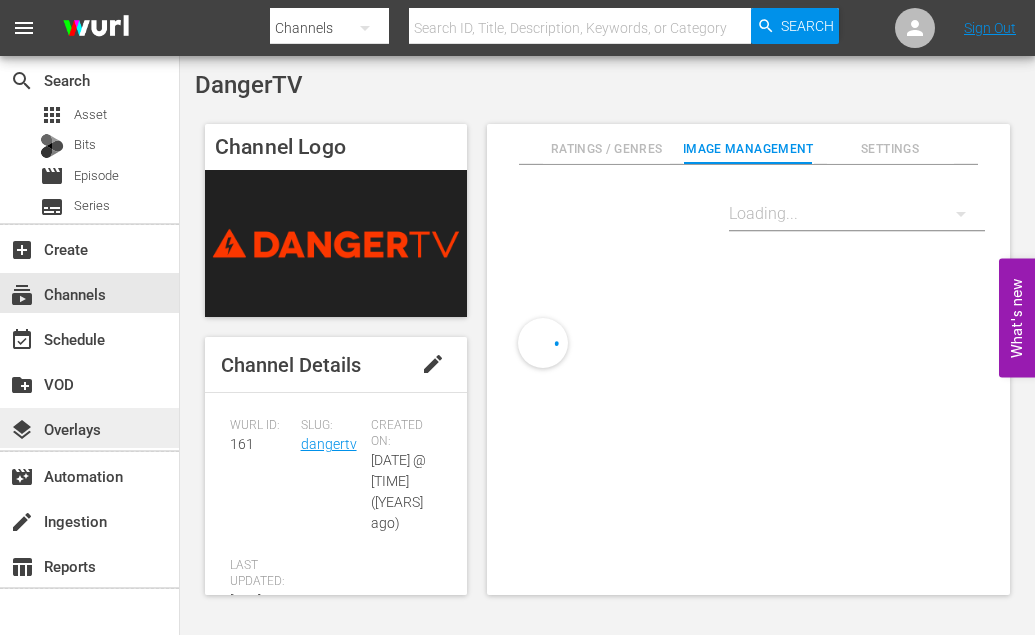 click on "layers   Overlays" at bounding box center (56, 426) 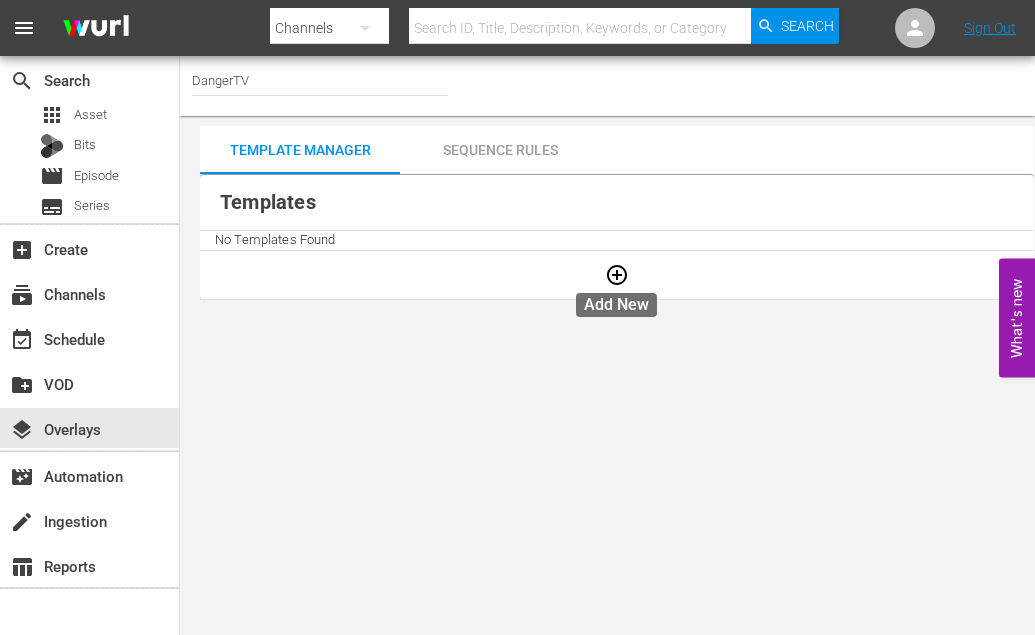 click 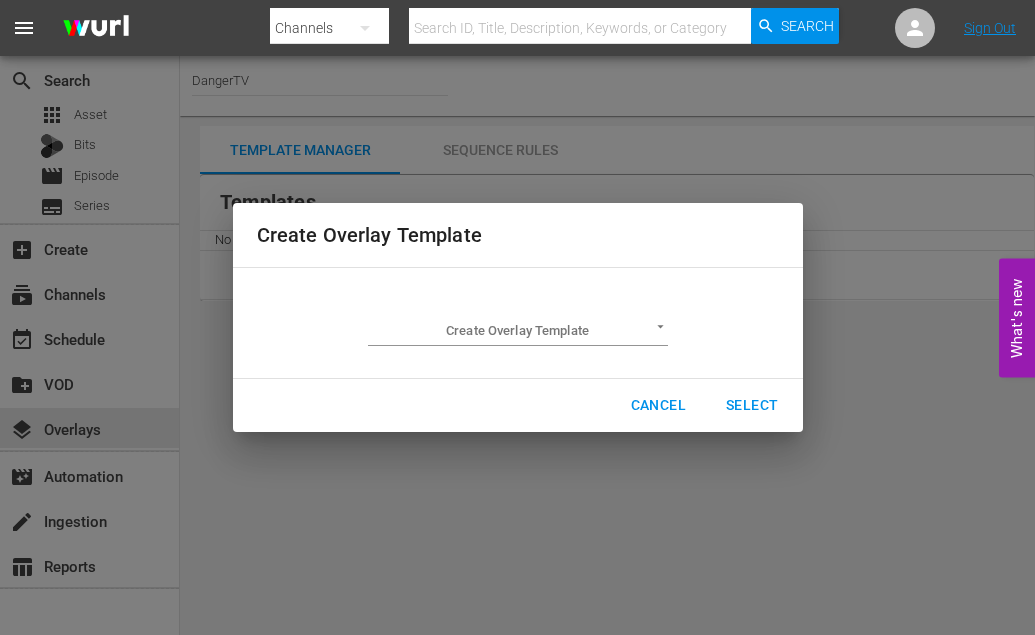 click on "menu Search By Channels Search ID, Title, Description, Keywords, or Category Search Sign Out search   Search apps Asset Bits movie Episode subtitles Series add_box   Create subscriptions   Channels event_available   Schedule create_new_folder   VOD layers   Overlays movie_filter   Automation create   Ingestion table_chart   Reports Channel Title DangerTV Template Manager Sequence Rules Templates No Templates Found Rule Name Created Applied To Status You're watching, up next, sponsor, and bug 07/28/2022 Channel Level CHANNEL_LEVEL content_copy
What's new 0 Create Overlay Template Create Overlay Template ​ Cancel Select" at bounding box center [517, 317] 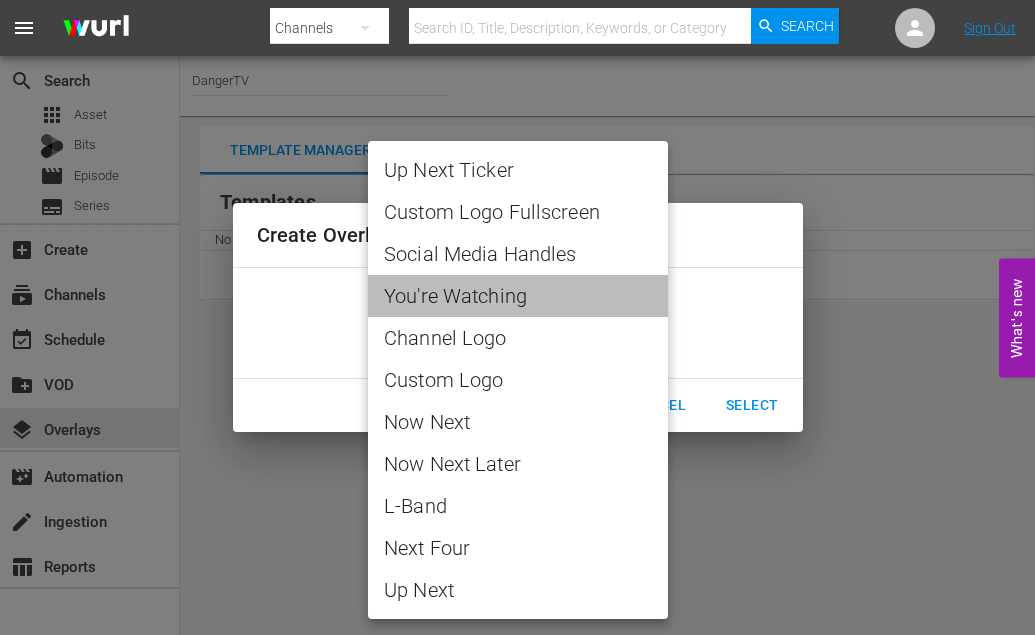click on "You're Watching" at bounding box center [518, 296] 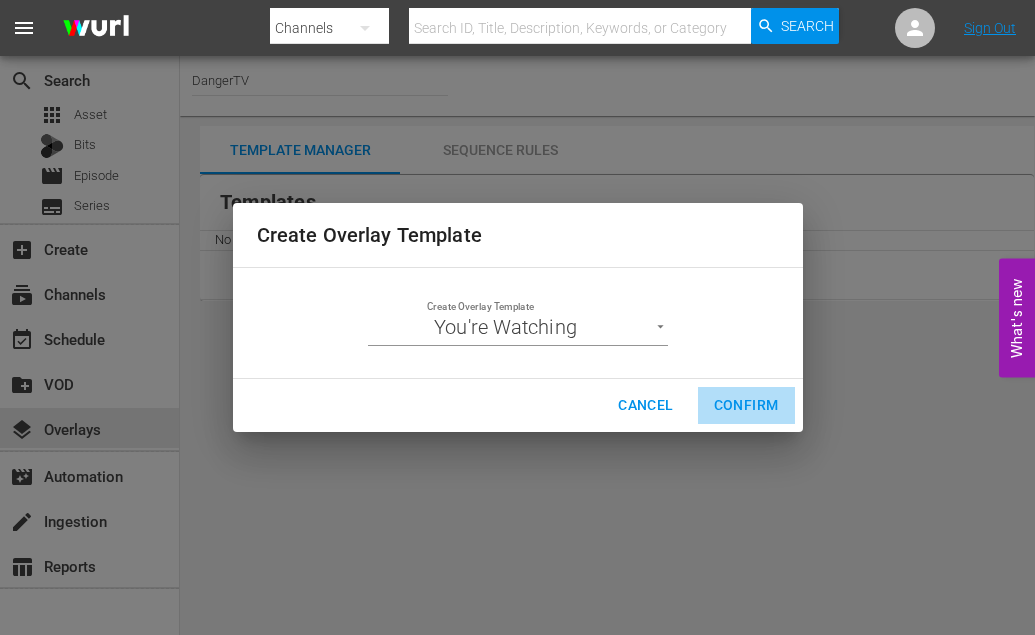 click on "Confirm" at bounding box center (746, 405) 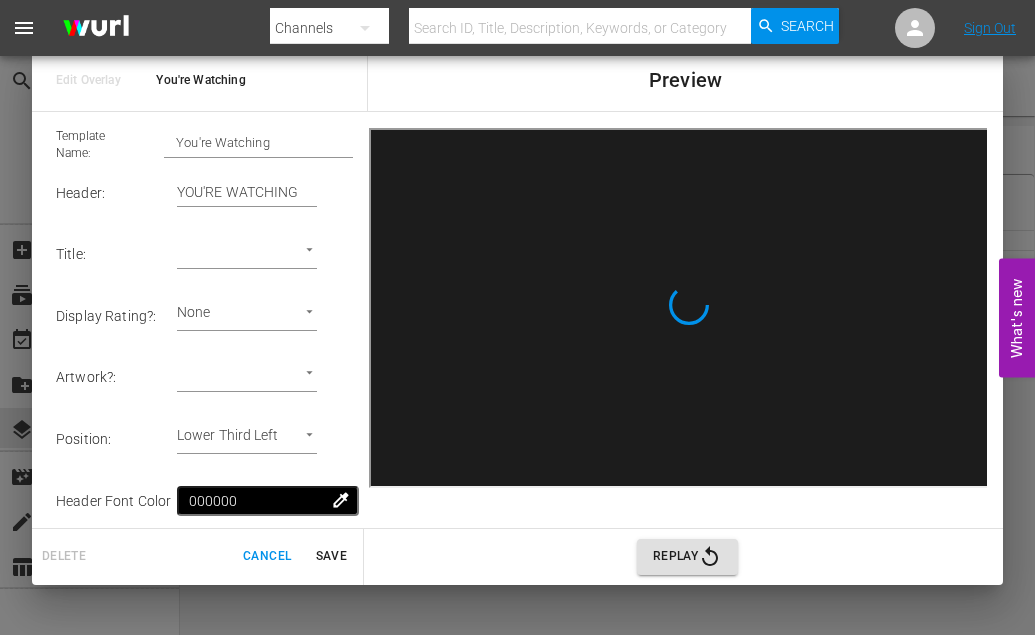 click on "menu Search By Channels Search ID, Title, Description, Keywords, or Category Search Sign Out search   Search apps Asset Bits movie Episode subtitles Series add_box   Create subscriptions   Channels event_available   Schedule create_new_folder   VOD layers   Overlays movie_filter   Automation create   Ingestion table_chart   Reports Channel Title DangerTV Template Manager Sequence Rules Templates No Templates Found Rule Name Created Applied To Status You're watching, up next, sponsor, and bug 07/28/2022 Channel Level CHANNEL_LEVEL content_copy
What's new 0 Edit Overlay You're Watching Preview Template Name: You're Watching Header : YOU'RE WATCHING Title : ​ Episode External Title Display Rating? : None None Artwork? : ​ Episode Thumbnail Position : Lower Third Left Lower Third Left Header Font Color 000000 colorize Header Background Color ffffff colorize Background Color 1ddfe3 colorize Background Pattern : Circles Font : Quicksand quicksand Title Font Color" at bounding box center (517, 317) 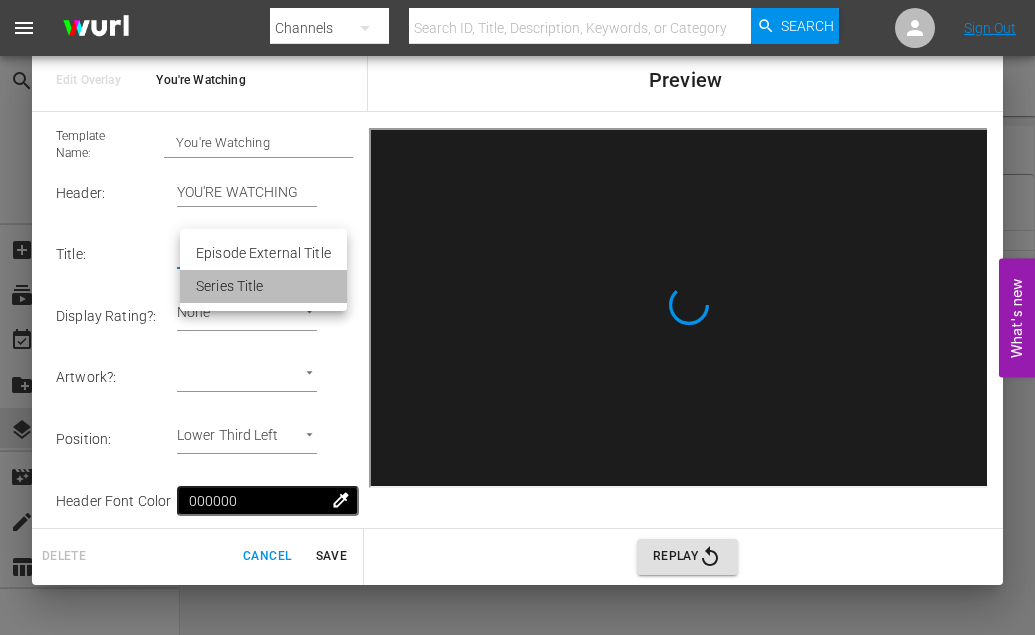 click on "Series Title" at bounding box center [263, 286] 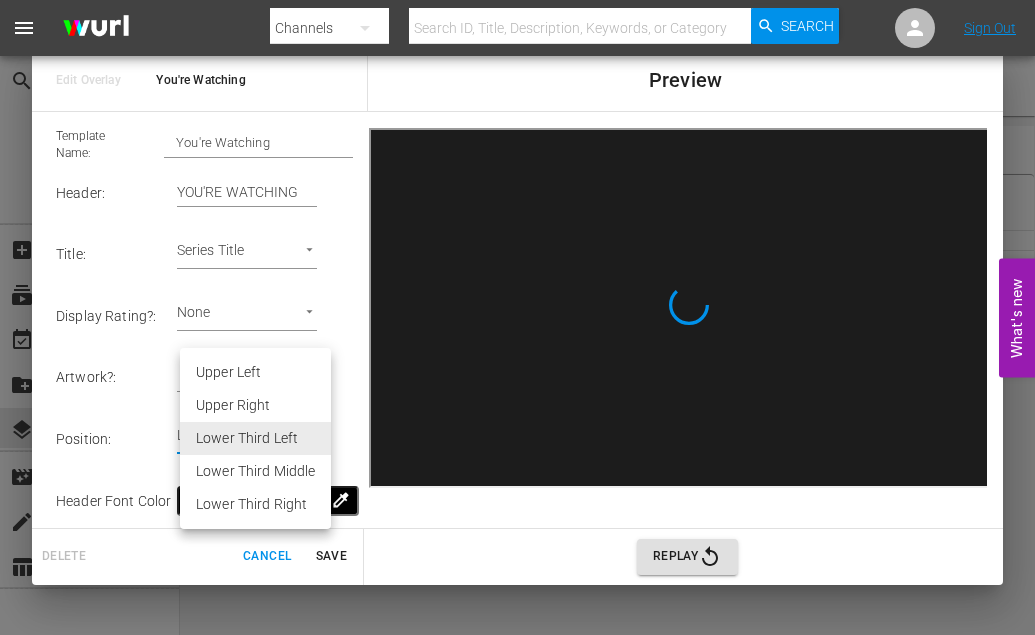 click on "menu Search By Channels Search ID, Title, Description, Keywords, or Category Search Sign Out search   Search apps Asset Bits movie Episode subtitles Series add_box   Create subscriptions   Channels event_available   Schedule create_new_folder   VOD layers   Overlays movie_filter   Automation create   Ingestion table_chart   Reports Channel Title DangerTV Template Manager Sequence Rules Templates No Templates Found Rule Name Created Applied To Status You're watching, up next, sponsor, and bug 07/28/2022 Channel Level CHANNEL_LEVEL content_copy
What's new 0 Edit Overlay You're Watching Preview Template Name: You're Watching Header : YOU'RE WATCHING Title : Series Title Series Title 1 Display Rating? : None None Artwork? : ​ Episode Thumbnail Position : Lower Third Left Lower Third Left Header Font Color 000000 colorize Header Background Color ffffff colorize Background Color 1ddfe3 colorize Background Pattern : Circles Font : Quicksand quicksand Title Font Color" at bounding box center (517, 317) 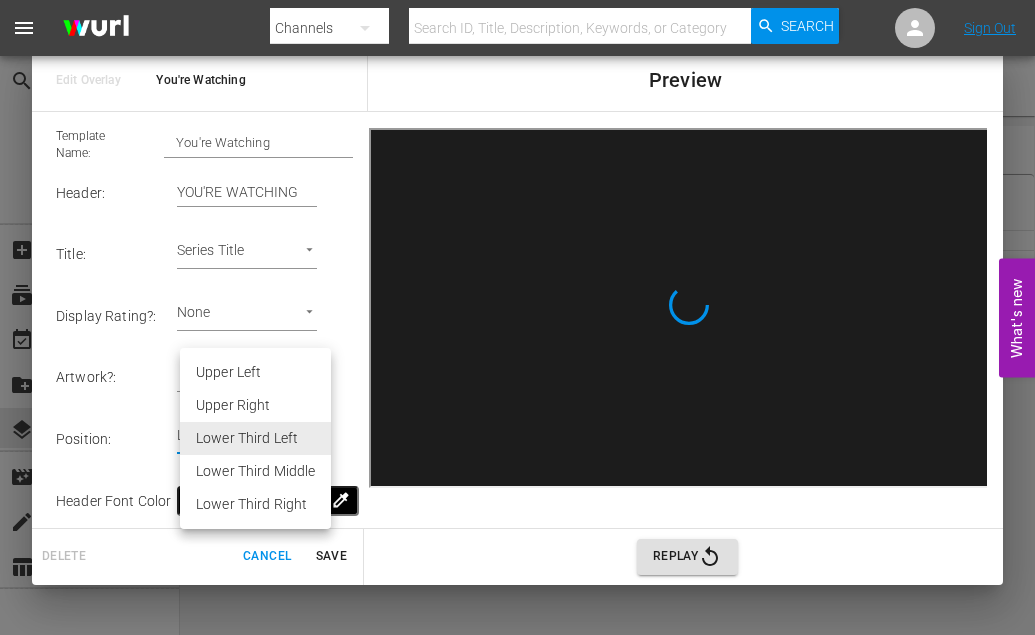 click on "Lower Third Left" at bounding box center [255, 438] 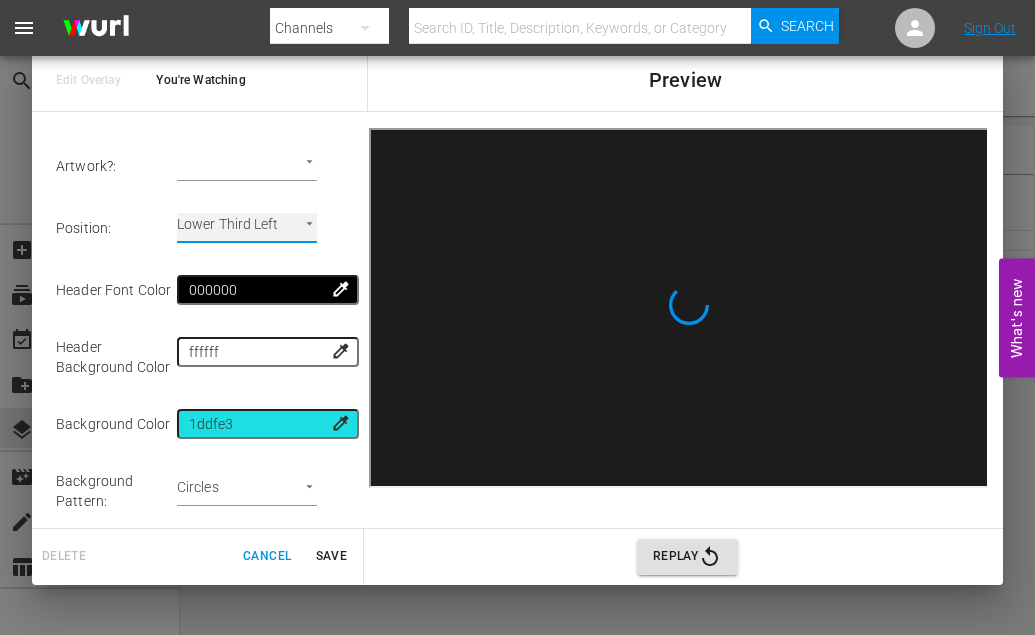 scroll, scrollTop: 213, scrollLeft: 0, axis: vertical 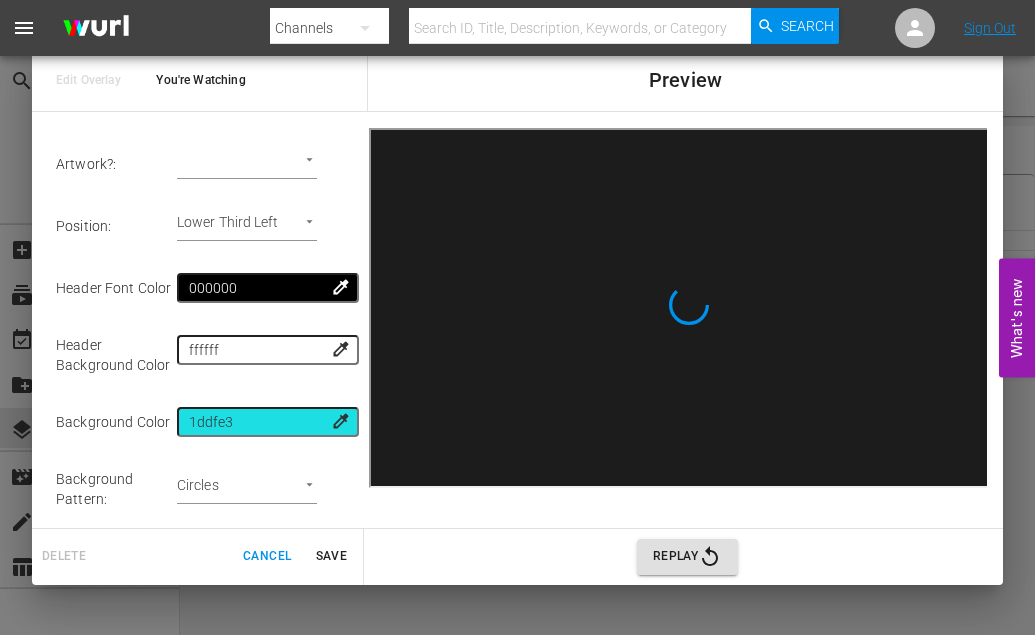 click on "colorize" at bounding box center (341, 421) 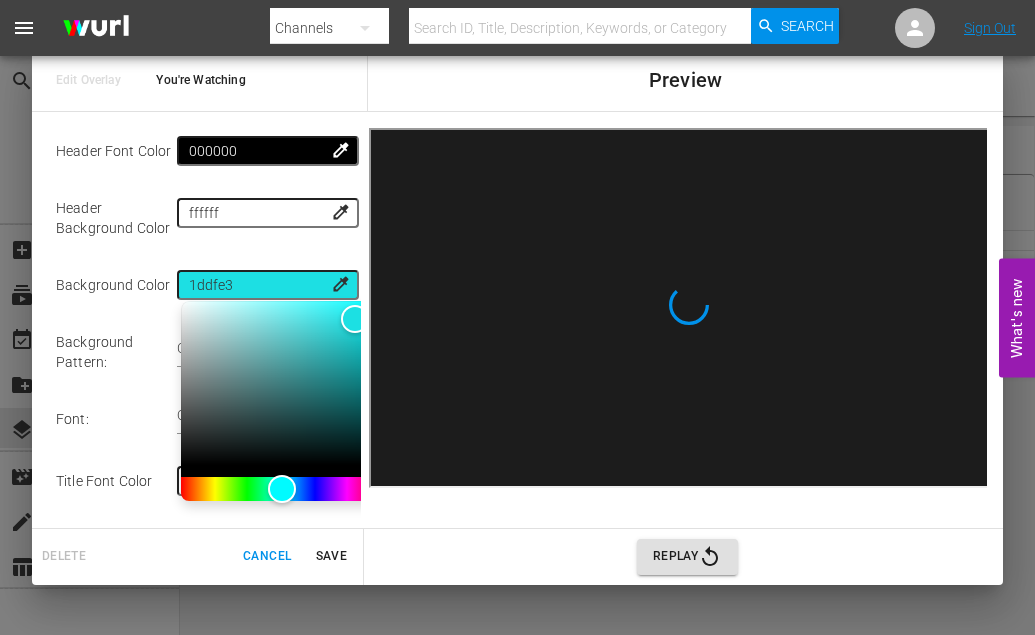 scroll, scrollTop: 350, scrollLeft: 0, axis: vertical 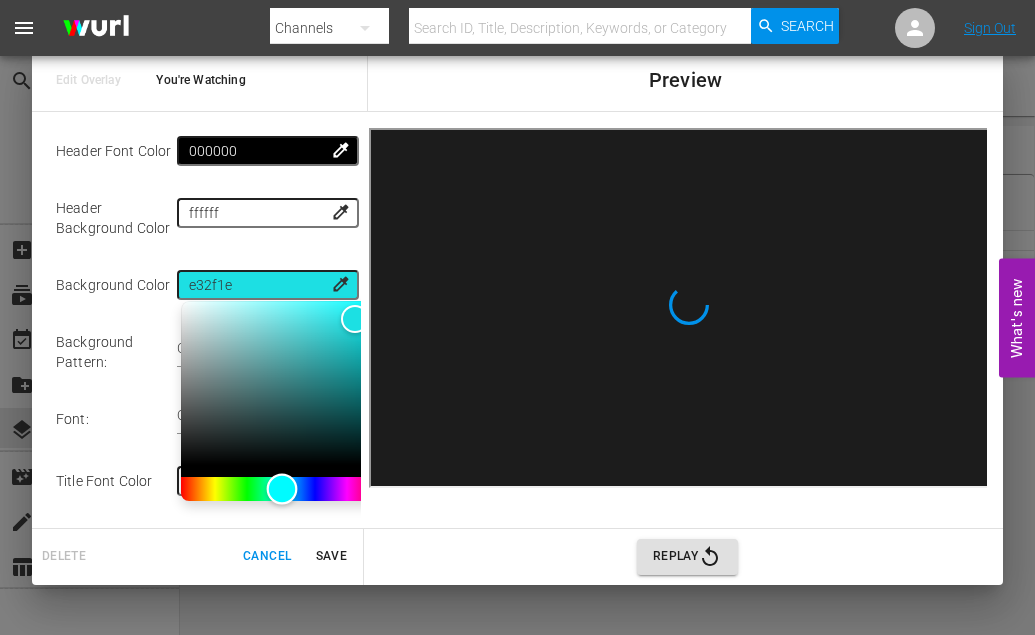 click at bounding box center [281, 489] 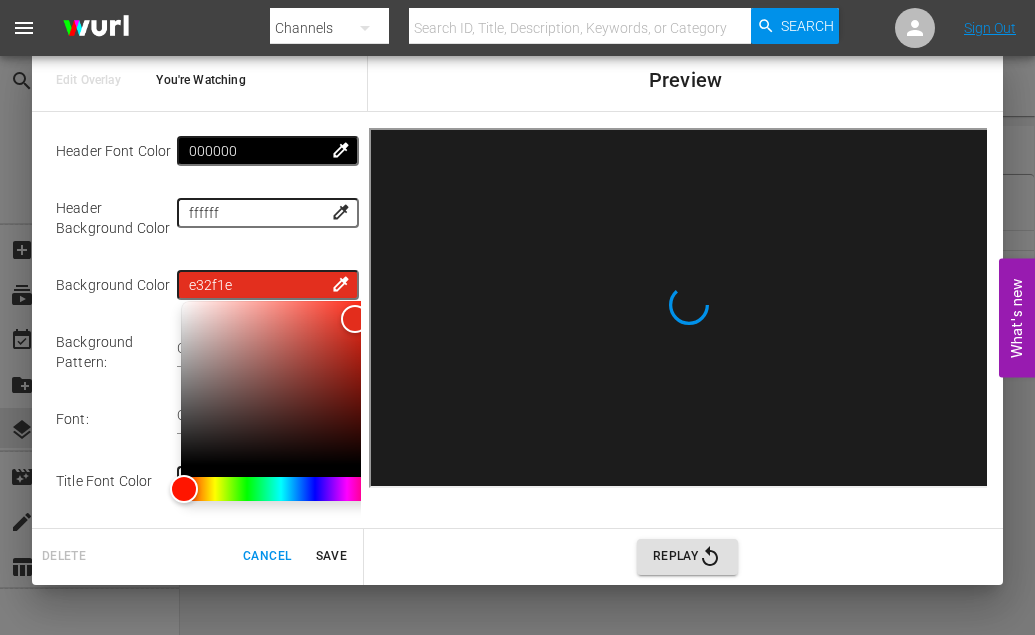 drag, startPoint x: 353, startPoint y: 317, endPoint x: 331, endPoint y: 312, distance: 22.561028 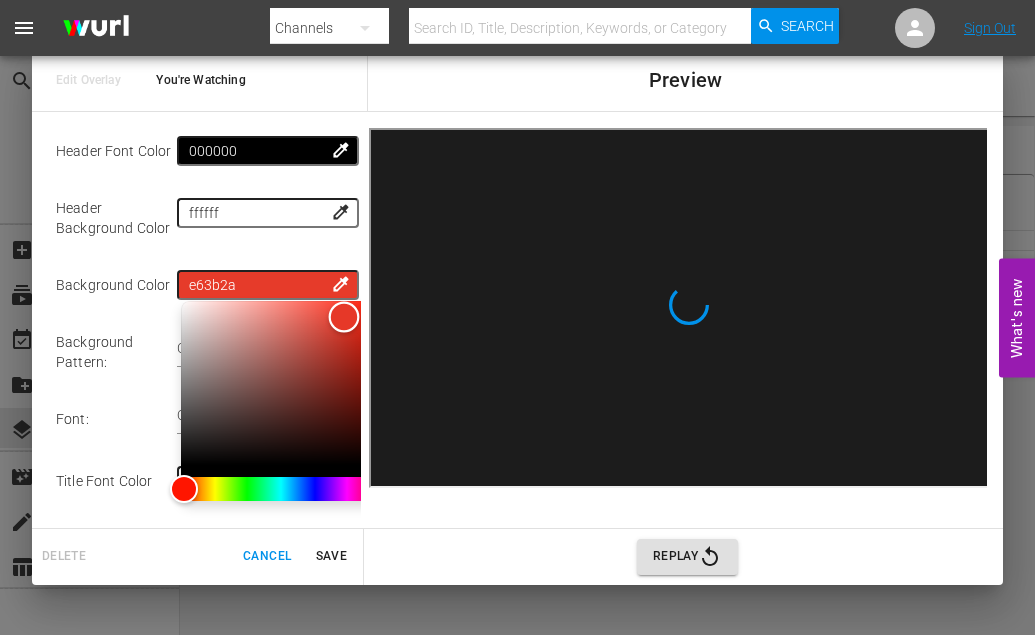 click at bounding box center (281, 383) 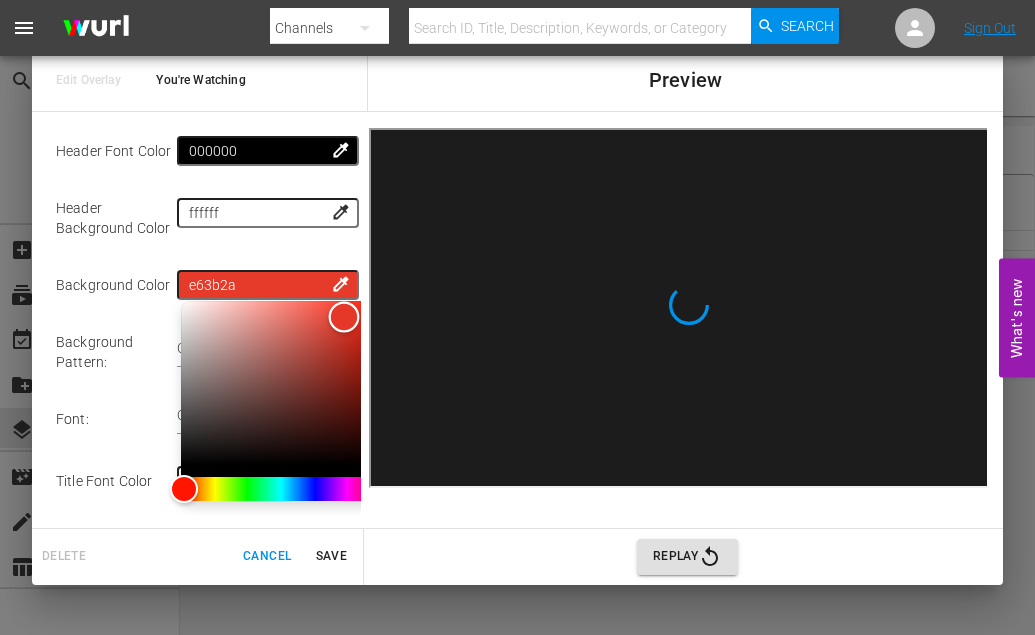 scroll, scrollTop: 338, scrollLeft: 0, axis: vertical 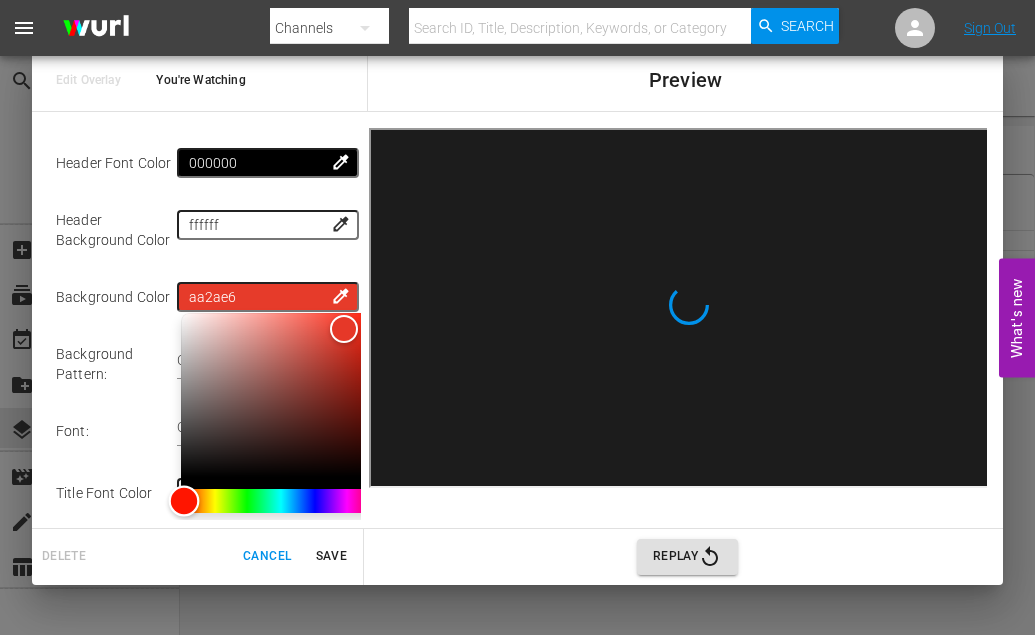 click at bounding box center [281, 501] 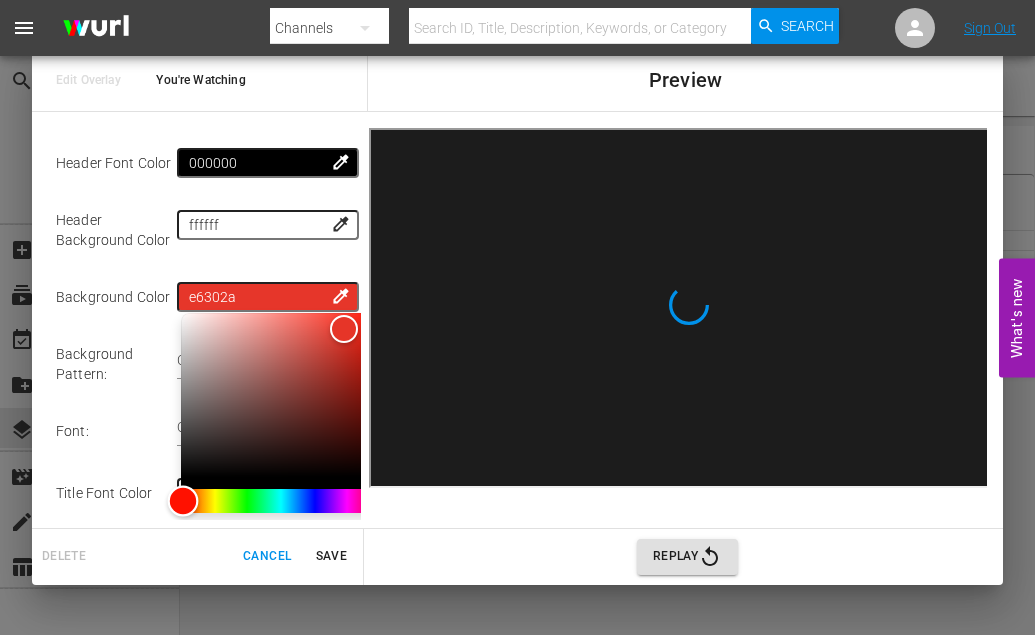 type on "e62b2a" 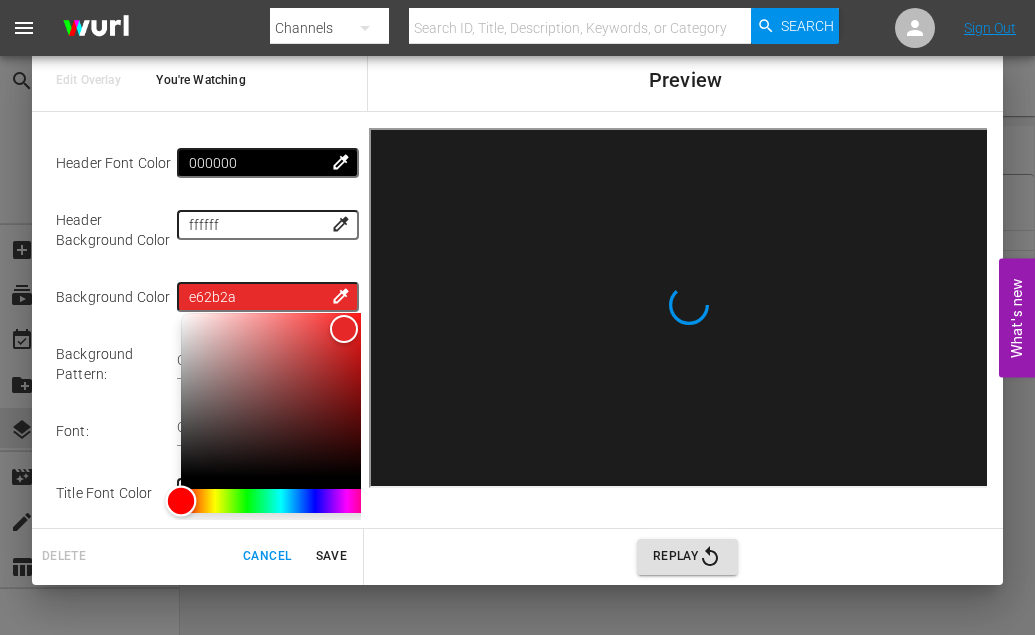 drag, startPoint x: 338, startPoint y: 499, endPoint x: 181, endPoint y: 494, distance: 157.0796 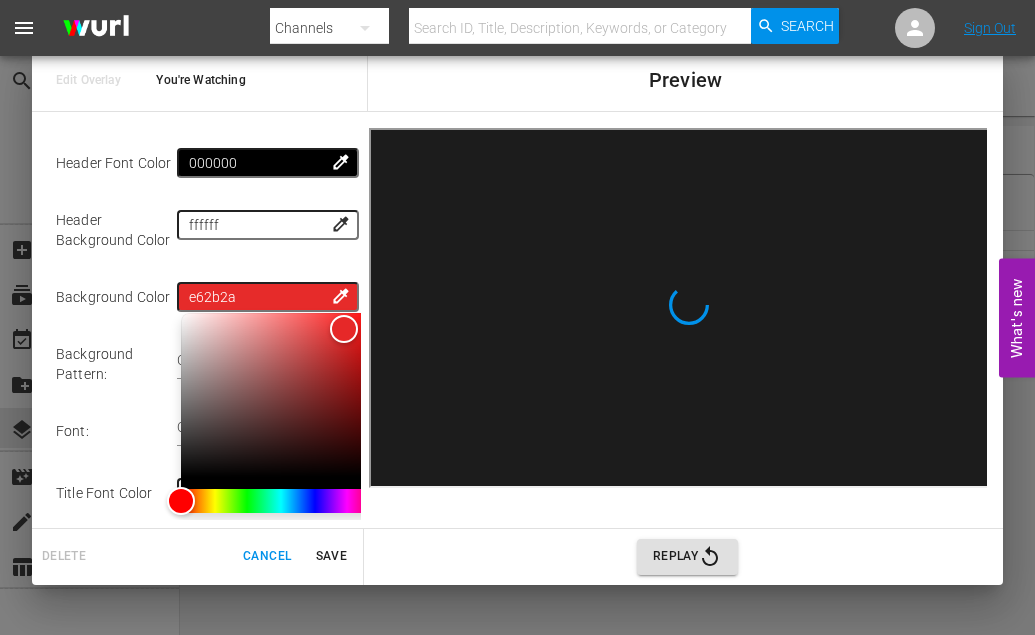click on "Header Background Color" at bounding box center (116, 230) 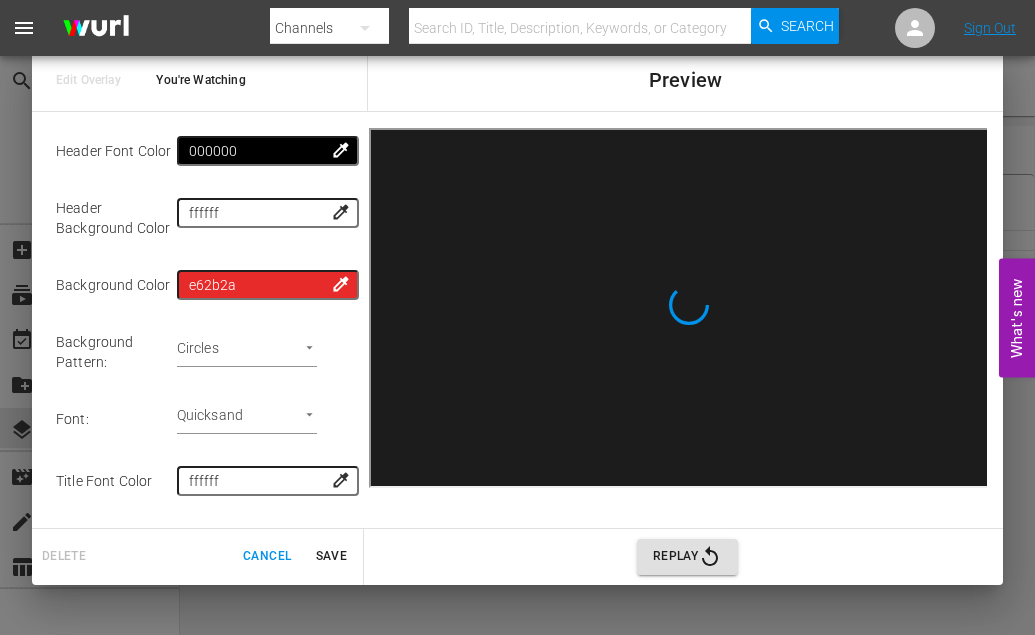scroll, scrollTop: 350, scrollLeft: 0, axis: vertical 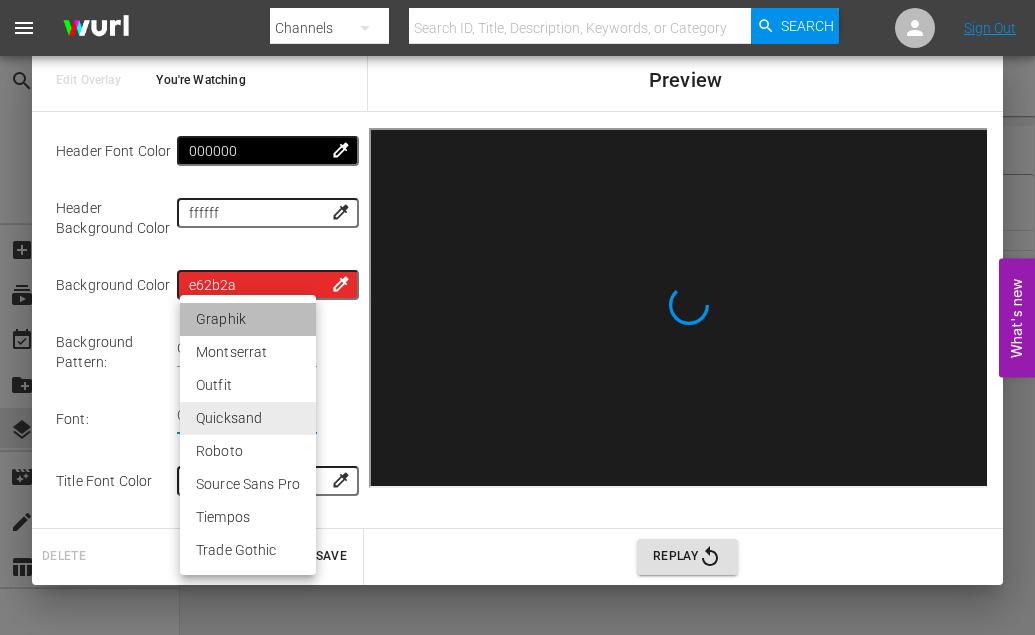 click on "Graphik" at bounding box center (248, 319) 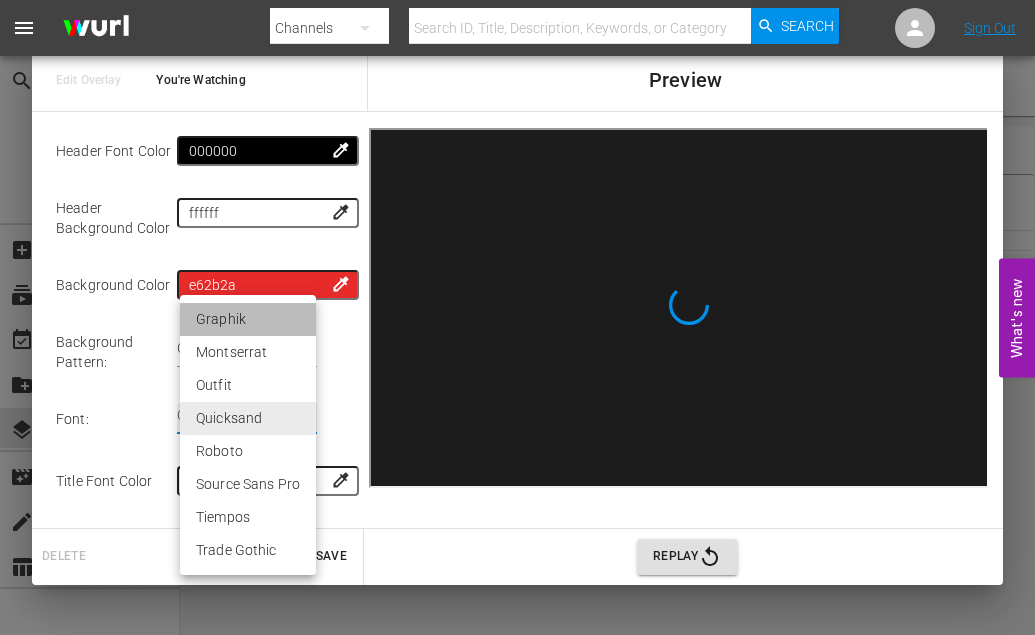 type on "graphik" 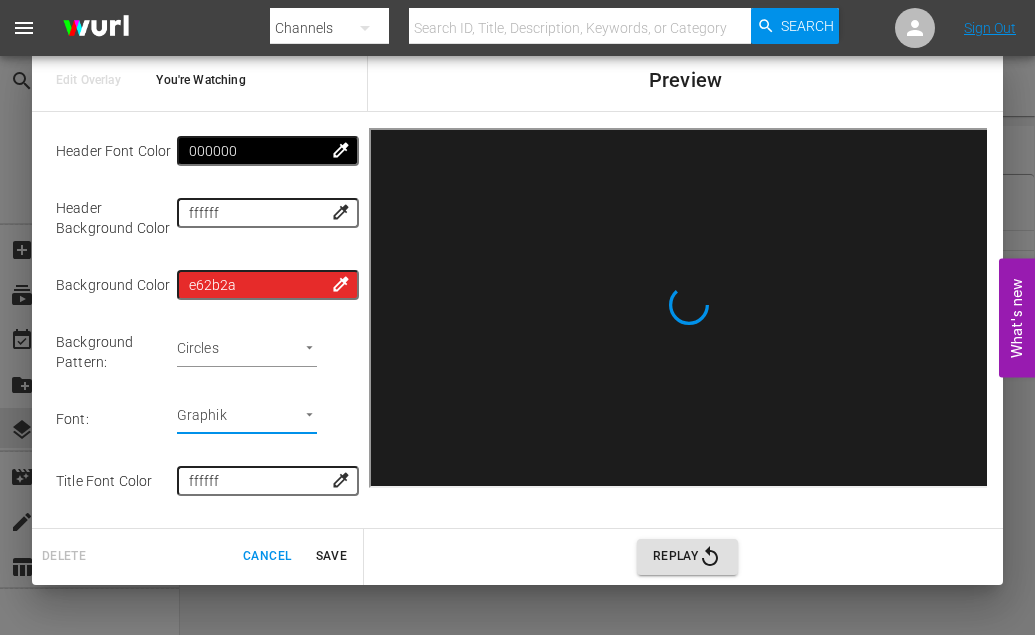 click on "menu Search By Channels Search ID, Title, Description, Keywords, or Category Search Sign Out search   Search apps Asset Bits movie Episode subtitles Series add_box   Create subscriptions   Channels event_available   Schedule create_new_folder   VOD layers   Overlays movie_filter   Automation create   Ingestion table_chart   Reports Channel Title DangerTV Template Manager Sequence Rules Templates No Templates Found Rule Name Created Applied To Status You're watching, up next, sponsor, and bug 07/28/2022 Channel Level CHANNEL_LEVEL content_copy
What's new 0 Edit Overlay You're Watching Preview Template Name: You're Watching Header : YOU'RE WATCHING Title : Series Title Series Title 1 Display Rating? : None None Artwork? : ​ Episode Thumbnail Position : Lower Third Left Lower Third Left Header Font Color 000000 colorize Header Background Color ffffff colorize Background Color e62b2a colorize Background Pattern : Circles Font : Graphik graphik Title Font Color Save" at bounding box center [517, 317] 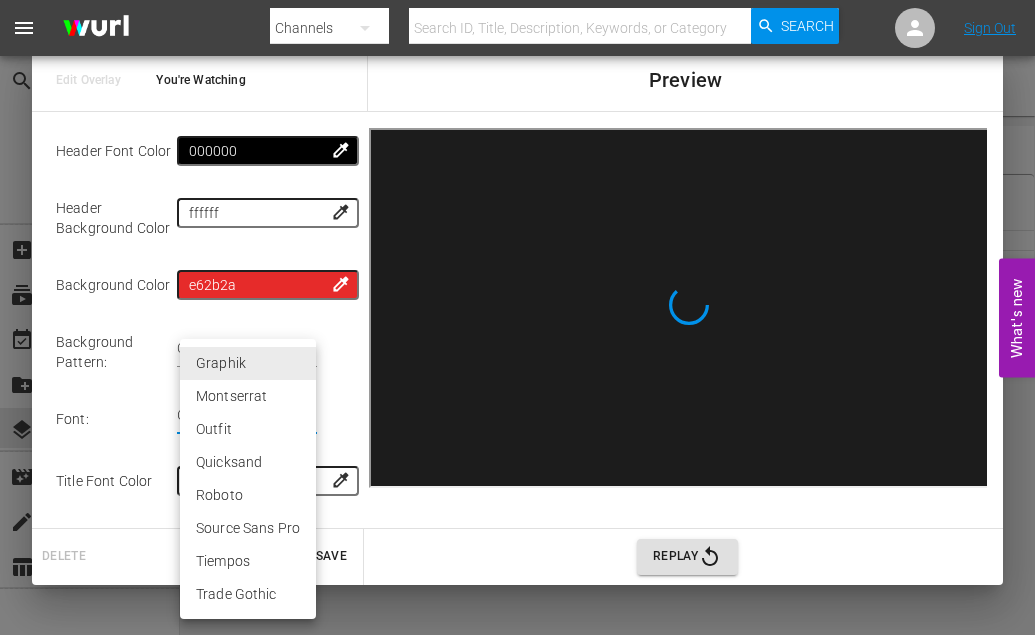 click at bounding box center (517, 317) 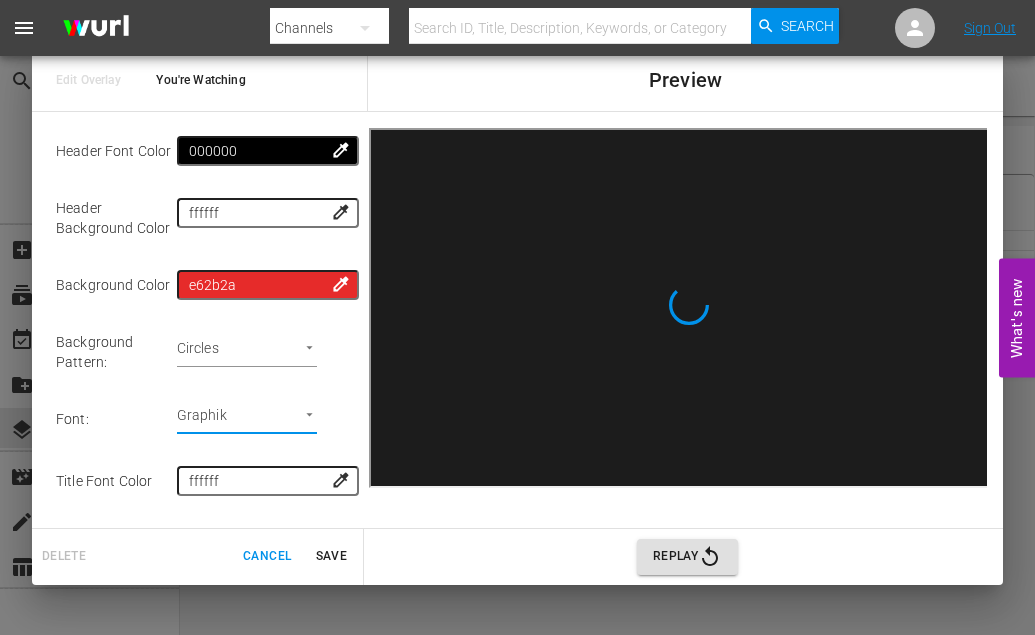 click on "Save" at bounding box center [331, 556] 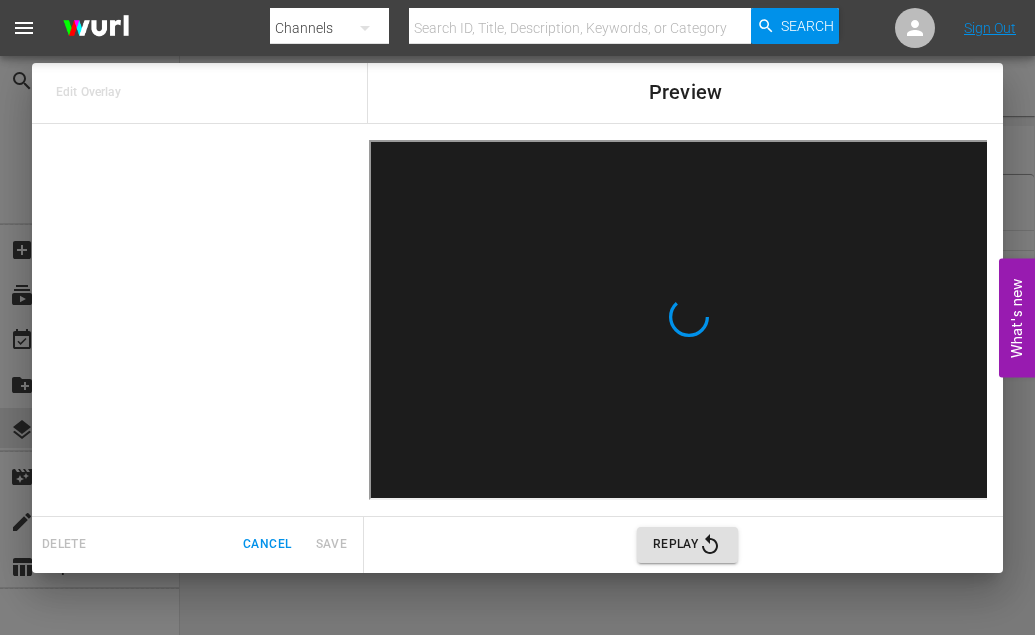 scroll, scrollTop: 0, scrollLeft: 0, axis: both 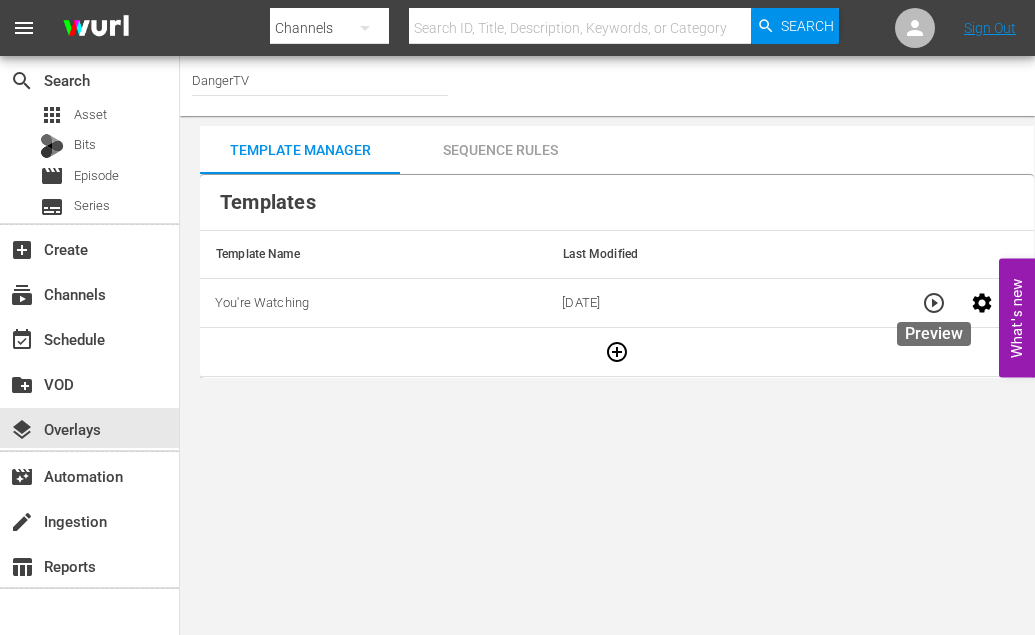 click 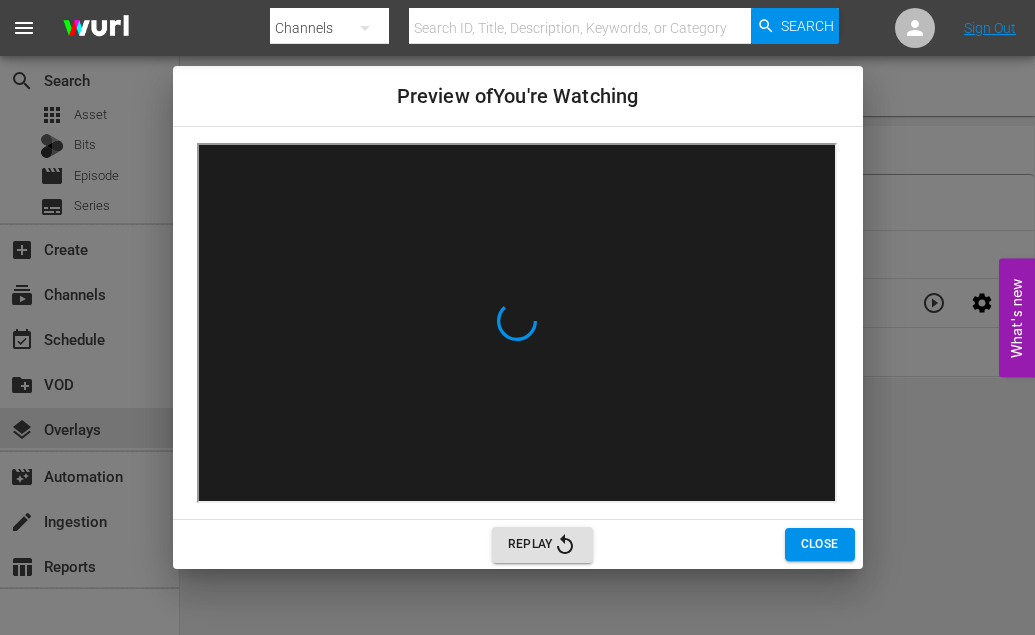 click on "Replay" at bounding box center (542, 545) 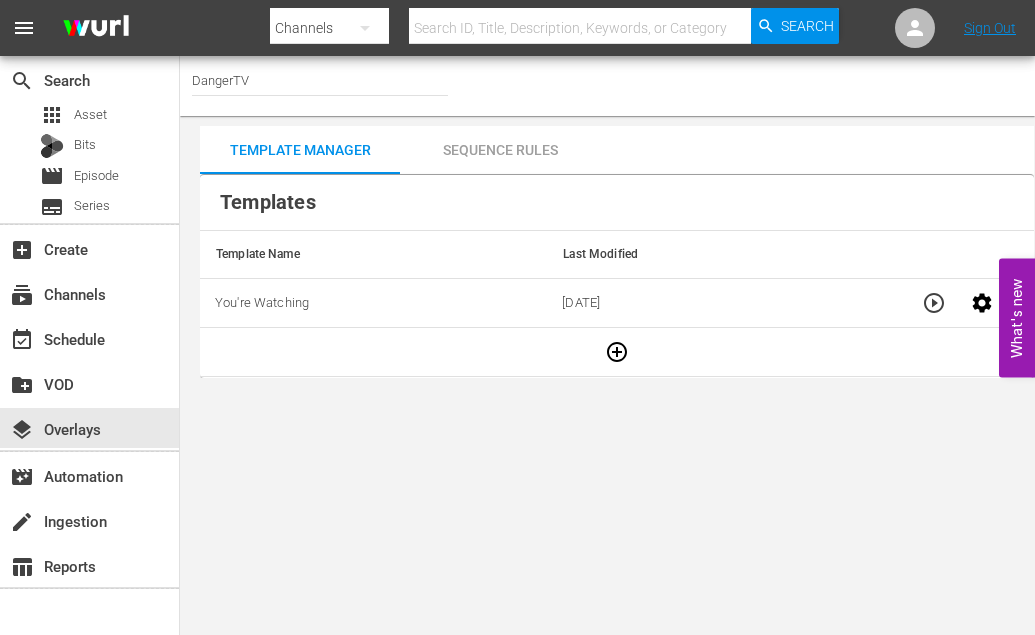 click 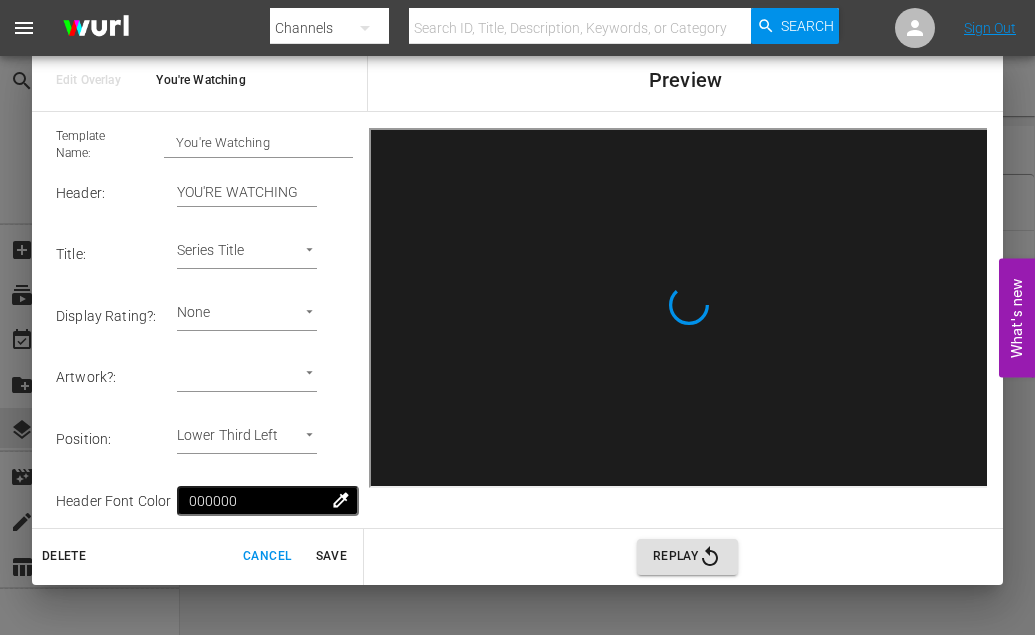 click on "Save" at bounding box center [331, 556] 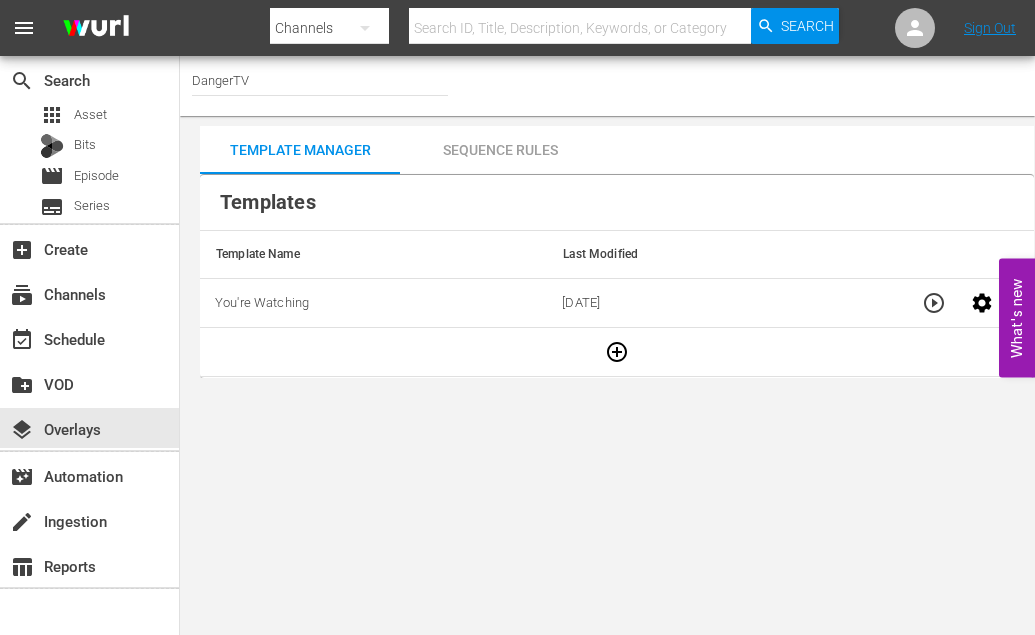 click on "Sequence Rules" at bounding box center (500, 150) 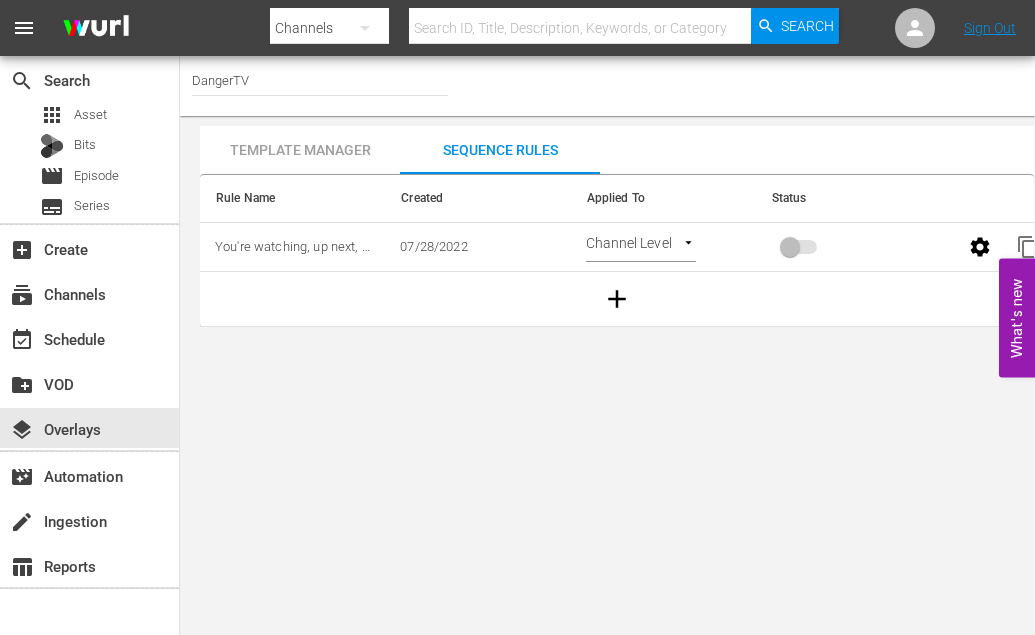click on "menu Search By Channels Search ID, Title, Description, Keywords, or Category Search Sign Out search   Search apps Asset Bits movie Episode subtitles Series add_box   Create subscriptions   Channels event_available   Schedule create_new_folder   VOD layers   Overlays movie_filter   Automation create   Ingestion table_chart   Reports Channel Title DangerTV Template Manager Sequence Rules Templates Template Name Last Modified You're Watching 08/05/2025 Rule Name Created Applied To Status You're watching, up next, sponsor, and bug 07/28/2022 Channel Level CHANNEL_LEVEL content_copy
What's new 0" at bounding box center [517, 317] 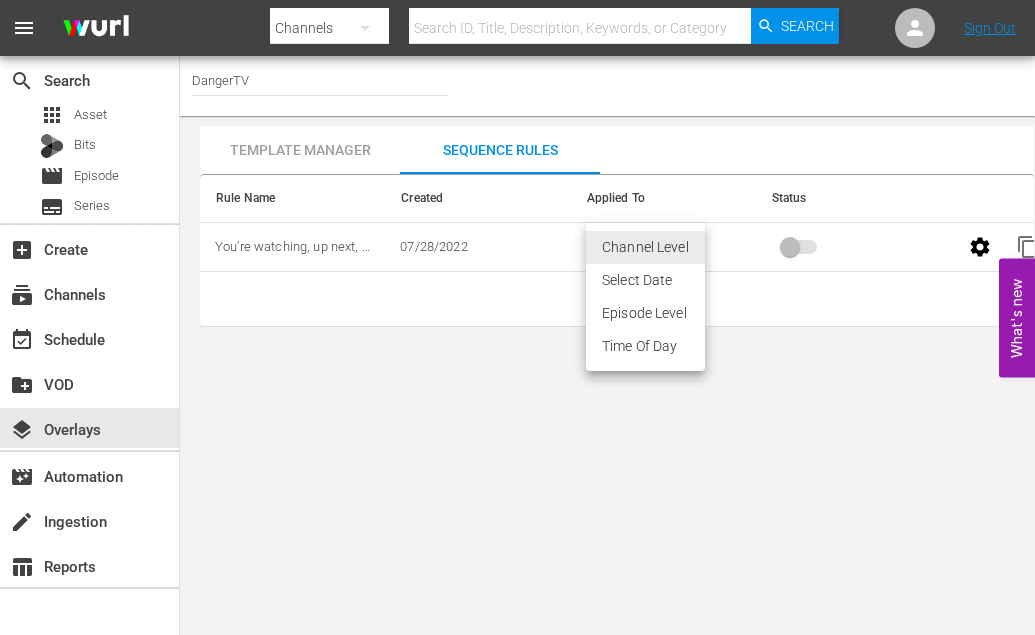 click on "Channel Level" at bounding box center (645, 247) 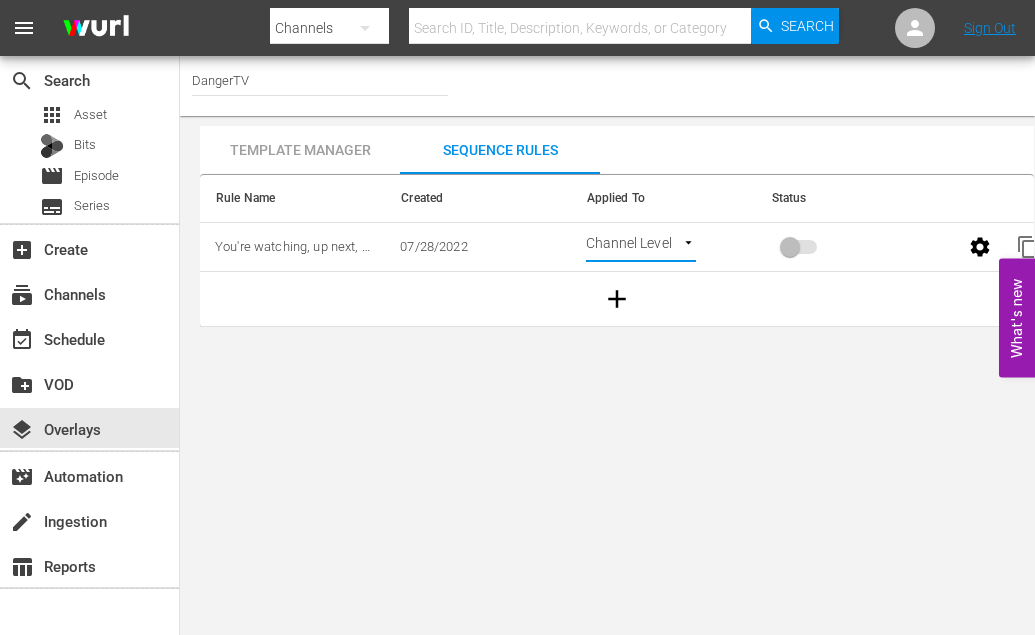 click at bounding box center [800, 247] 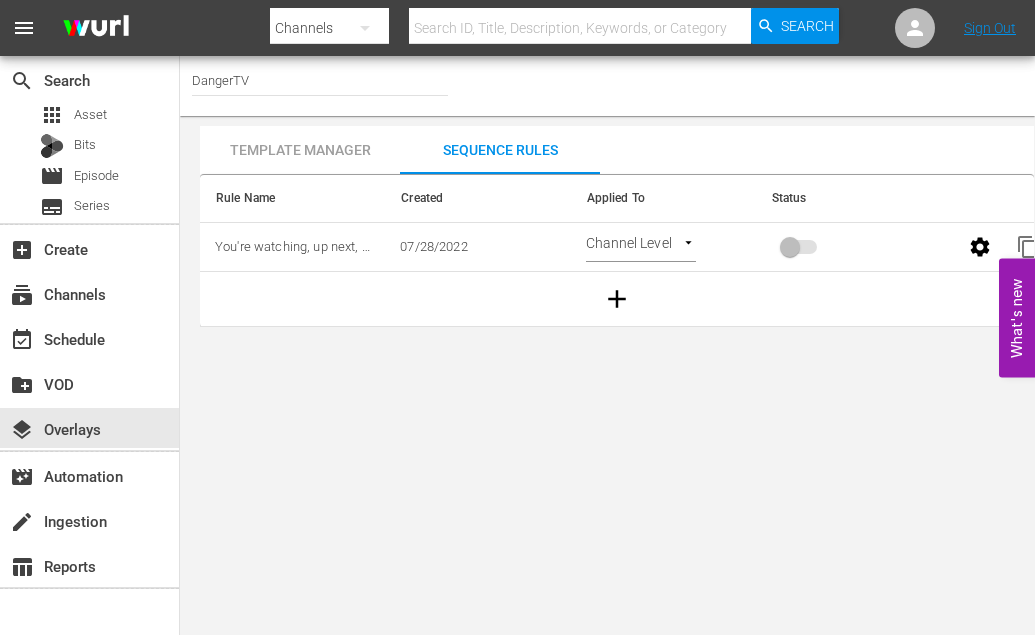 click at bounding box center (800, 247) 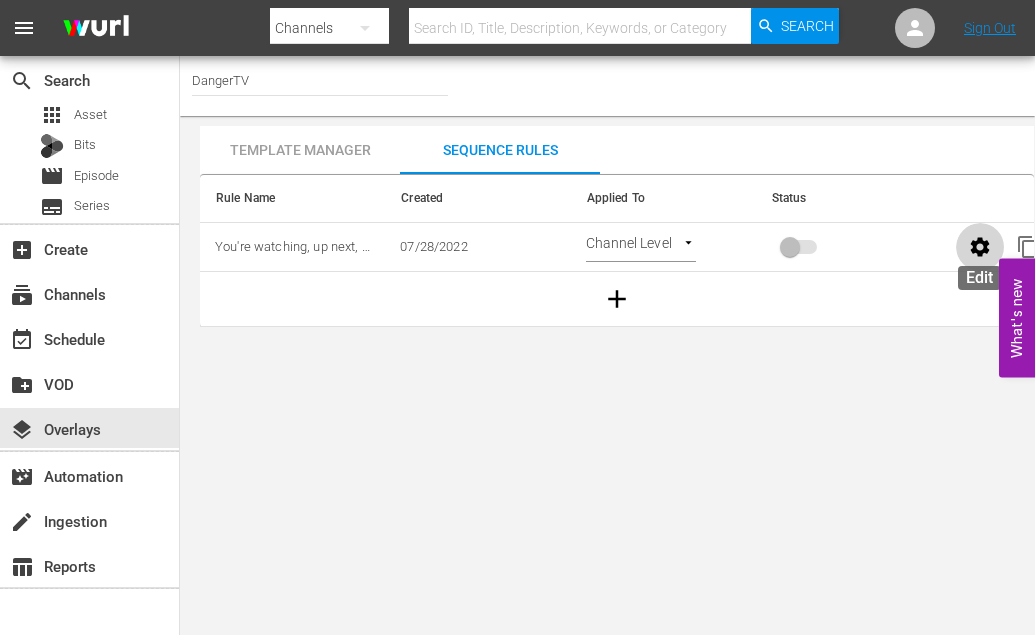 click 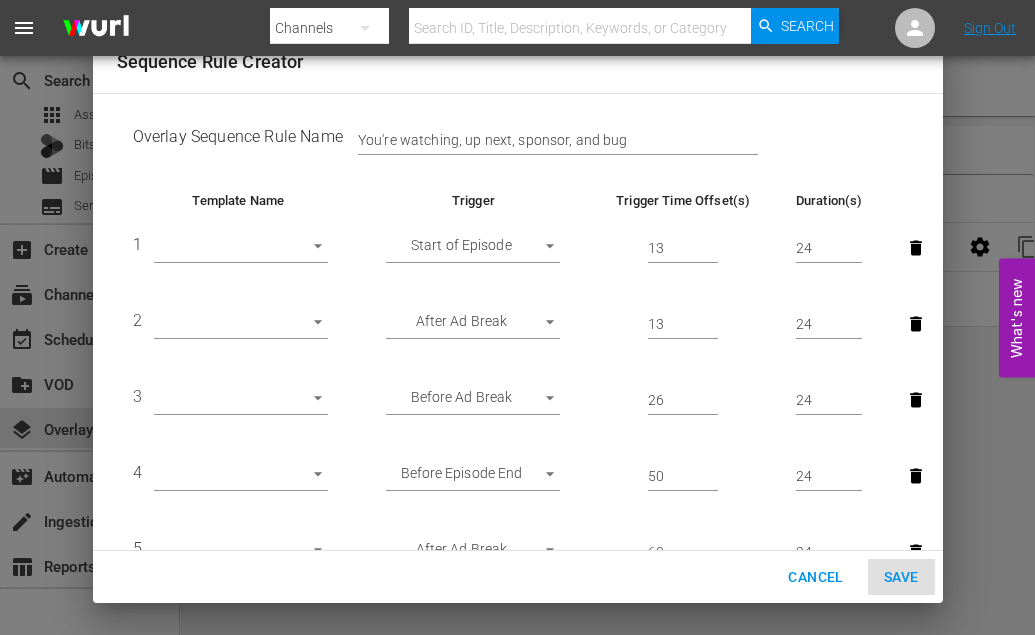 click on "menu Search By Channels Search ID, Title, Description, Keywords, or Category Search Sign Out search   Search apps Asset Bits movie Episode subtitles Series add_box   Create subscriptions   Channels event_available   Schedule create_new_folder   VOD layers   Overlays movie_filter   Automation create   Ingestion table_chart   Reports Channel Title DangerTV Template Manager Sequence Rules Templates Template Name Last Modified You're Watching 08/05/2025 Rule Name Created Applied To Status You're watching, up next, sponsor, and bug 07/28/2022 Channel Level CHANNEL_LEVEL content_copy
What's new 0 Sequence Rule Creator Overlay Sequence Rule Name You're watching, up next, sponsor, and bug Template Name Trigger Trigger Time Offset(s) Duration(s) 1 ​ Start of Episode START_OF_EPISODE 13 24 2 ​ After Ad Break AFTER_AD_BREAK 13 24 3 ​ Before Ad Break BEFORE_AD_BREAK 26 24 4 ​ Before Episode End END_OF_EPISODE 50 24 5 ​ After Ad Break AFTER_AD_BREAK 60 24 6 ​ 60 7" at bounding box center (517, 317) 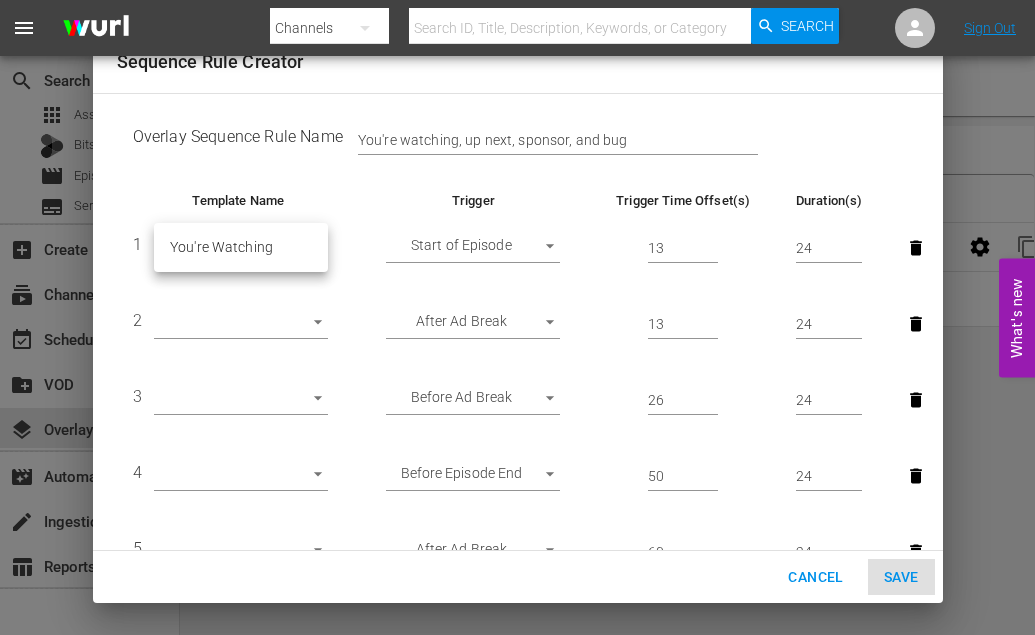 click at bounding box center [517, 317] 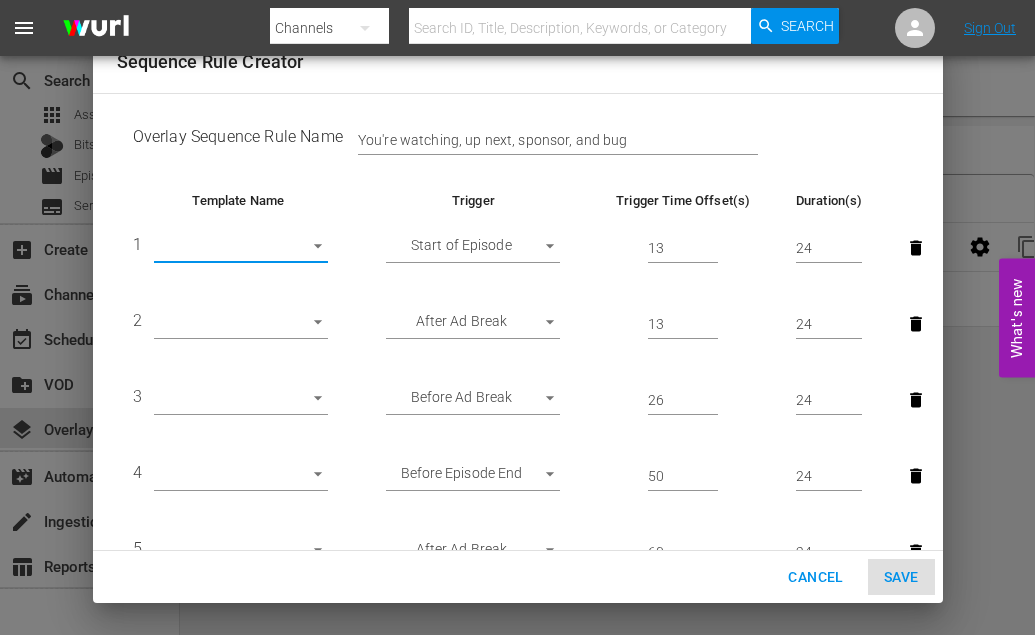 click on "menu Search By Channels Search ID, Title, Description, Keywords, or Category Search Sign Out search   Search apps Asset Bits movie Episode subtitles Series add_box   Create subscriptions   Channels event_available   Schedule create_new_folder   VOD layers   Overlays movie_filter   Automation create   Ingestion table_chart   Reports Channel Title DangerTV Template Manager Sequence Rules Templates Template Name Last Modified You're Watching 08/05/2025 Rule Name Created Applied To Status You're watching, up next, sponsor, and bug 07/28/2022 Channel Level CHANNEL_LEVEL content_copy
What's new 0 Sequence Rule Creator Overlay Sequence Rule Name You're watching, up next, sponsor, and bug Template Name Trigger Trigger Time Offset(s) Duration(s) 1 ​ Start of Episode START_OF_EPISODE 13 24 2 ​ After Ad Break AFTER_AD_BREAK 13 24 3 ​ Before Ad Break BEFORE_AD_BREAK 26 24 4 ​ Before Episode End END_OF_EPISODE 50 24 5 ​ After Ad Break AFTER_AD_BREAK 60 24 6 ​ 60 7" at bounding box center (517, 317) 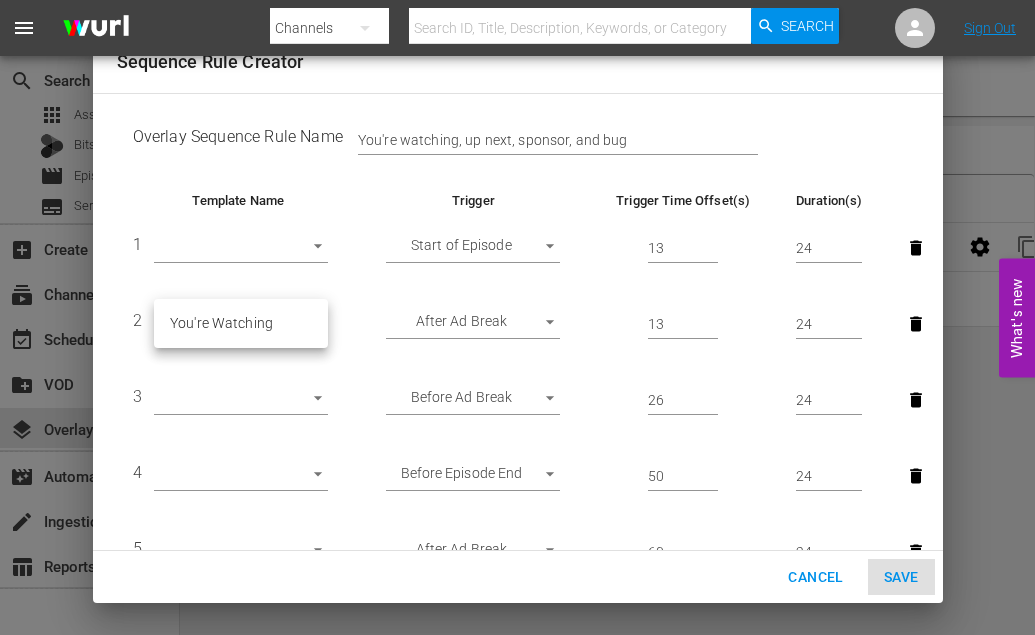 click at bounding box center [517, 317] 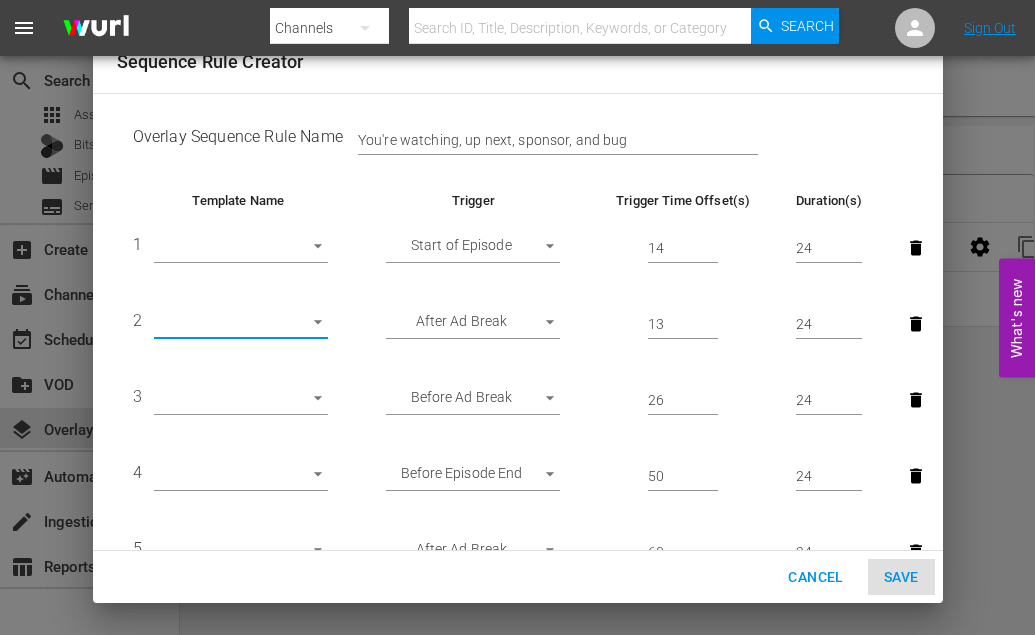 click on "14" at bounding box center (683, 249) 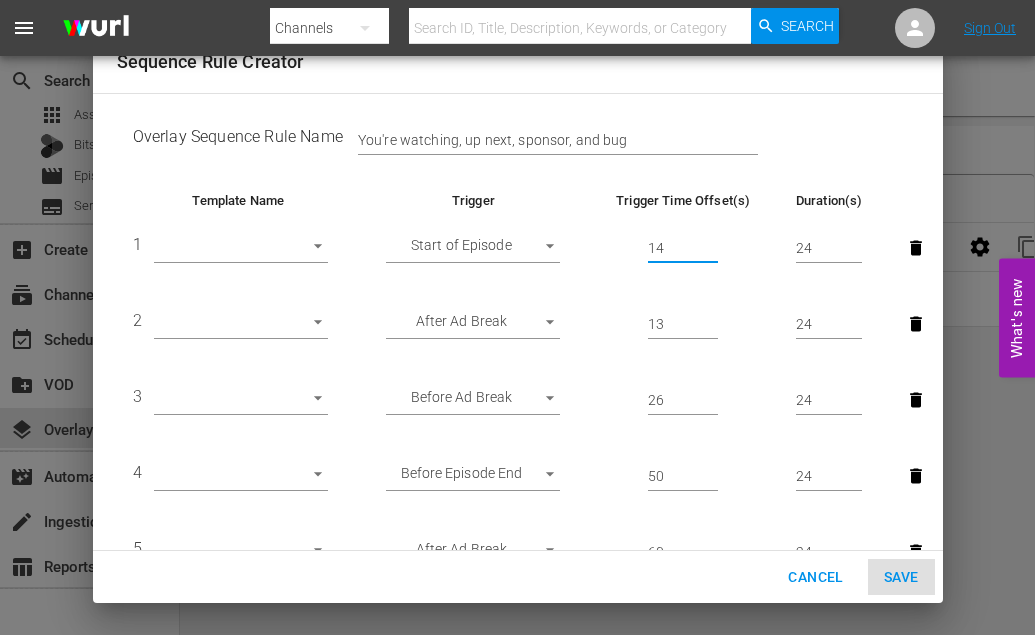 type on "15" 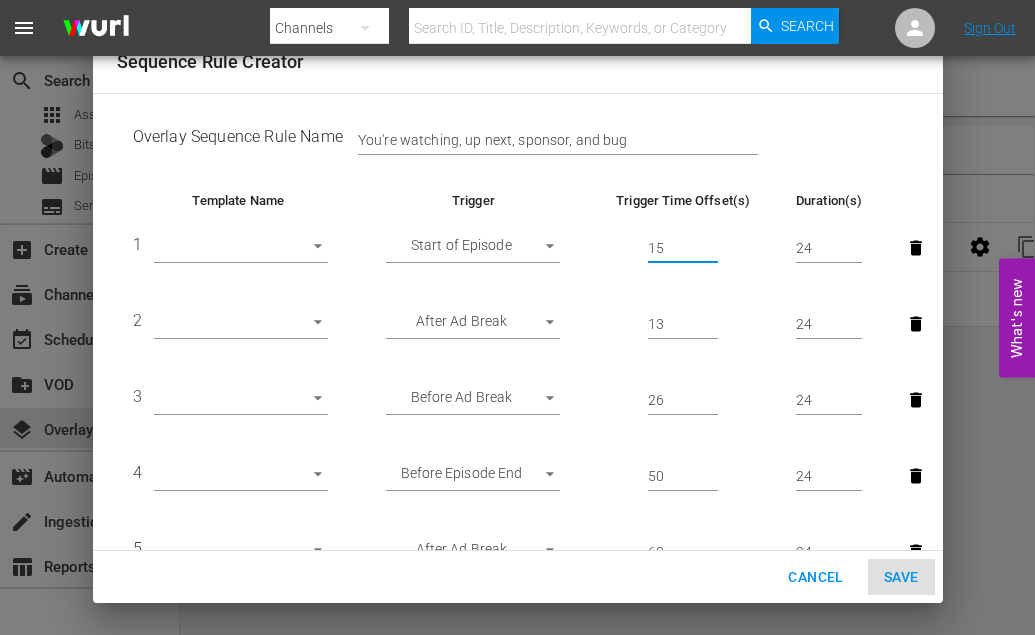 click on "15" at bounding box center [683, 249] 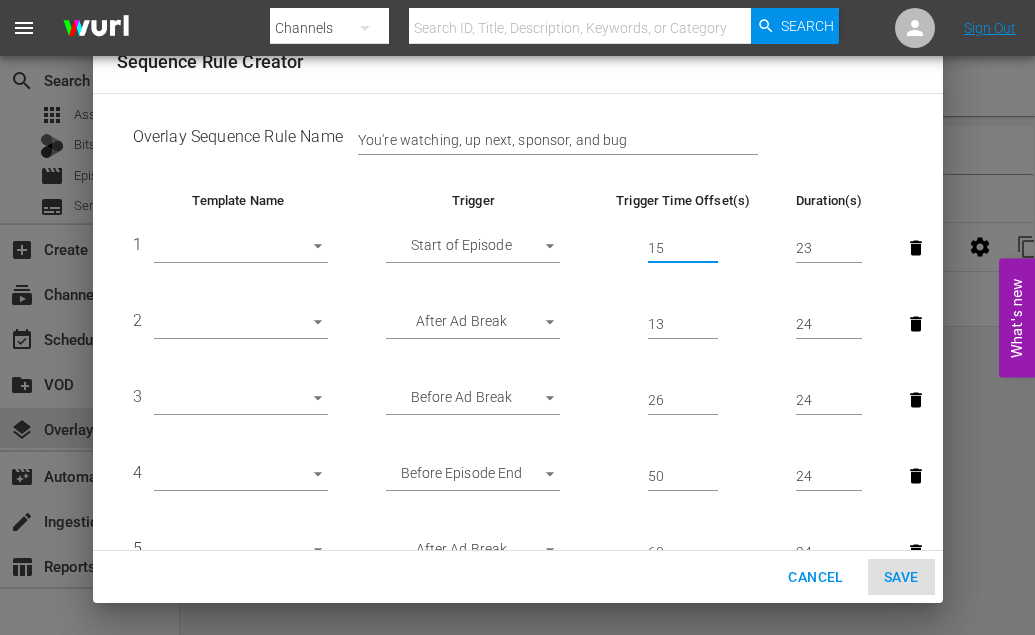 click on "23" at bounding box center [829, 249] 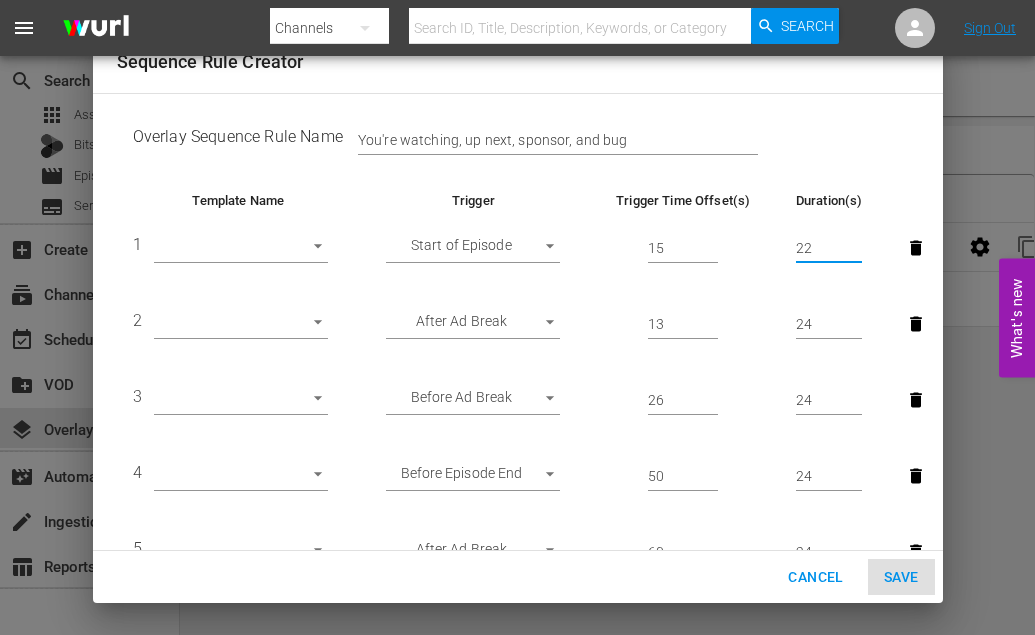 click on "22" at bounding box center [829, 249] 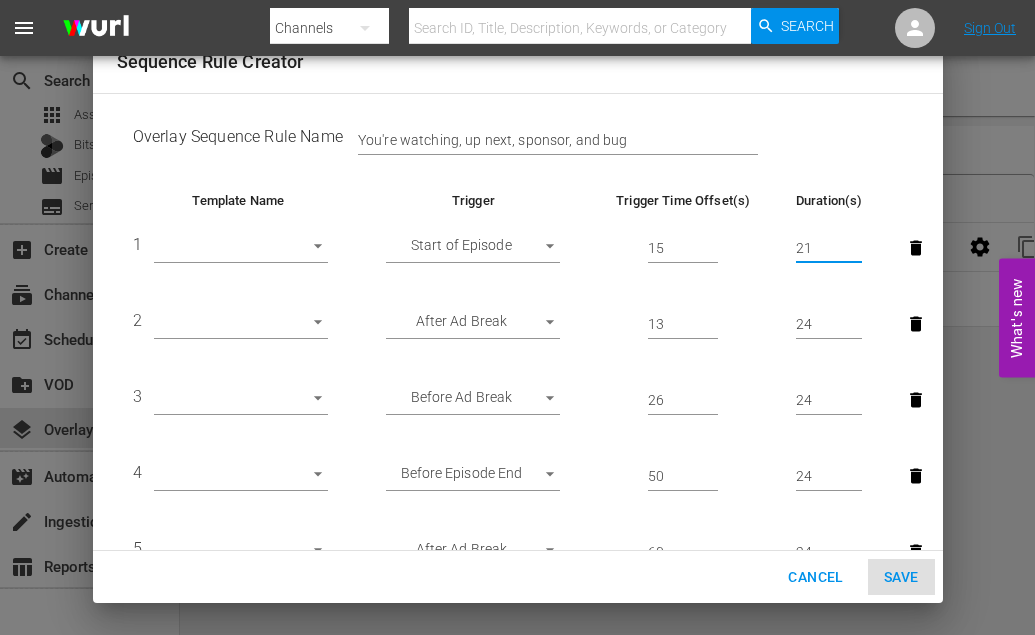 click on "21" at bounding box center [829, 249] 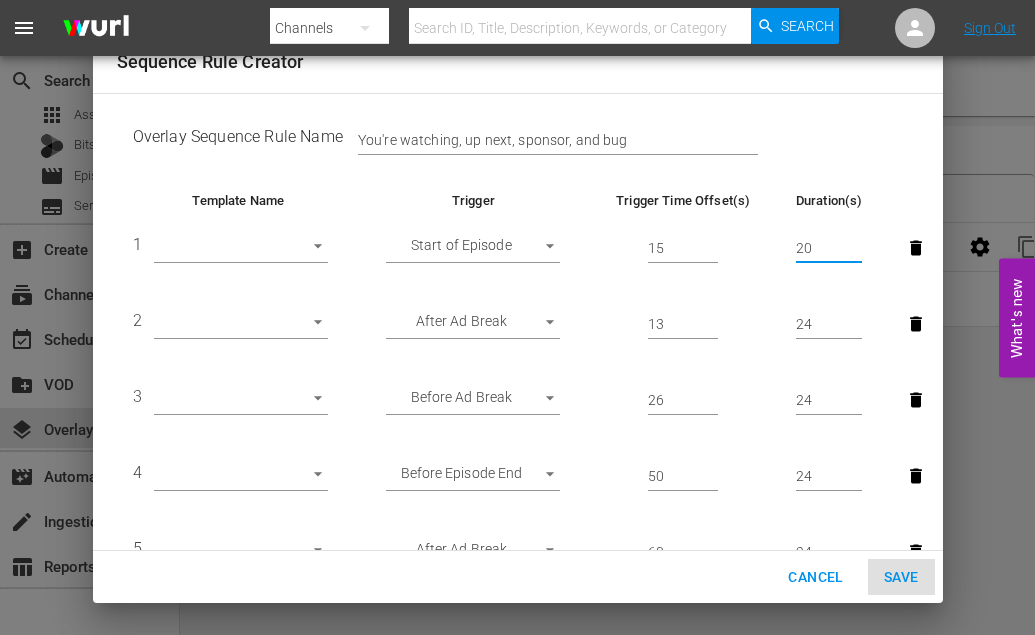 click on "20" at bounding box center (829, 249) 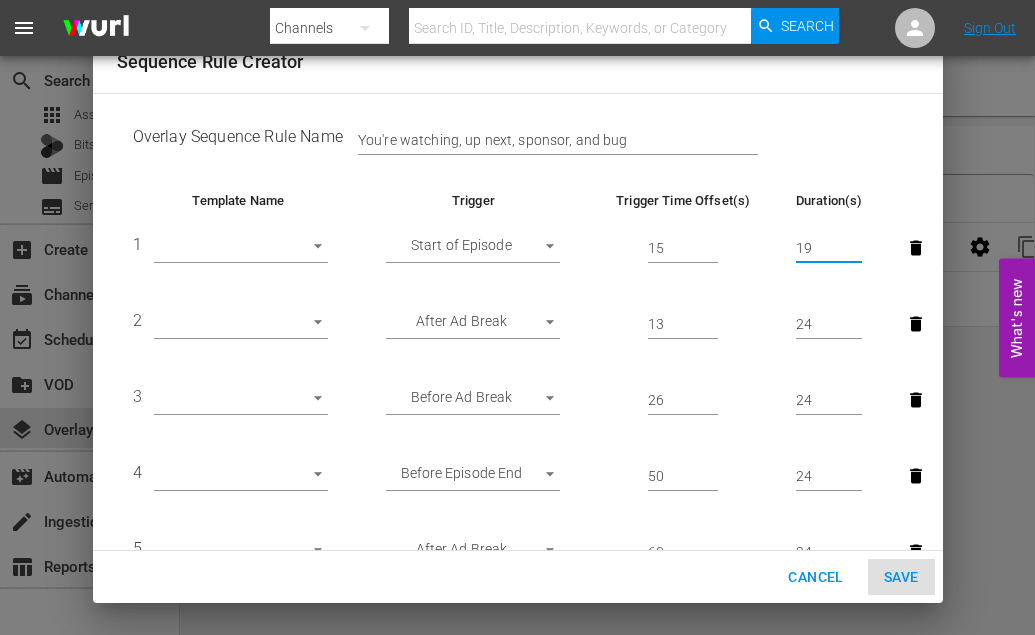 click on "19" at bounding box center (829, 249) 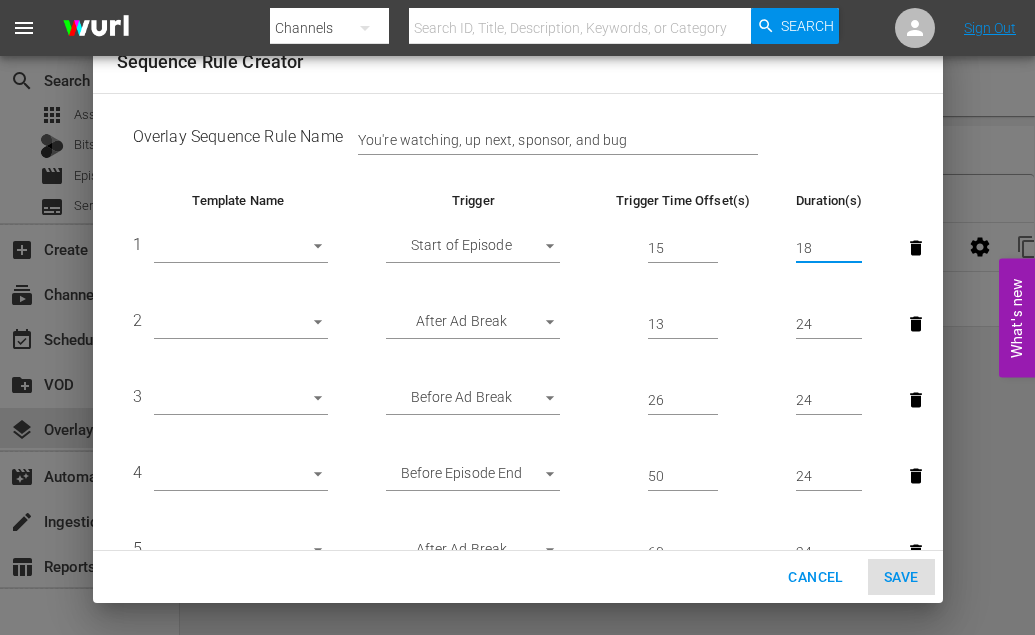 click on "18" at bounding box center [829, 249] 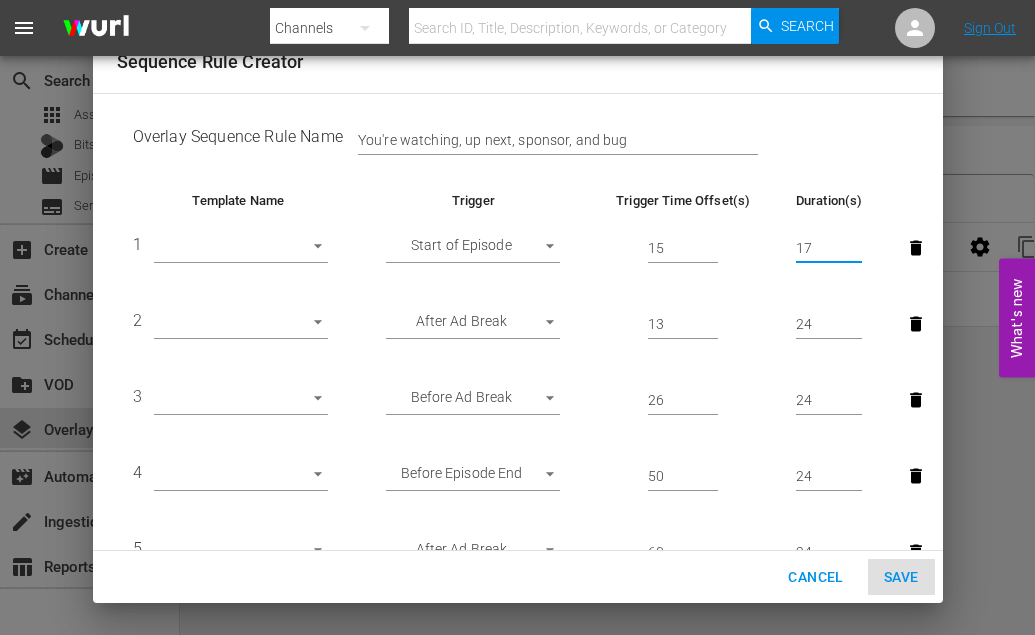click on "17" at bounding box center [829, 249] 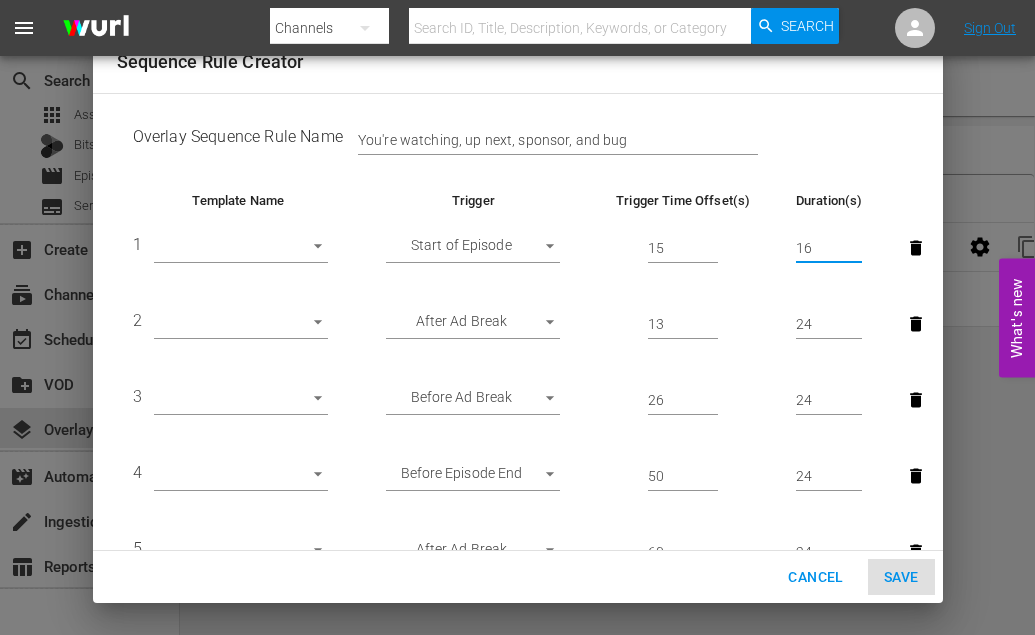 click on "16" at bounding box center (829, 249) 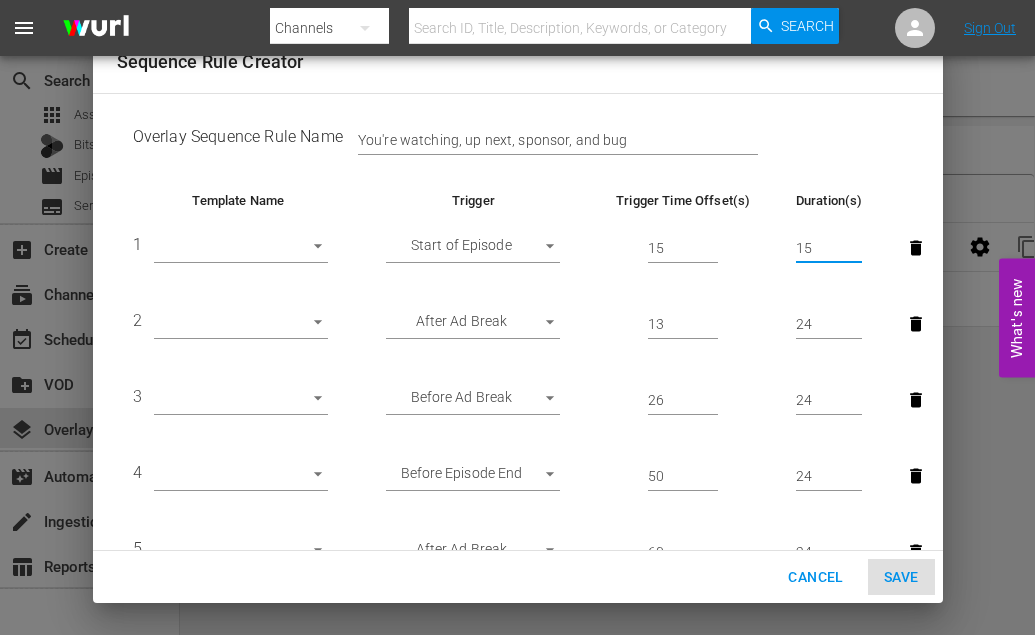 click on "15" at bounding box center (829, 249) 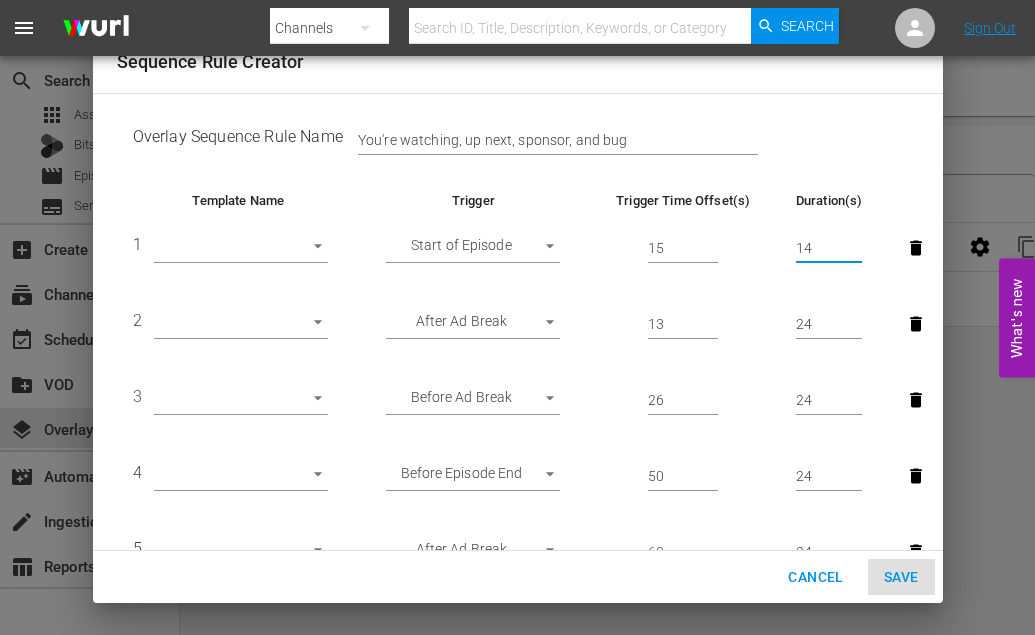 click on "14" at bounding box center [829, 249] 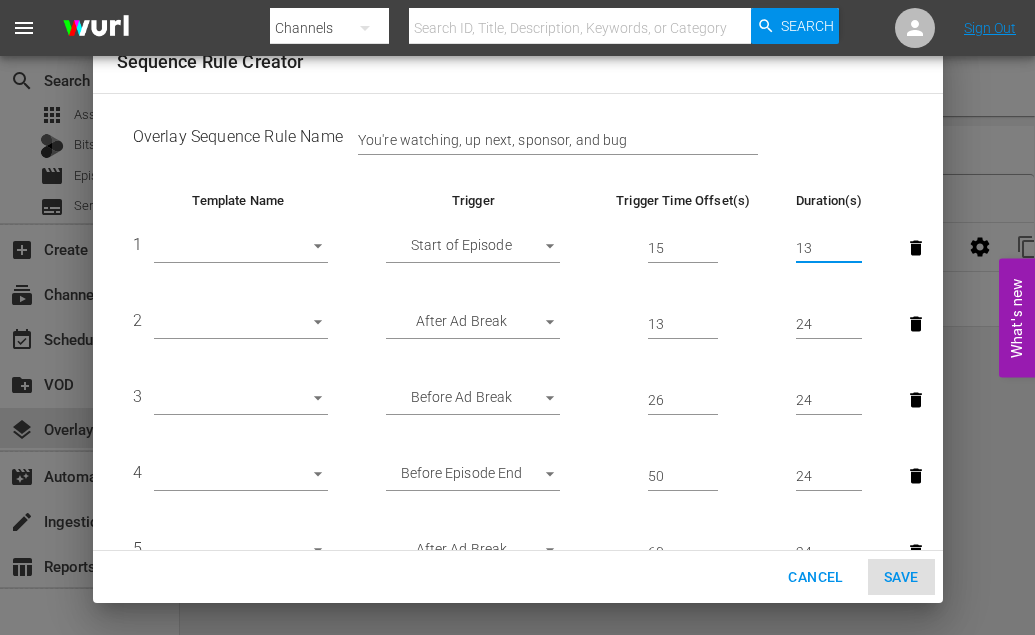 click on "13" at bounding box center (829, 249) 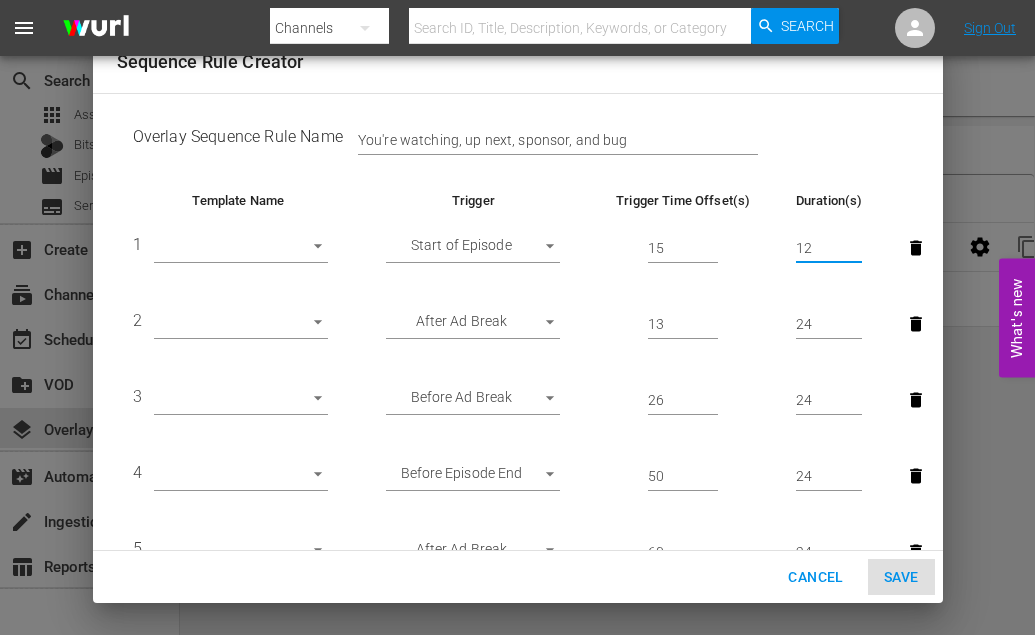 click on "12" at bounding box center [829, 249] 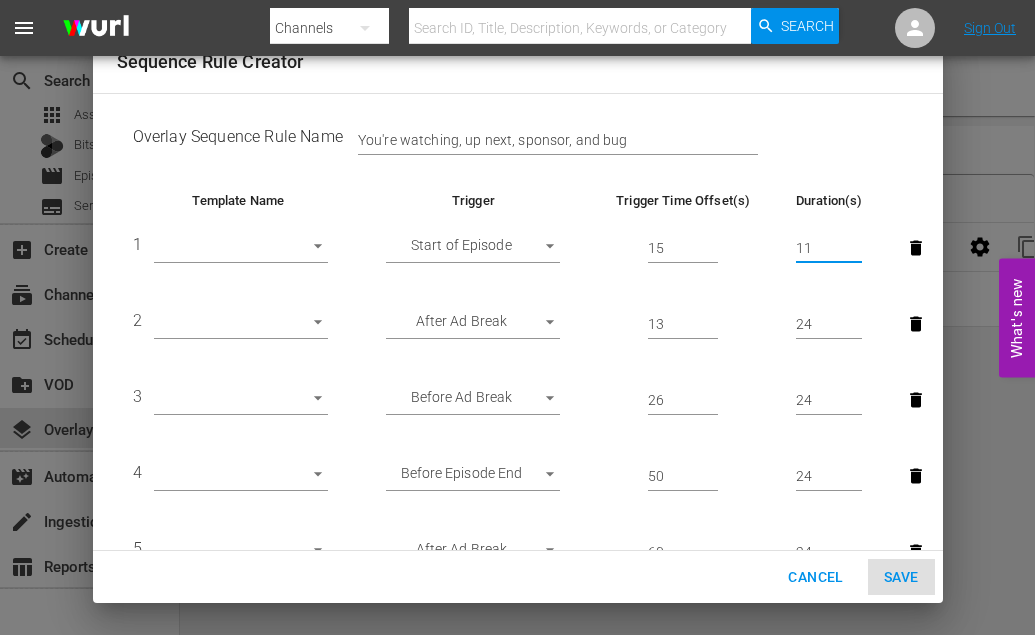 click on "11" at bounding box center [829, 249] 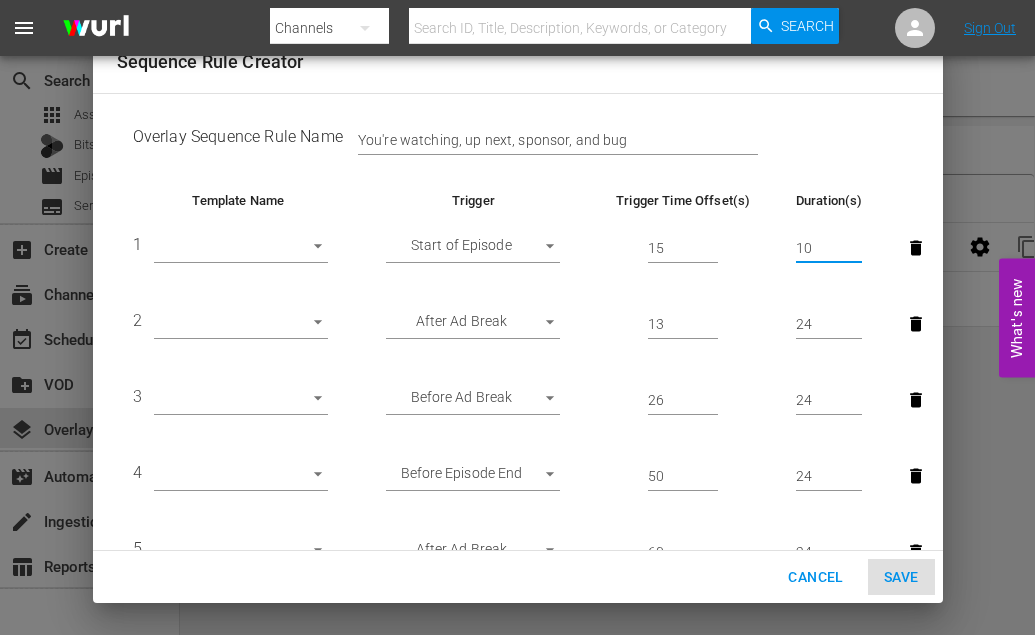 click on "10" at bounding box center [829, 249] 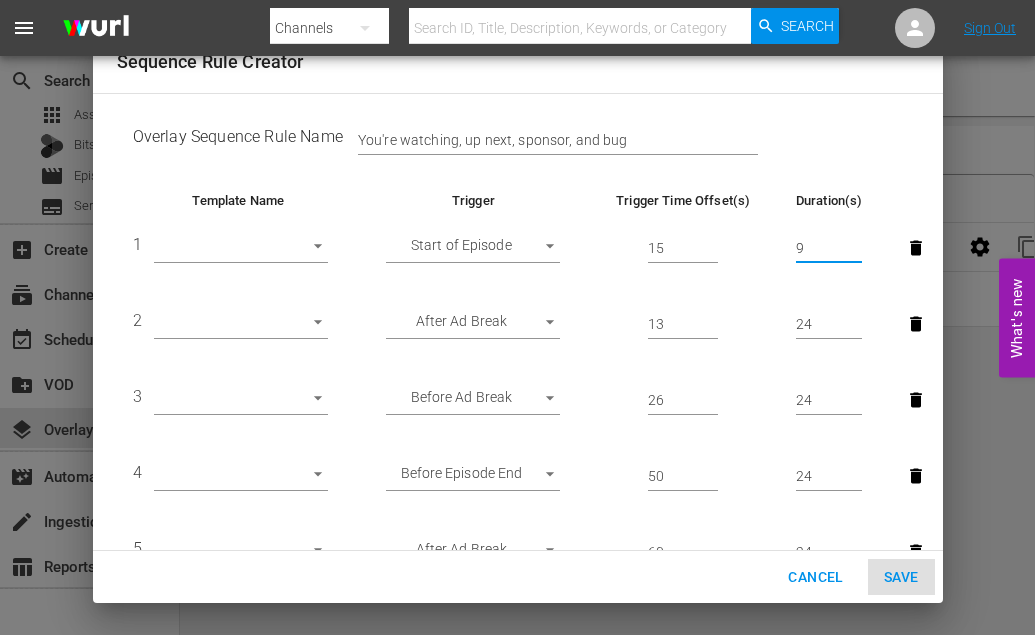 click on "9" at bounding box center (829, 249) 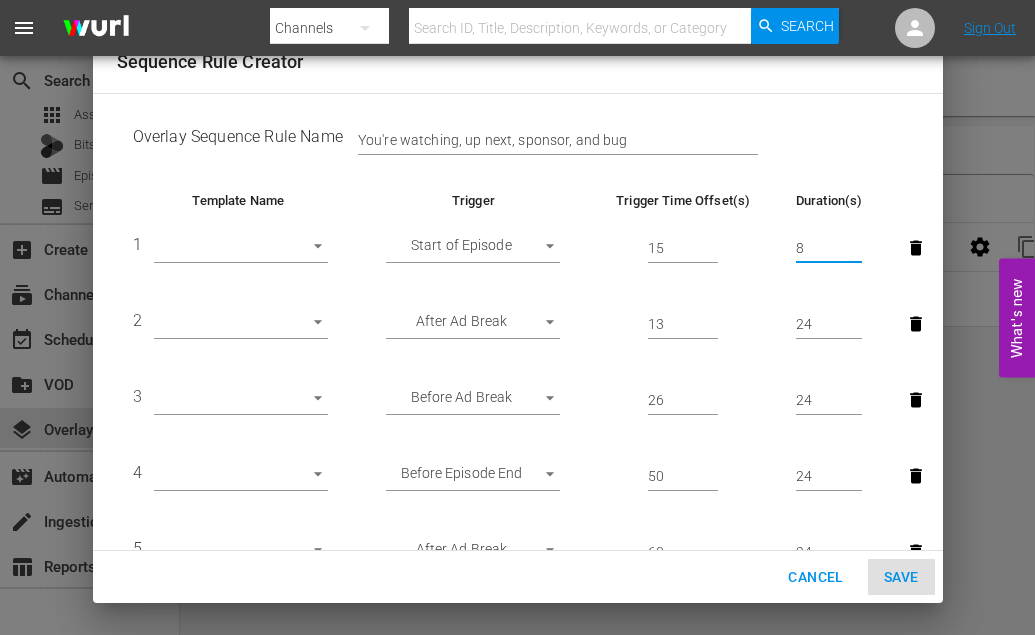 click on "8" at bounding box center (829, 249) 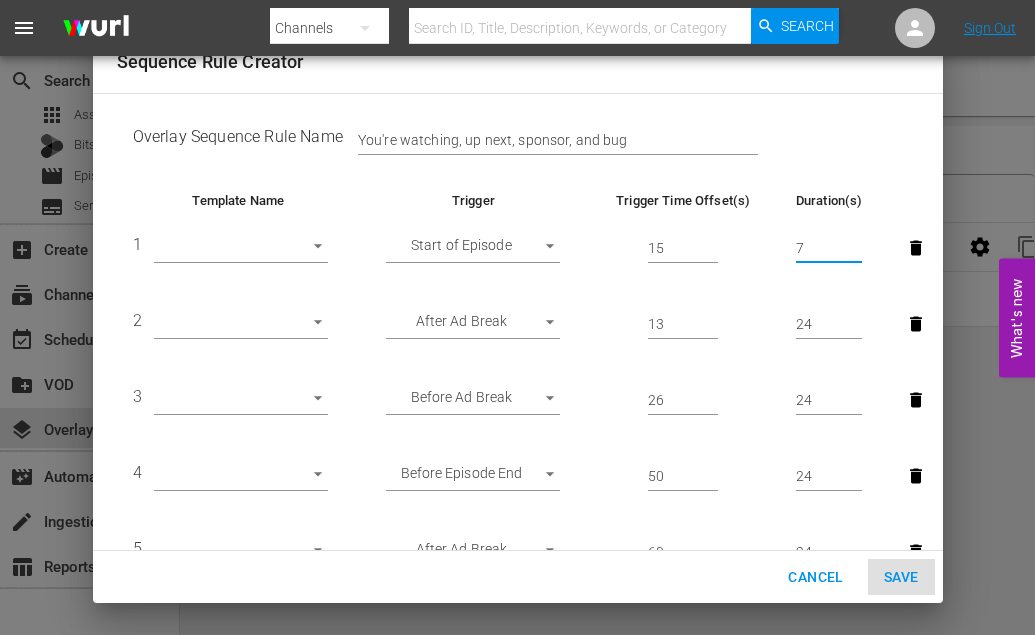 click on "7" at bounding box center [829, 249] 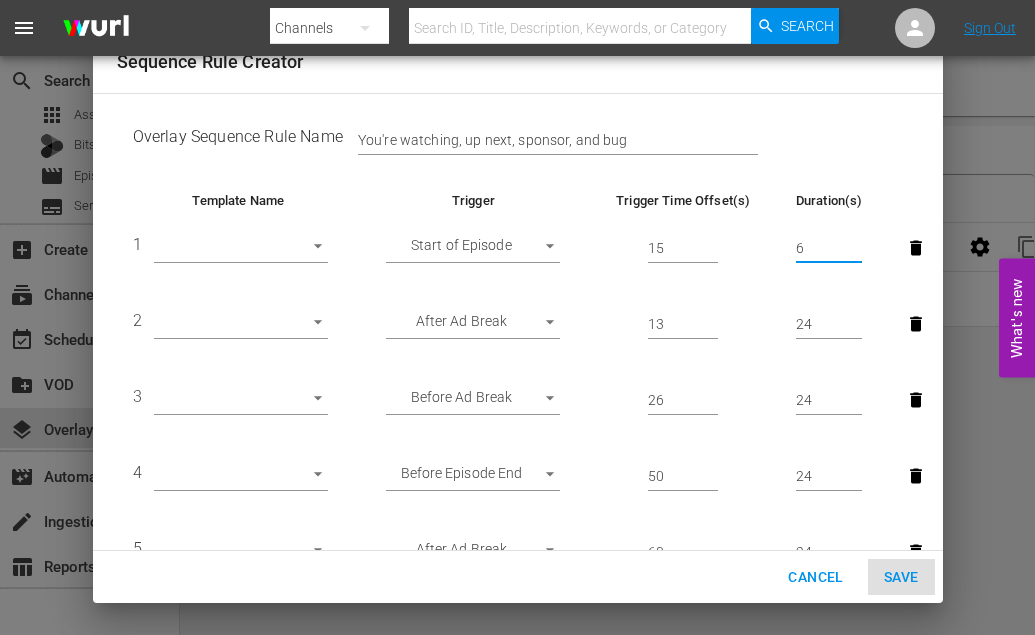 click on "6" at bounding box center [829, 249] 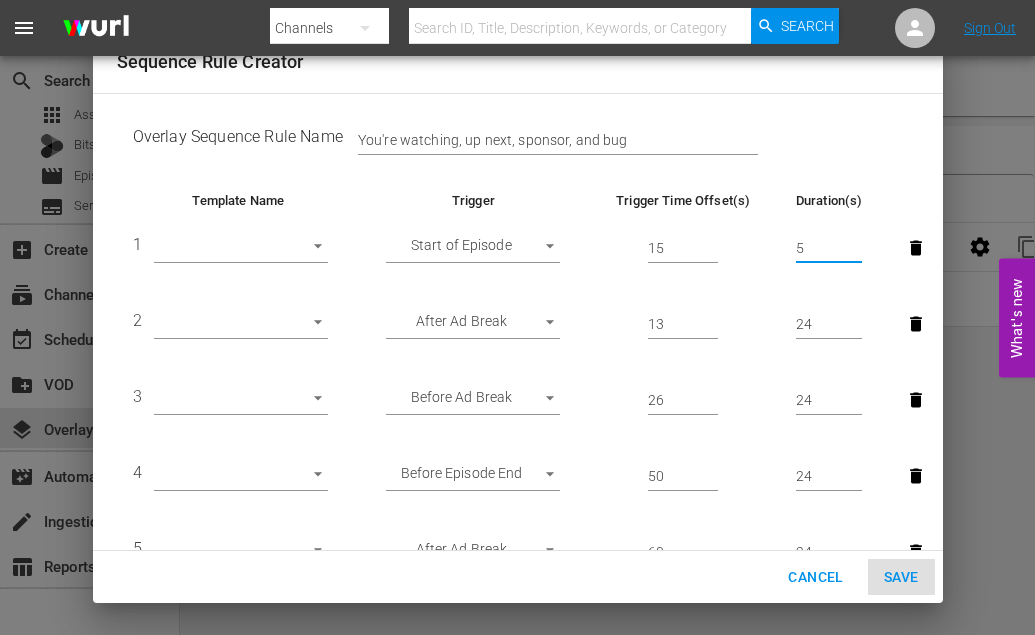 click on "5" at bounding box center [829, 249] 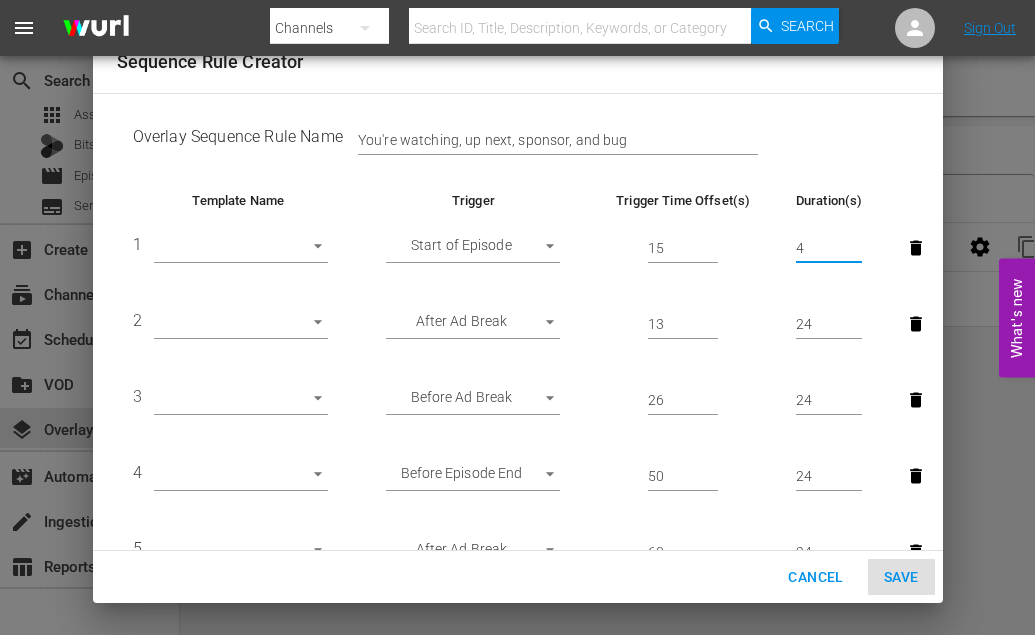 click on "4" at bounding box center (829, 249) 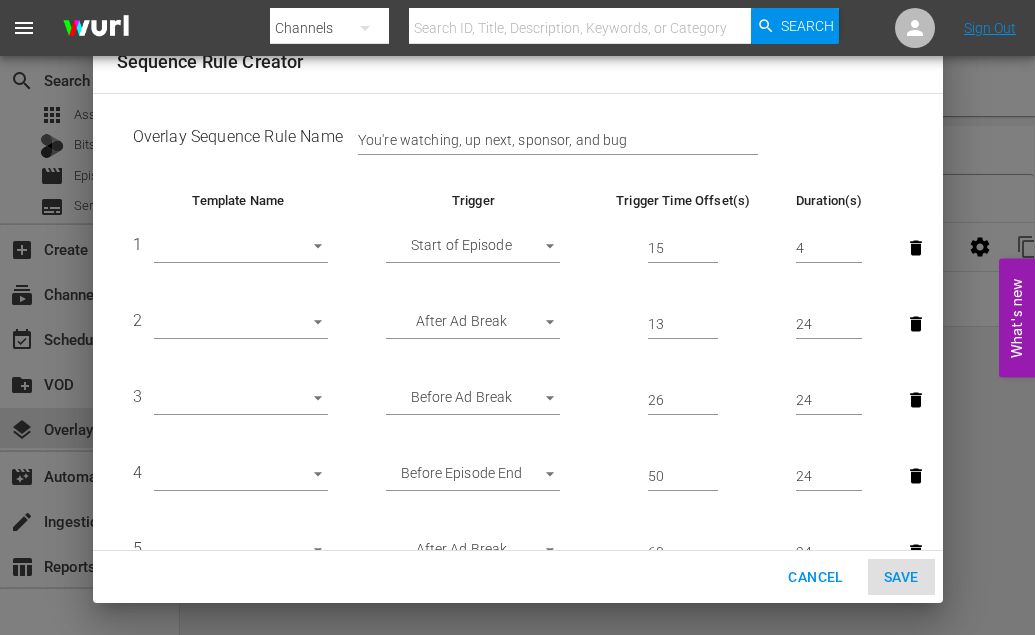 click on "Overlay Sequence Rule Name You're watching, up next, sponsor, and bug" at bounding box center (518, 141) 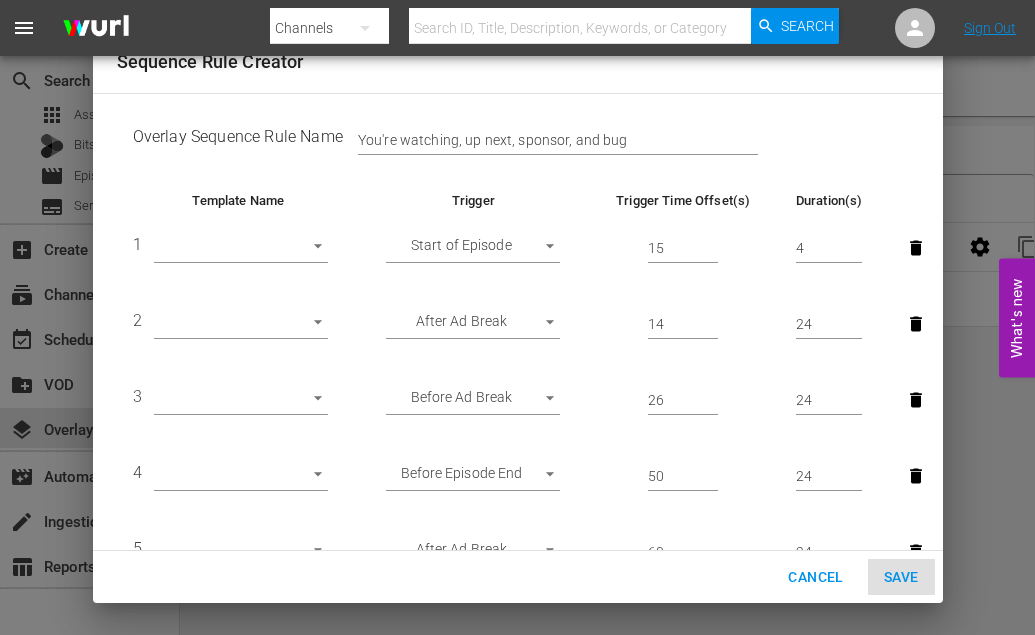 click on "14" at bounding box center (683, 249) 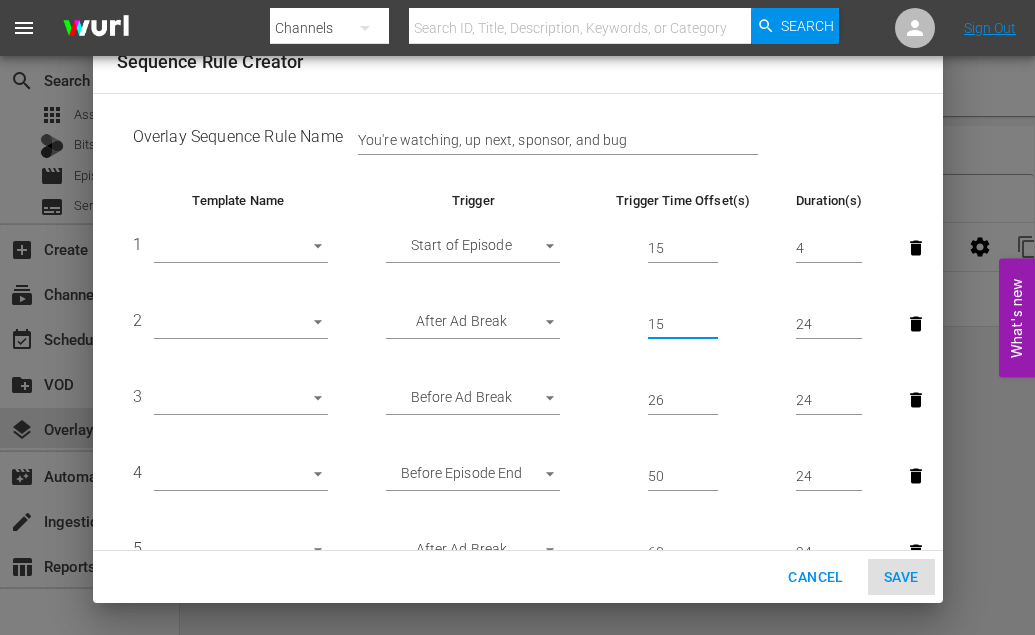 click on "15" at bounding box center (683, 325) 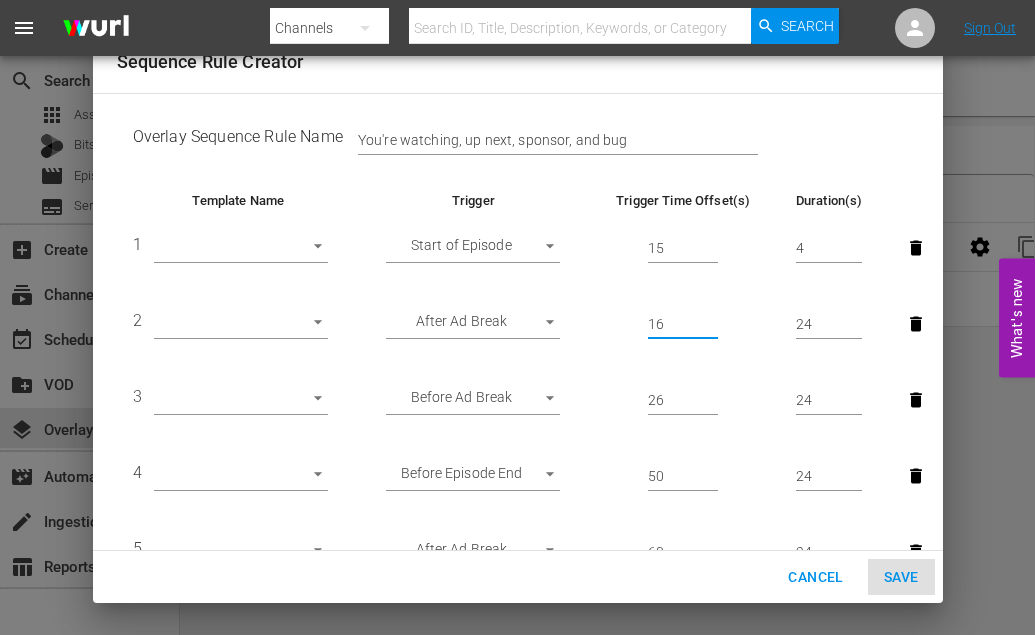 click on "16" at bounding box center (683, 325) 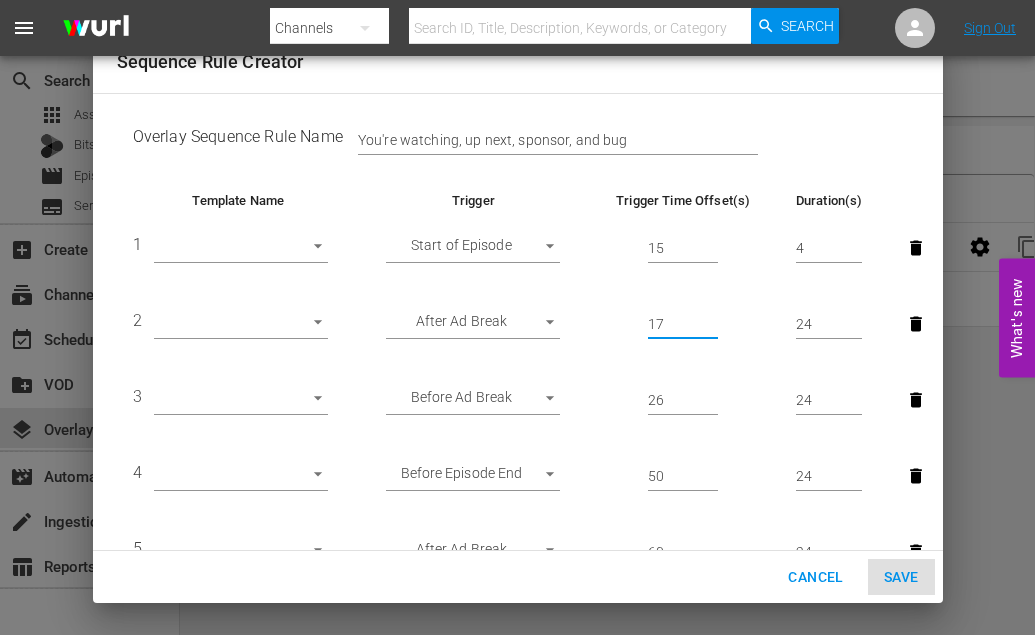 click on "17" at bounding box center (683, 325) 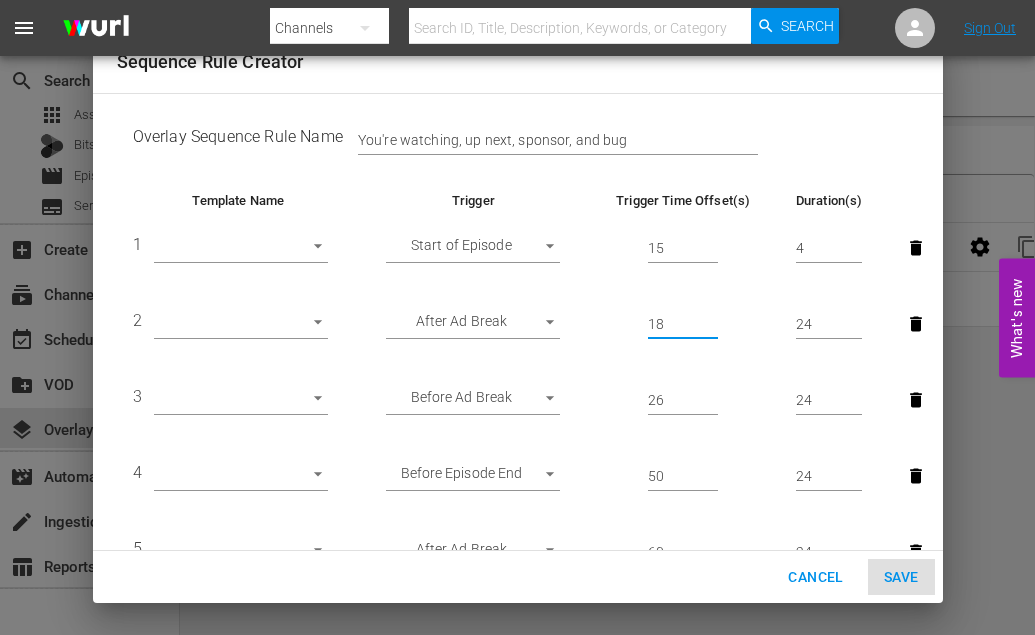 click on "18" at bounding box center (683, 325) 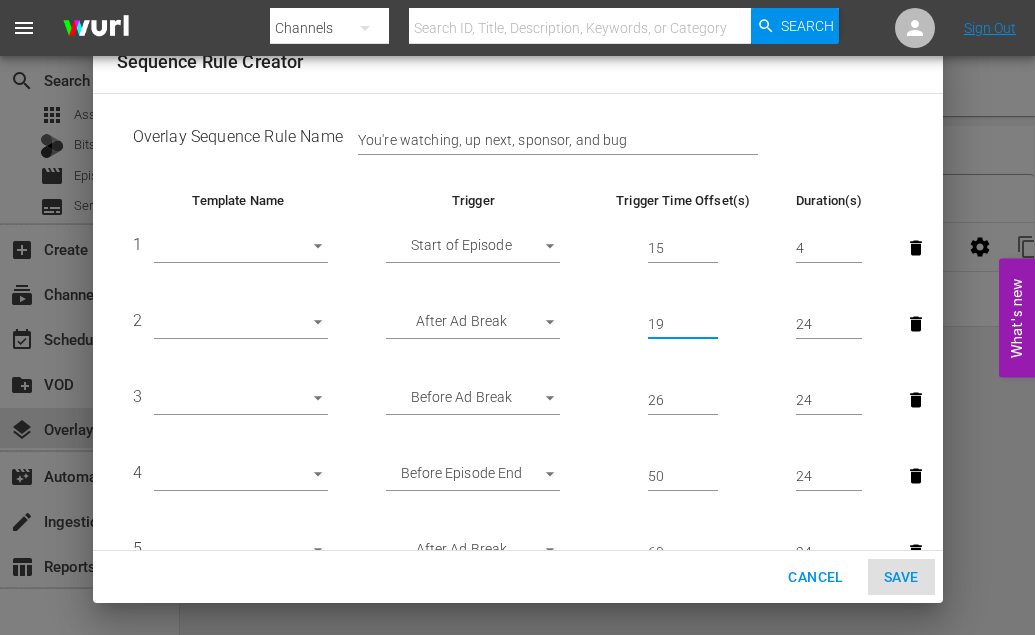click on "19" at bounding box center (683, 325) 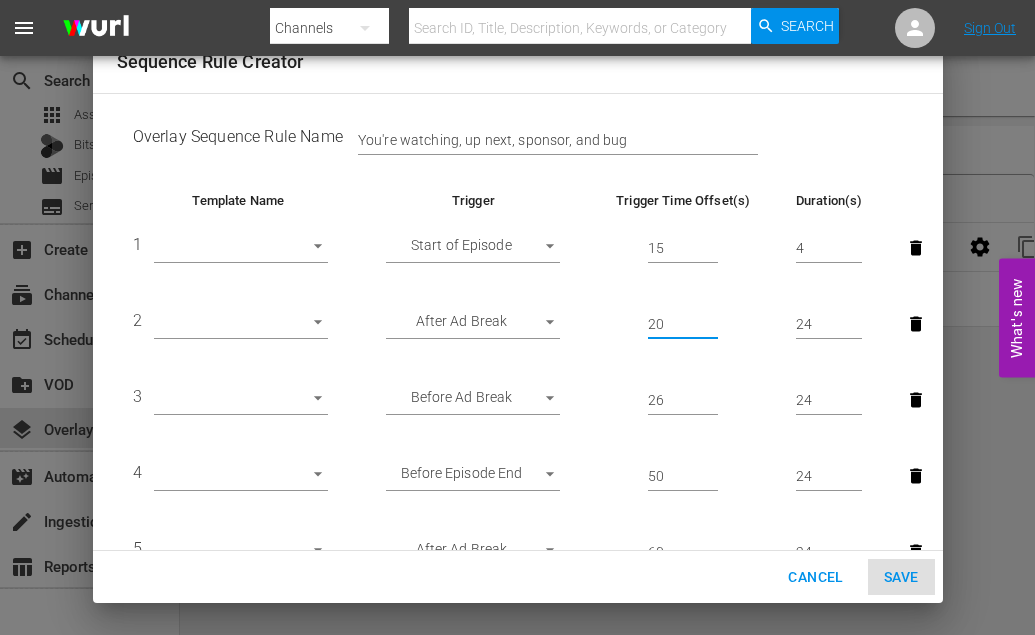 click on "20" at bounding box center (683, 325) 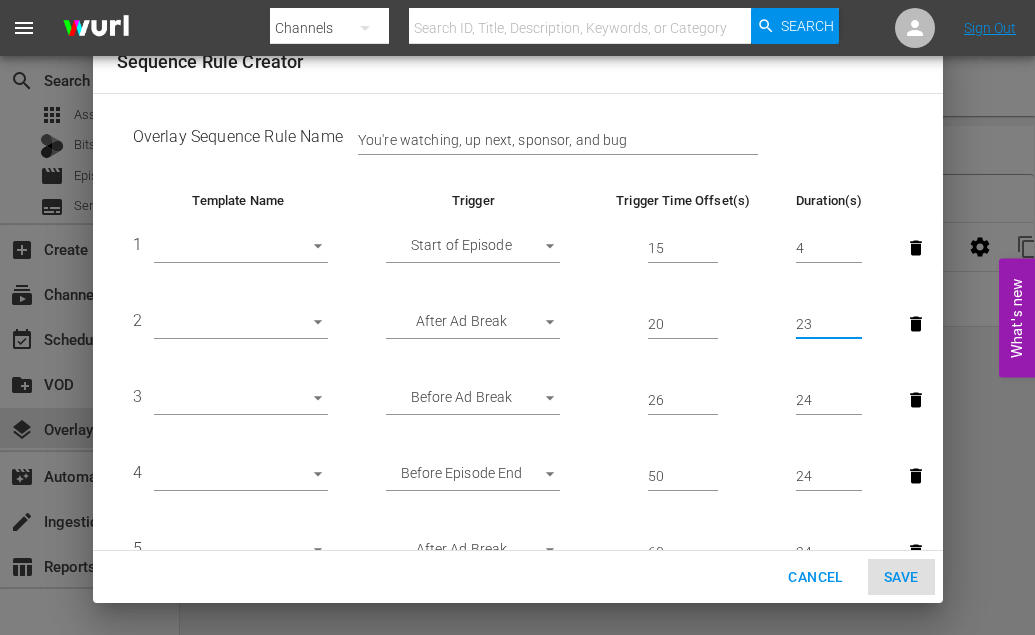click on "23" at bounding box center (829, 325) 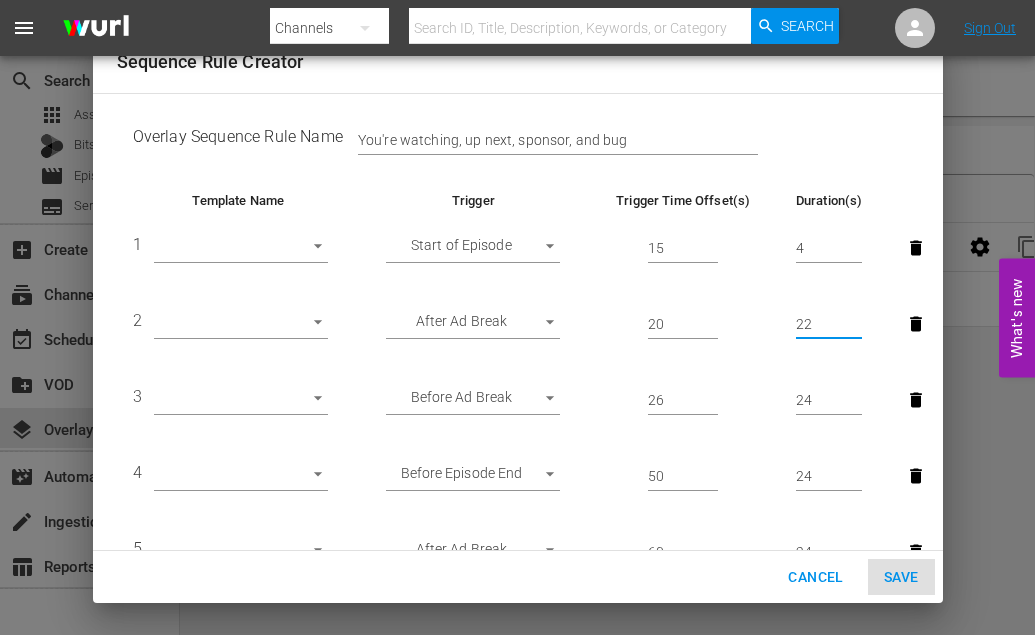 click on "22" at bounding box center (829, 325) 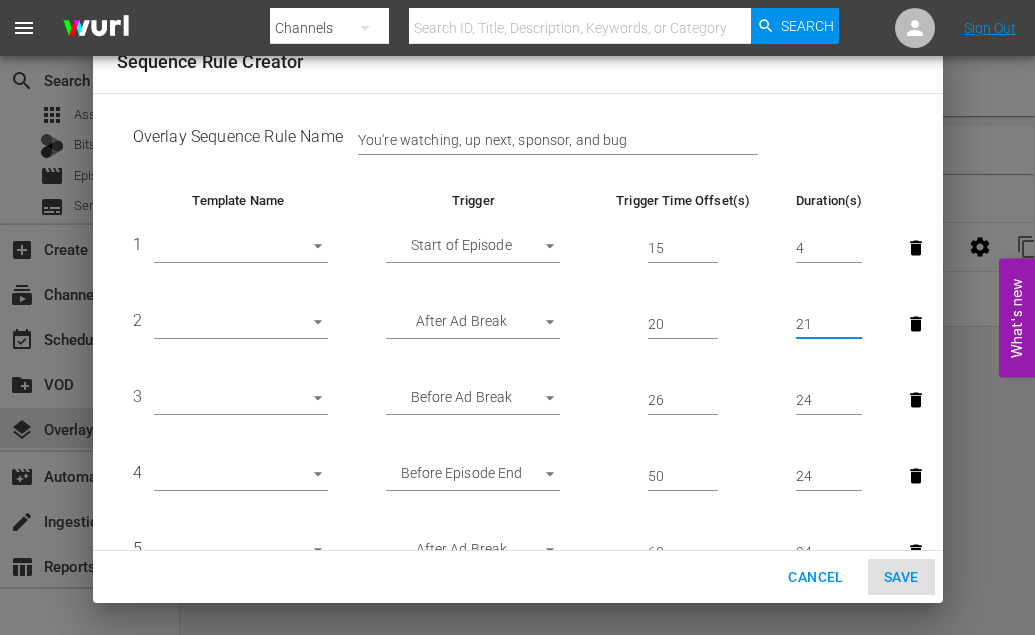click on "21" at bounding box center [829, 325] 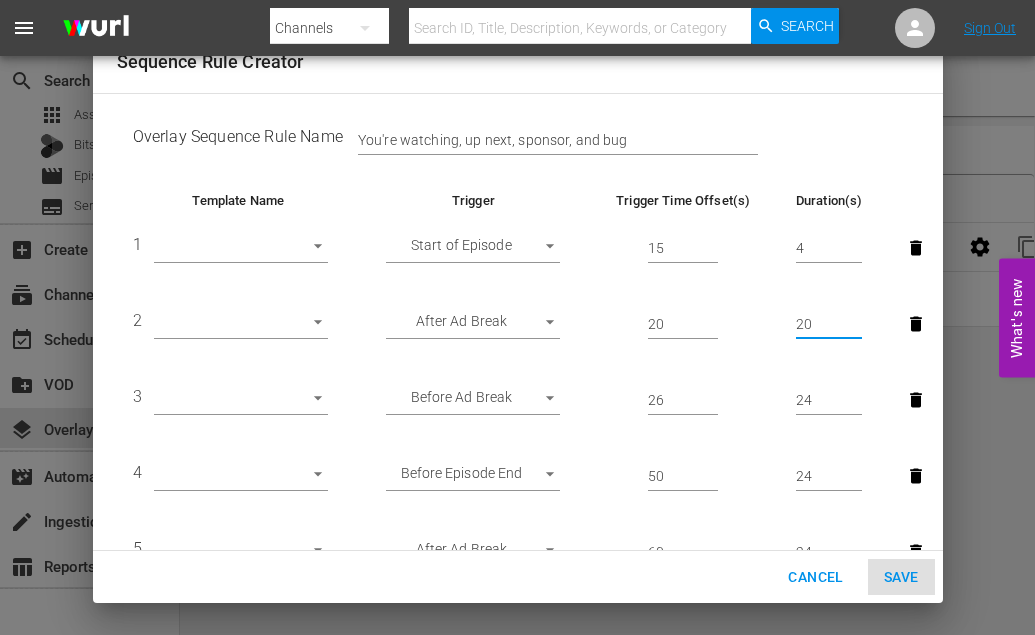 click on "20" at bounding box center (829, 325) 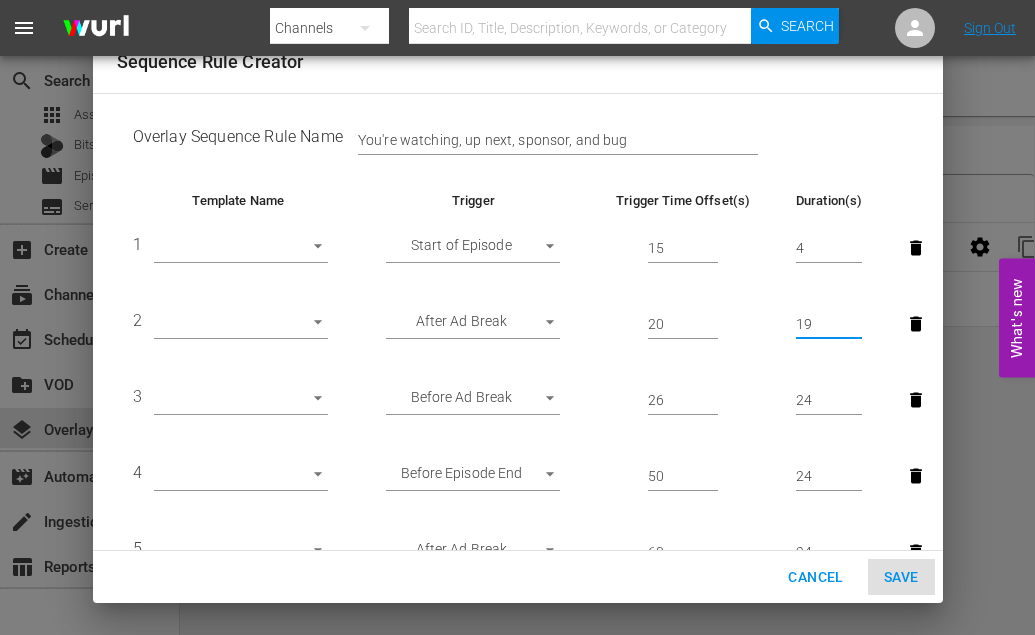 click on "19" at bounding box center [829, 325] 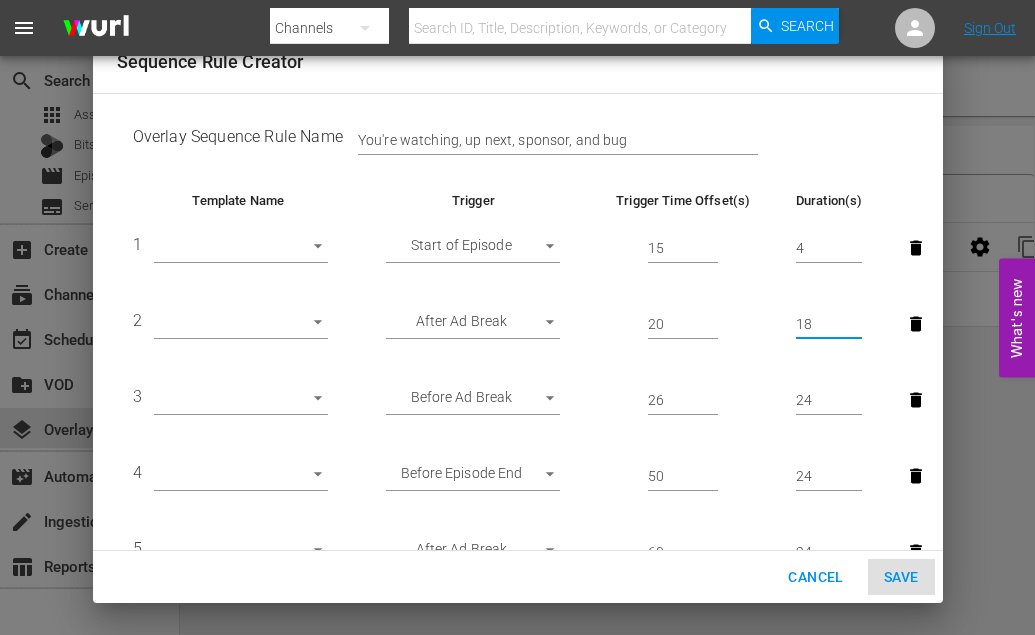 click on "18" at bounding box center [829, 325] 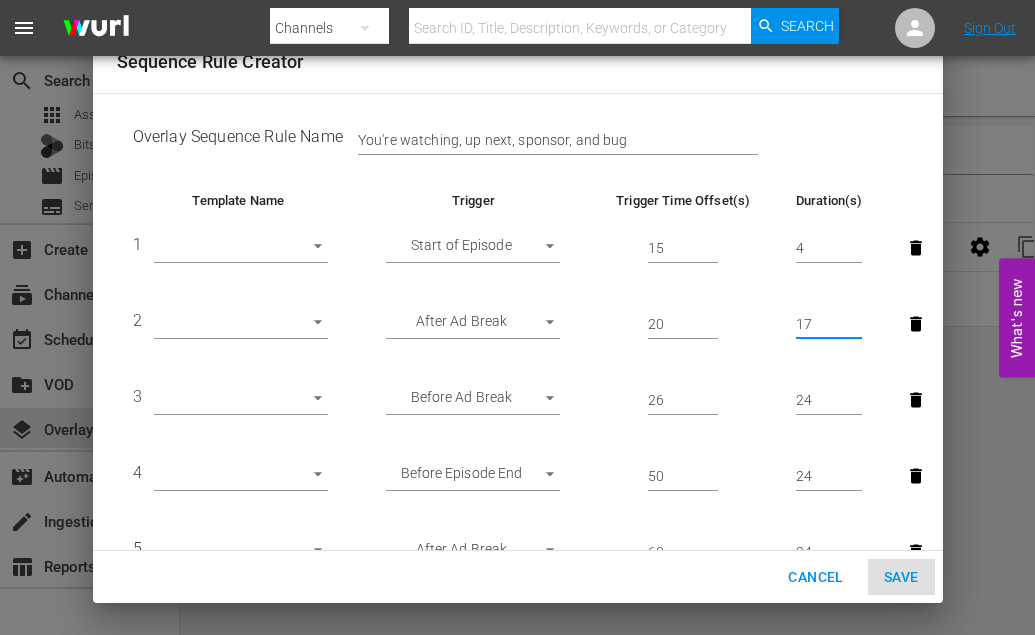 click on "17" at bounding box center [829, 325] 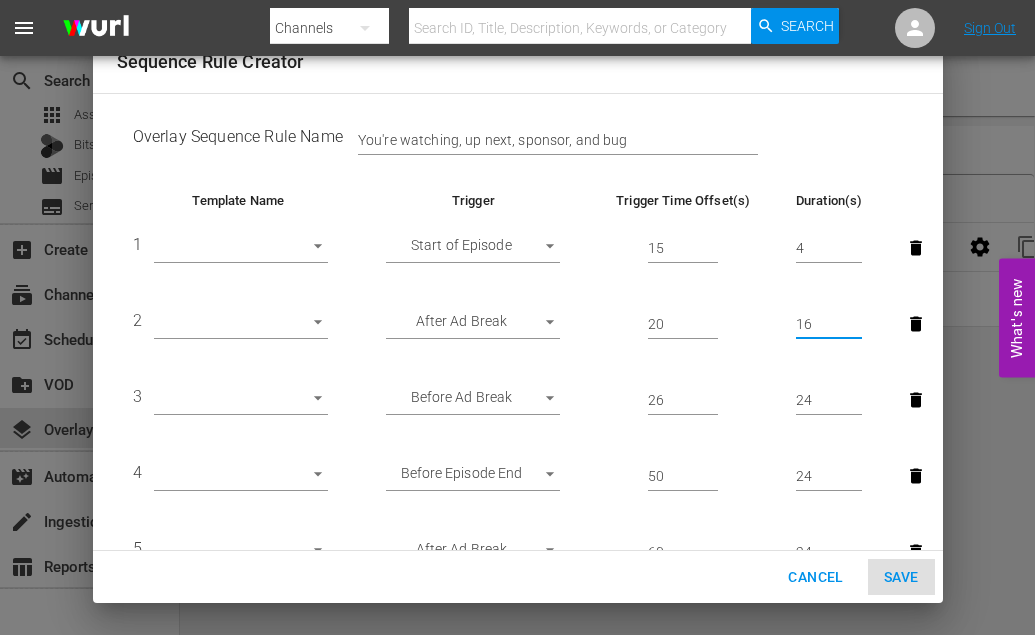 click on "16" at bounding box center [829, 325] 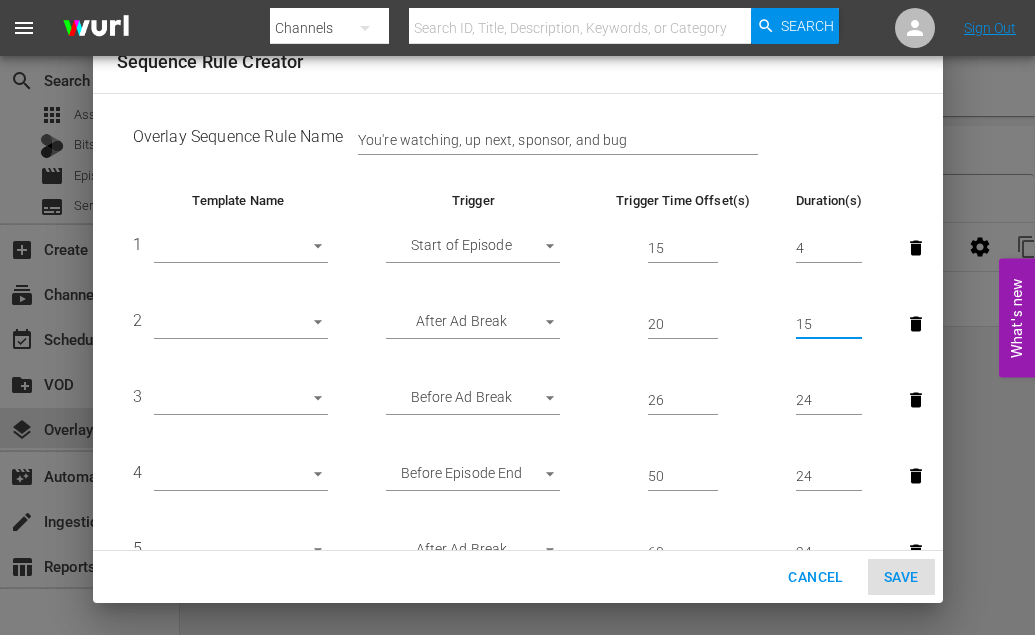 click on "15" at bounding box center [829, 325] 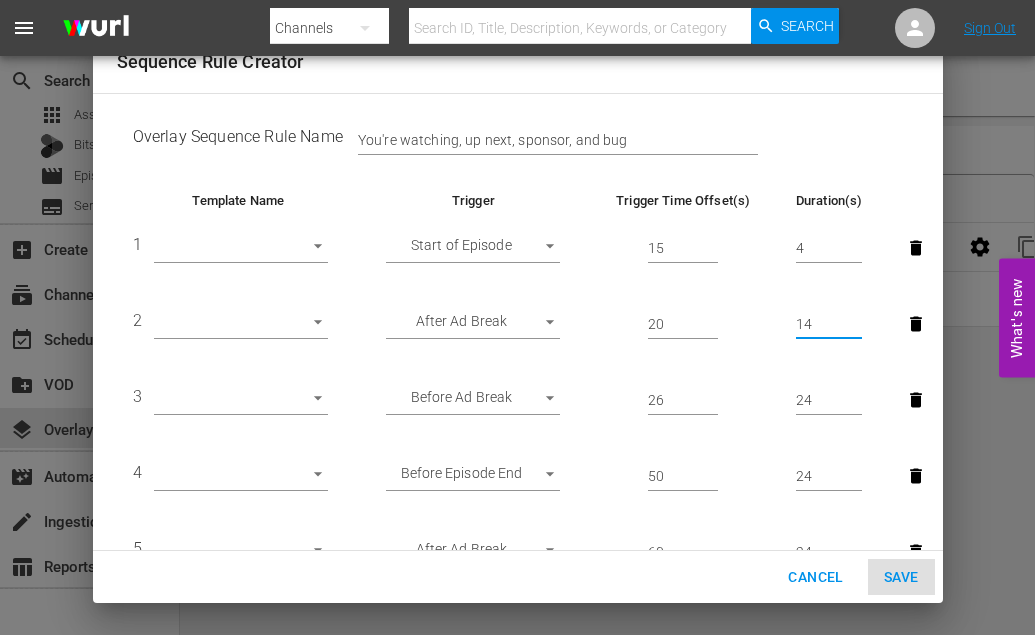click on "14" at bounding box center (829, 325) 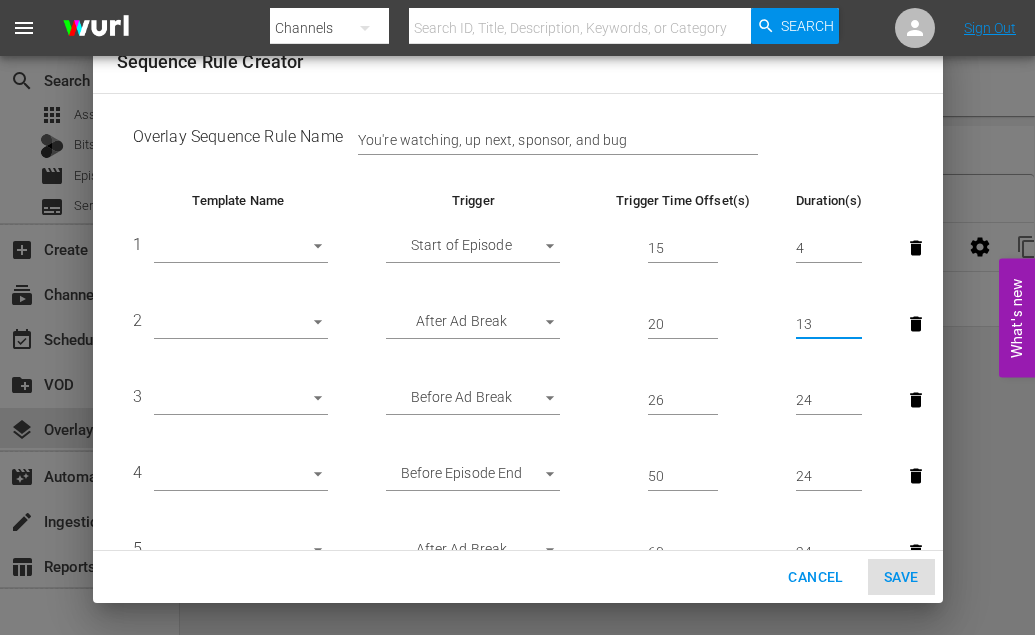 click on "13" at bounding box center [829, 325] 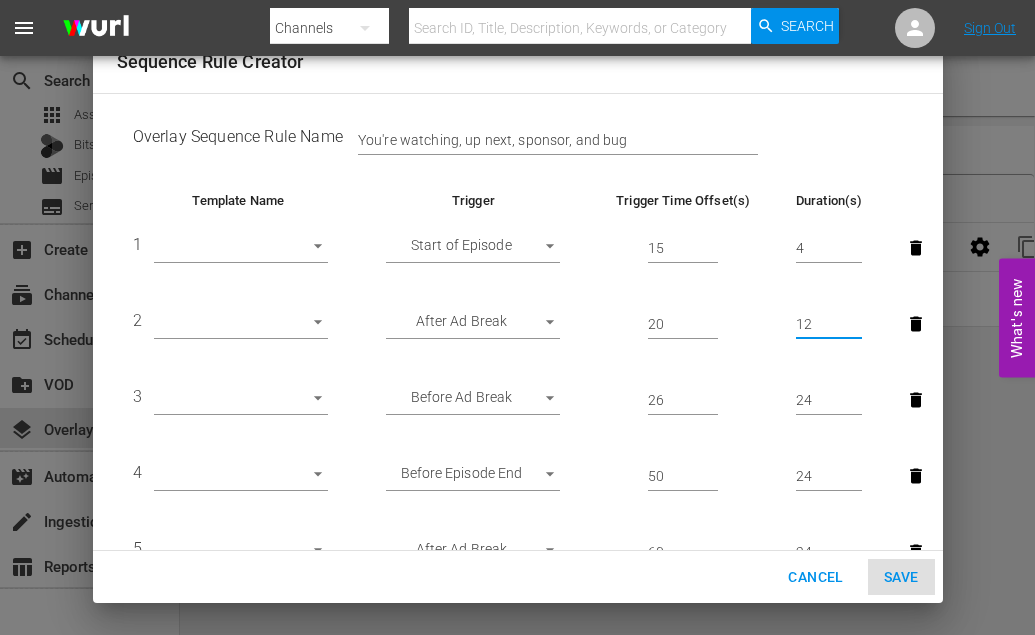 click on "12" at bounding box center (829, 325) 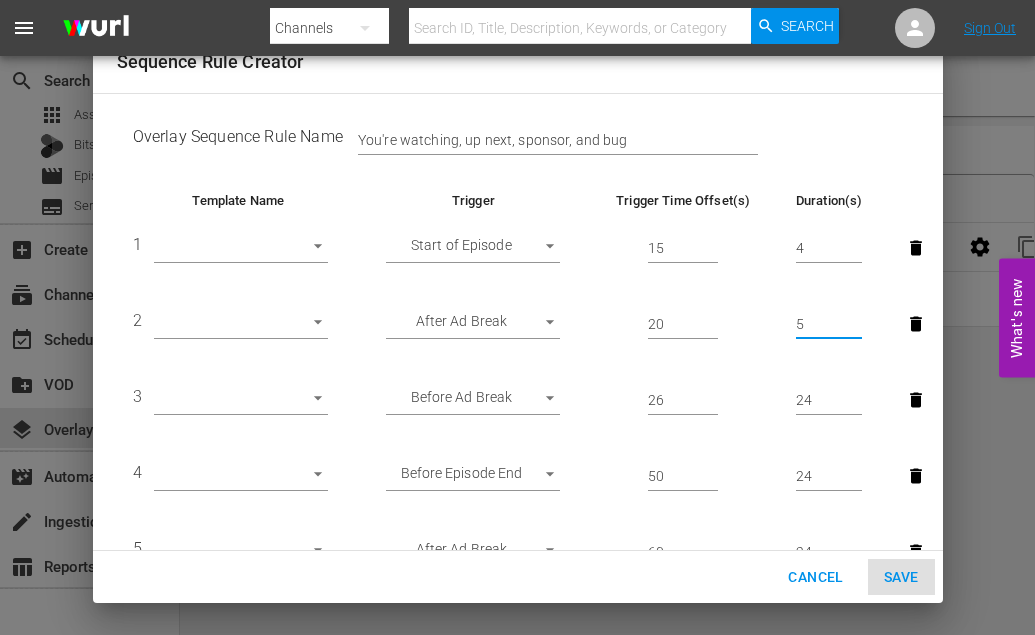 click on "5" at bounding box center [829, 325] 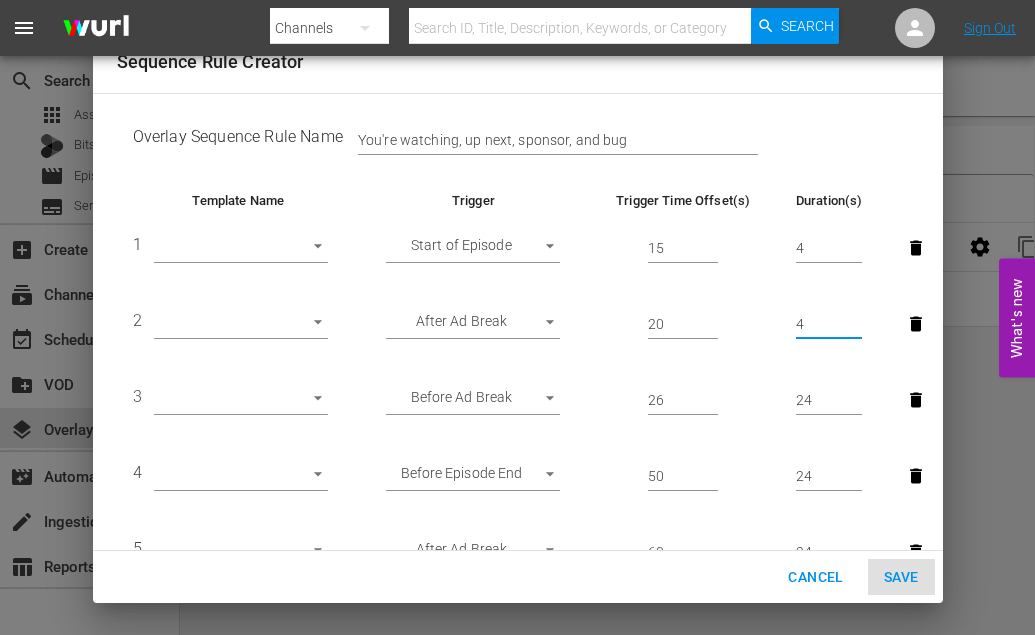 click on "4" at bounding box center [829, 325] 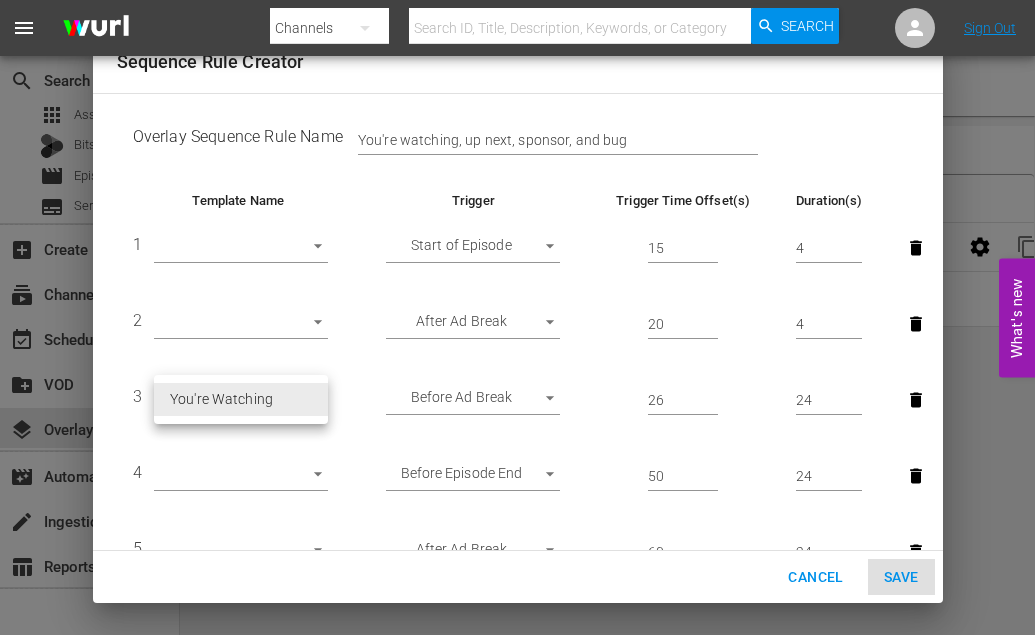 click on "menu Search By Channels Search ID, Title, Description, Keywords, or Category Search Sign Out search   Search apps Asset Bits movie Episode subtitles Series add_box   Create subscriptions   Channels event_available   Schedule create_new_folder   VOD layers   Overlays movie_filter   Automation create   Ingestion table_chart   Reports Channel Title DangerTV Template Manager Sequence Rules Templates Template Name Last Modified You're Watching 08/05/2025 Rule Name Created Applied To Status You're watching, up next, sponsor, and bug 07/28/2022 Channel Level CHANNEL_LEVEL content_copy
What's new 0 Sequence Rule Creator Overlay Sequence Rule Name You're watching, up next, sponsor, and bug Template Name Trigger Trigger Time Offset(s) Duration(s) 1 ​ Start of Episode START_OF_EPISODE 15 4 2 ​ After Ad Break AFTER_AD_BREAK 20 4 3 ​ Before Ad Break BEFORE_AD_BREAK 26 24 4 ​ Before Episode End END_OF_EPISODE 50 24 5 ​ After Ad Break AFTER_AD_BREAK 60 24 6 ​ 60 24" at bounding box center (517, 317) 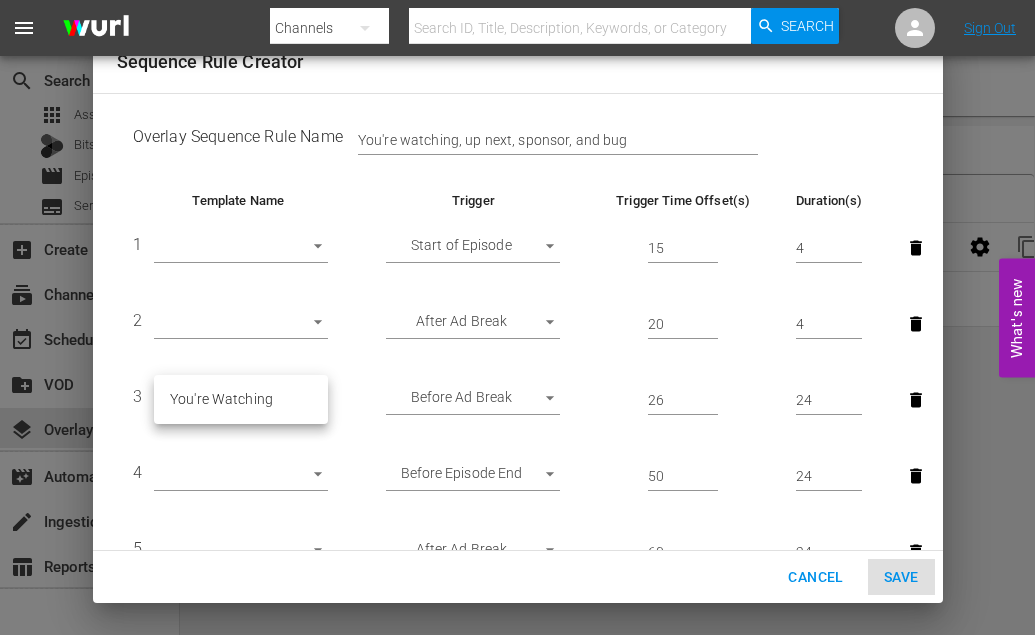 click at bounding box center [517, 317] 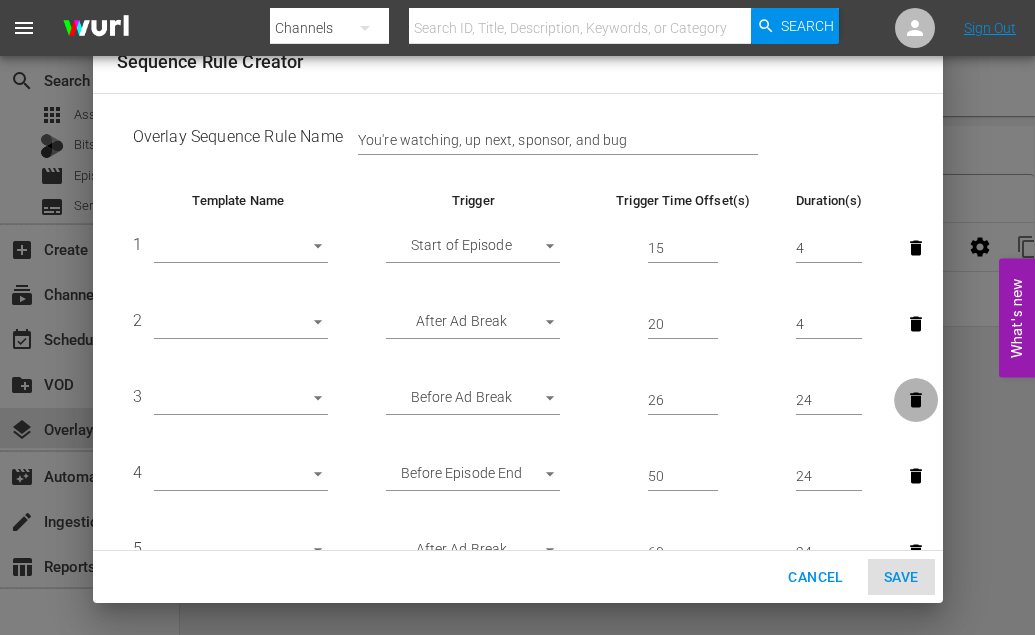 click 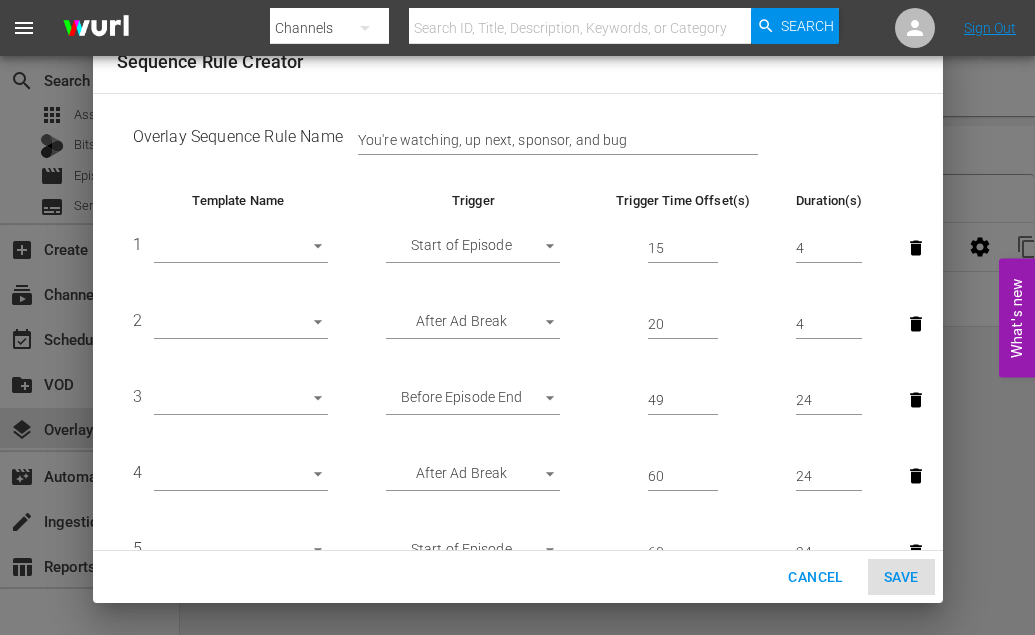 click on "49" at bounding box center [683, 249] 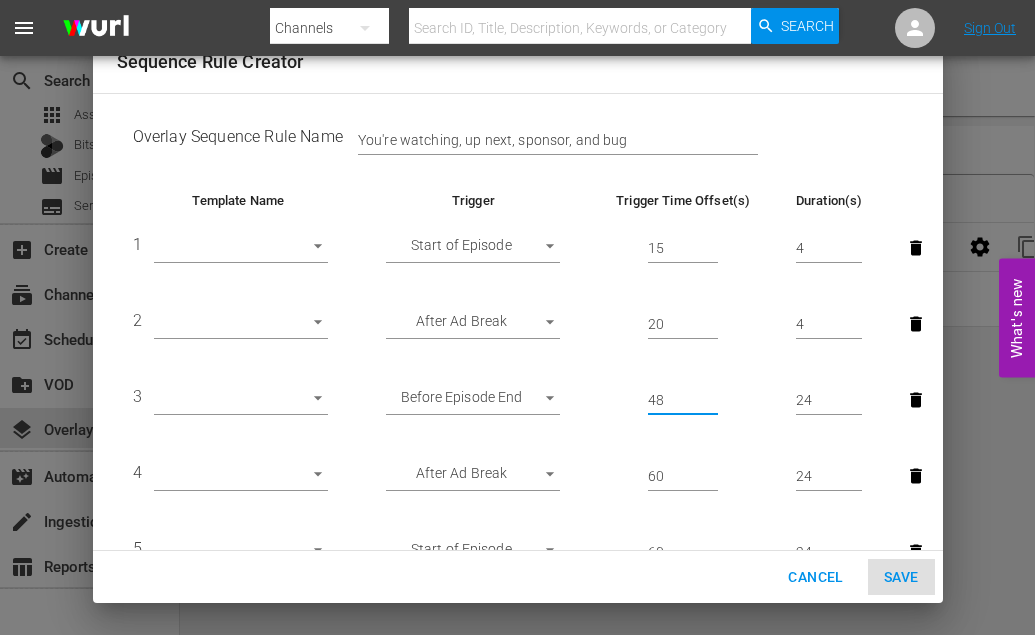 click on "48" at bounding box center (683, 401) 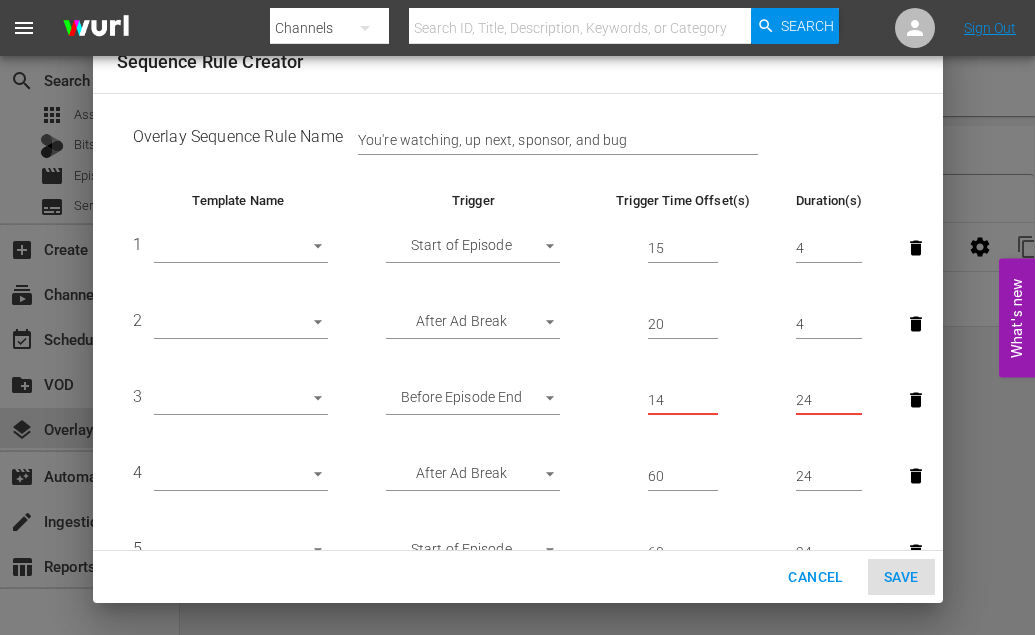 click on "14" at bounding box center [683, 401] 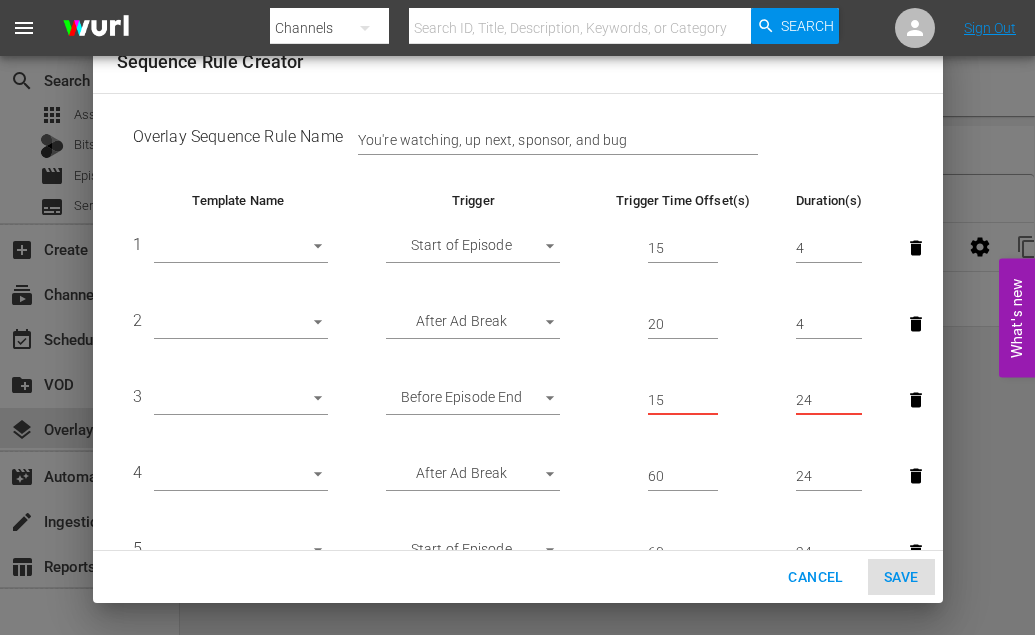 click on "15" at bounding box center (683, 401) 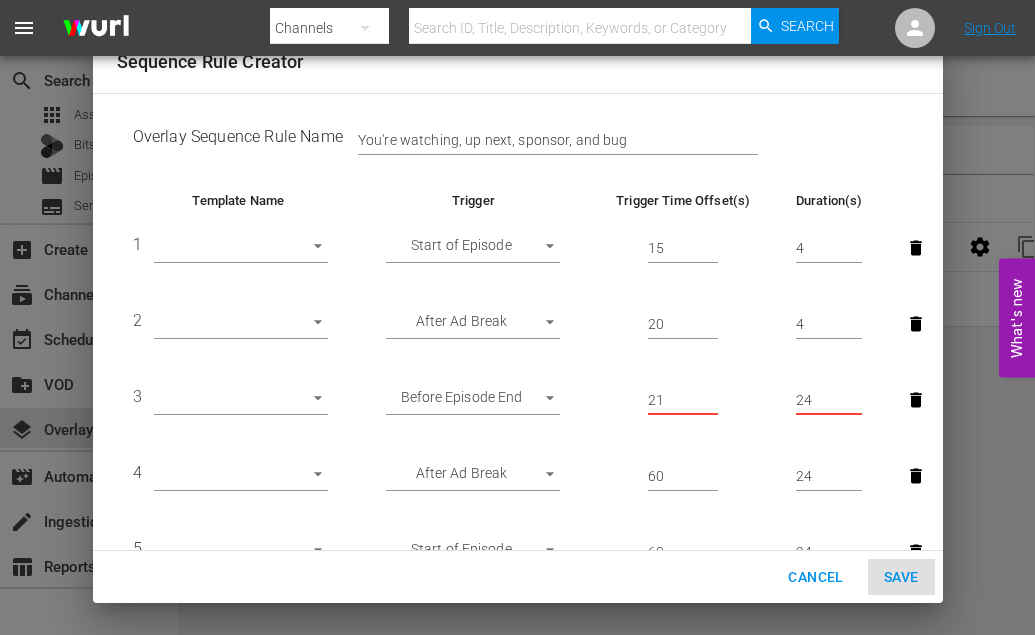click on "21" at bounding box center (683, 401) 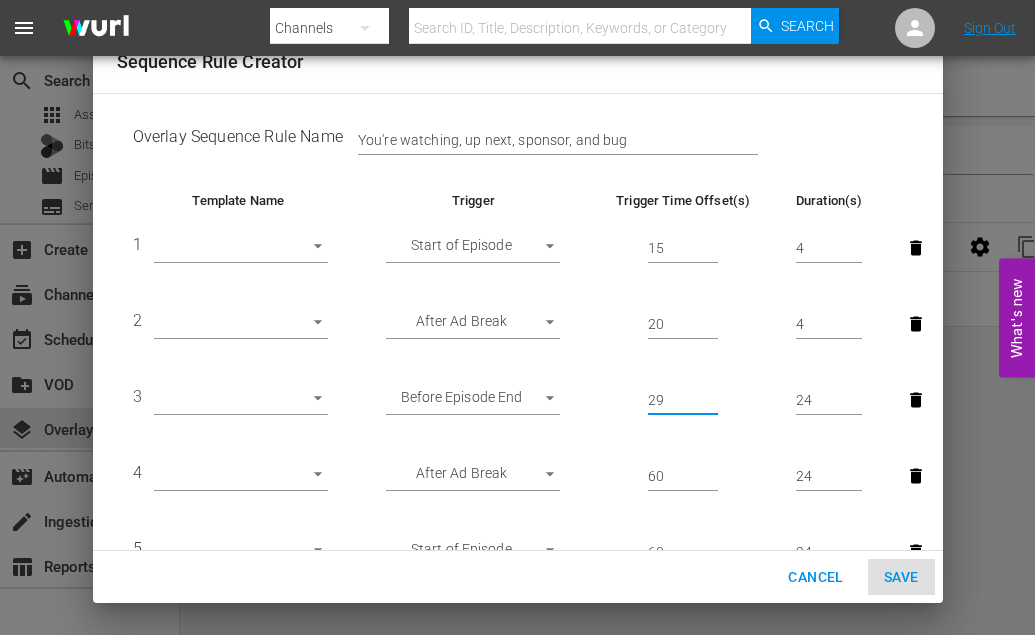 type on "30" 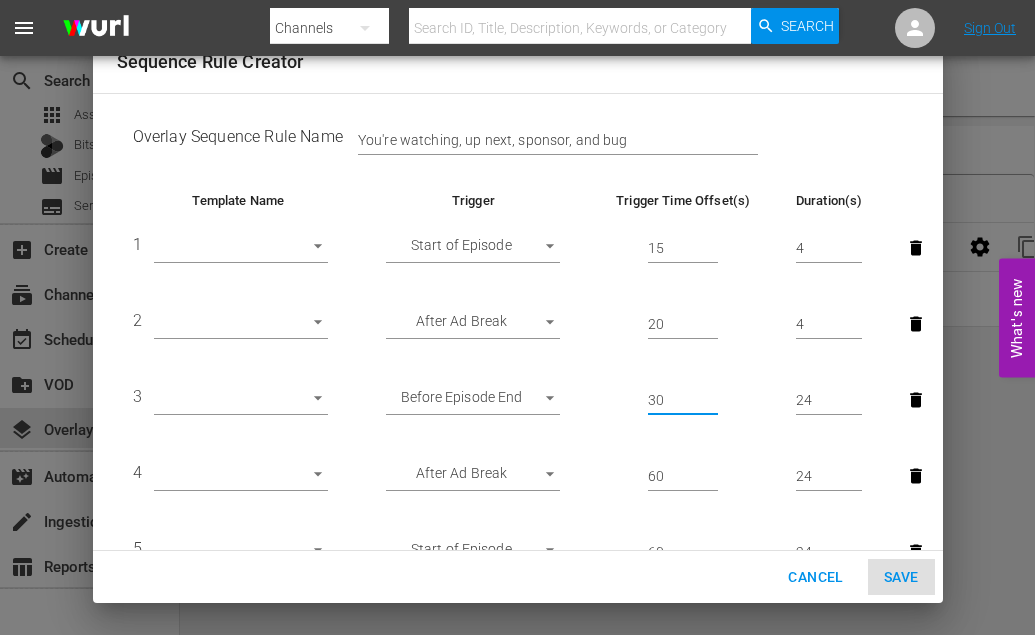 click on "30" at bounding box center [683, 401] 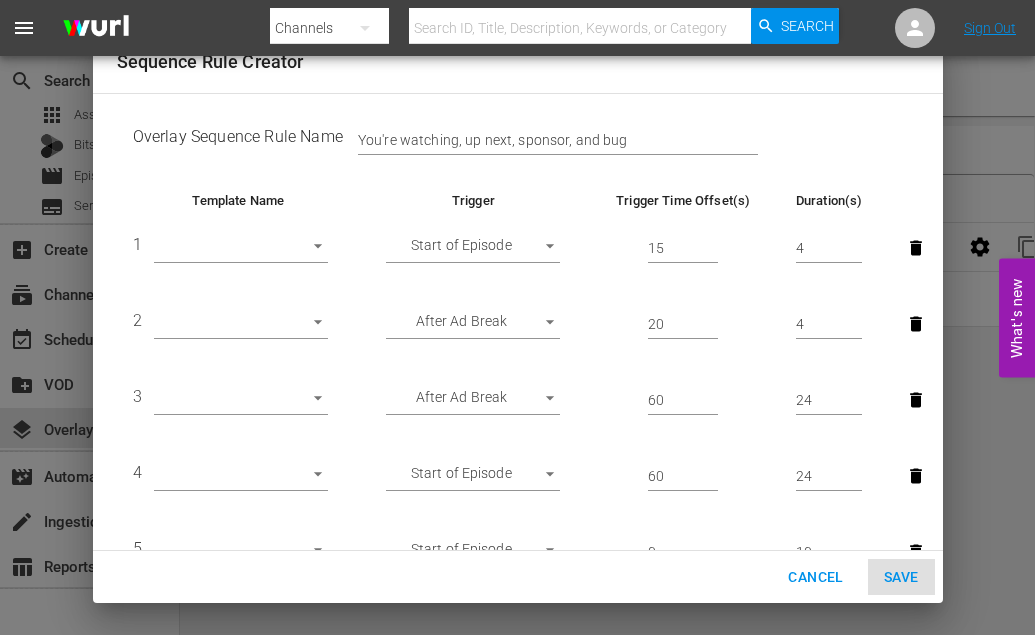 scroll, scrollTop: 0, scrollLeft: 0, axis: both 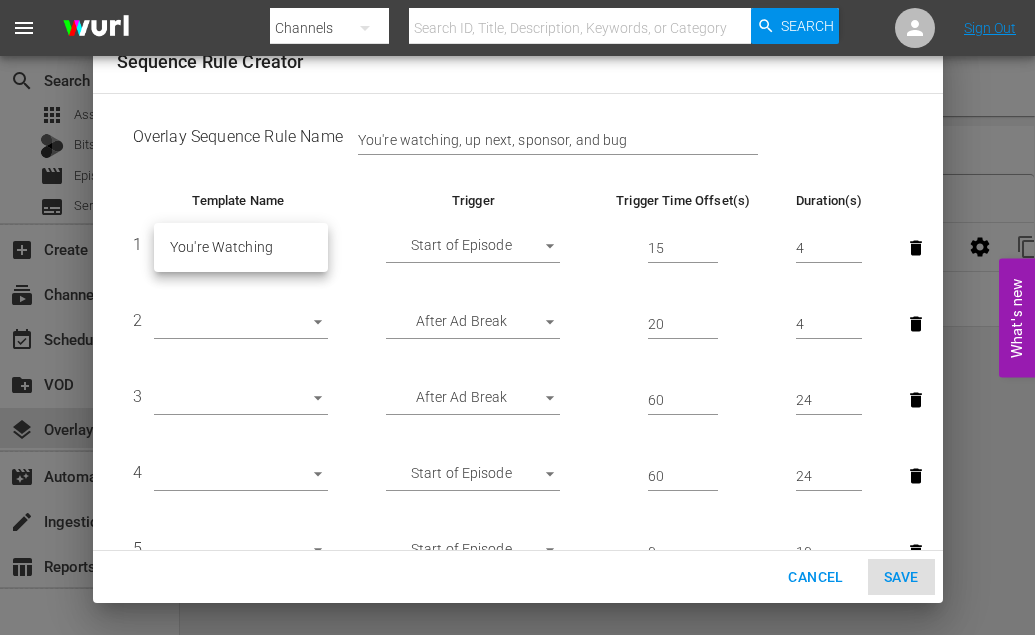 click on "menu Search By Channels Search ID, Title, Description, Keywords, or Category Search Sign Out search   Search apps Asset Bits movie Episode subtitles Series add_box   Create subscriptions   Channels event_available   Schedule create_new_folder   VOD layers   Overlays movie_filter   Automation create   Ingestion table_chart   Reports Channel Title DangerTV Template Manager Sequence Rules Templates Template Name Last Modified You're Watching 08/05/2025 Rule Name Created Applied To Status You're watching, up next, sponsor, and bug 07/28/2022 Channel Level CHANNEL_LEVEL content_copy
What's new 0 Sequence Rule Creator Overlay Sequence Rule Name You're watching, up next, sponsor, and bug Template Name Trigger Trigger Time Offset(s) Duration(s) 1 ​ Start of Episode START_OF_EPISODE 15 4 2 ​ After Ad Break AFTER_AD_BREAK 20 4 3 ​ After Ad Break AFTER_AD_BREAK 60 24 4 ​ Start of Episode START_OF_EPISODE 60 24 5 ​ Start of Episode START_OF_EPISODE 0 10 6 ​ 0 10" at bounding box center [517, 317] 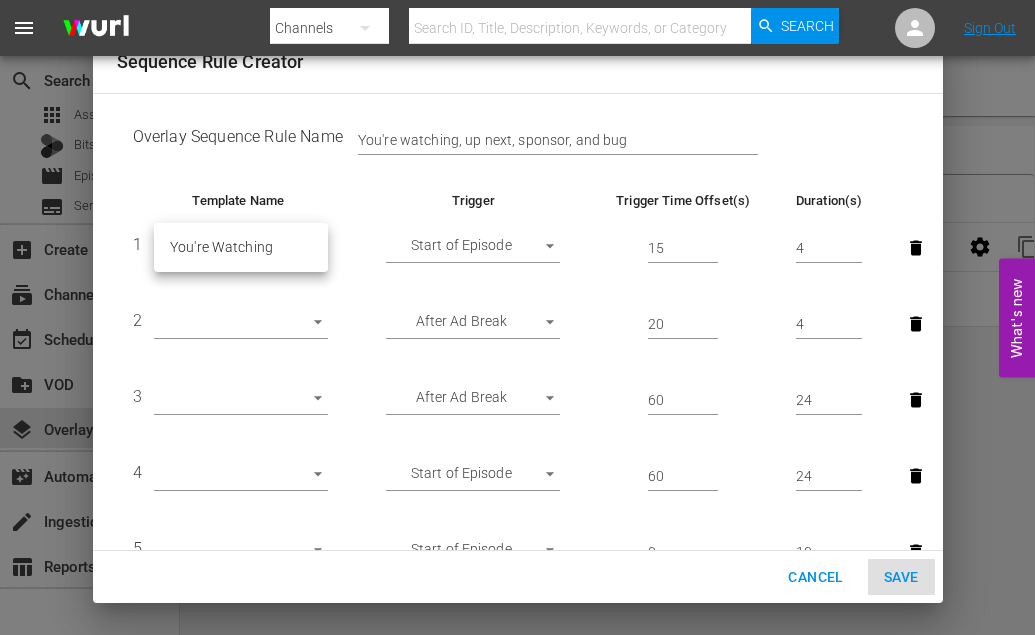 click on "You're Watching" at bounding box center (241, 247) 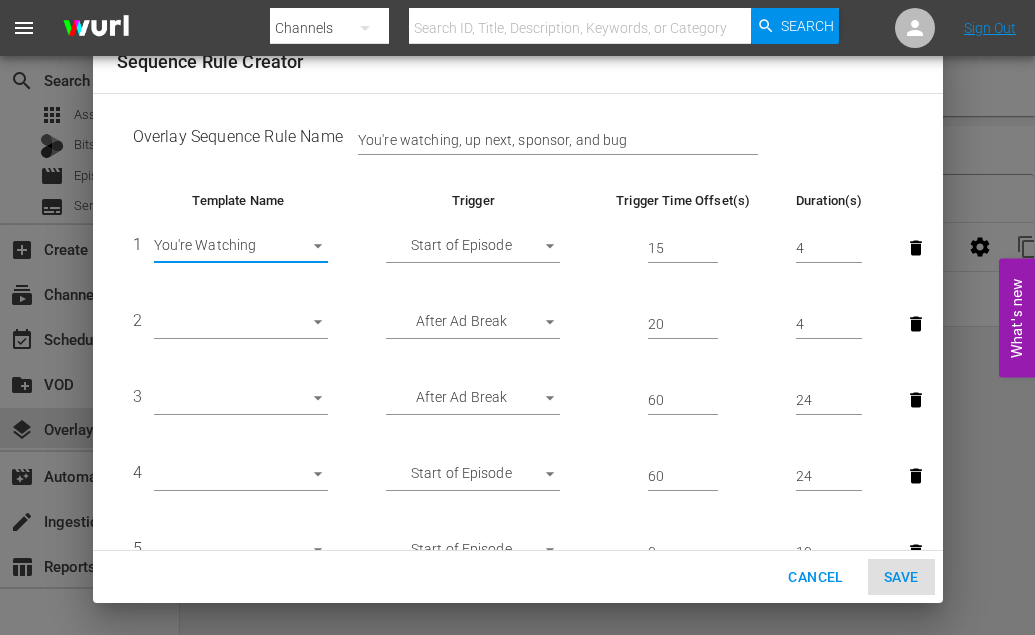 click on "menu Search By Channels Search ID, Title, Description, Keywords, or Category Search Sign Out search   Search apps Asset Bits movie Episode subtitles Series add_box   Create subscriptions   Channels event_available   Schedule create_new_folder   VOD layers   Overlays movie_filter   Automation create   Ingestion table_chart   Reports Channel Title DangerTV Template Manager Sequence Rules Templates Template Name Last Modified You're Watching 08/05/2025 Rule Name Created Applied To Status You're watching, up next, sponsor, and bug 07/28/2022 Channel Level CHANNEL_LEVEL content_copy
What's new 0 Sequence Rule Creator Overlay Sequence Rule Name You're watching, up next, sponsor, and bug Template Name Trigger Trigger Time Offset(s) Duration(s) 1 You're Watching 30363 Start of Episode START_OF_EPISODE 15 4 2 ​ After Ad Break AFTER_AD_BREAK 20 4 3 ​ After Ad Break AFTER_AD_BREAK 60 24 4 ​ Start of Episode START_OF_EPISODE 60 24 5 ​ Start of Episode 0 10 6 ​ 0 10" at bounding box center (517, 317) 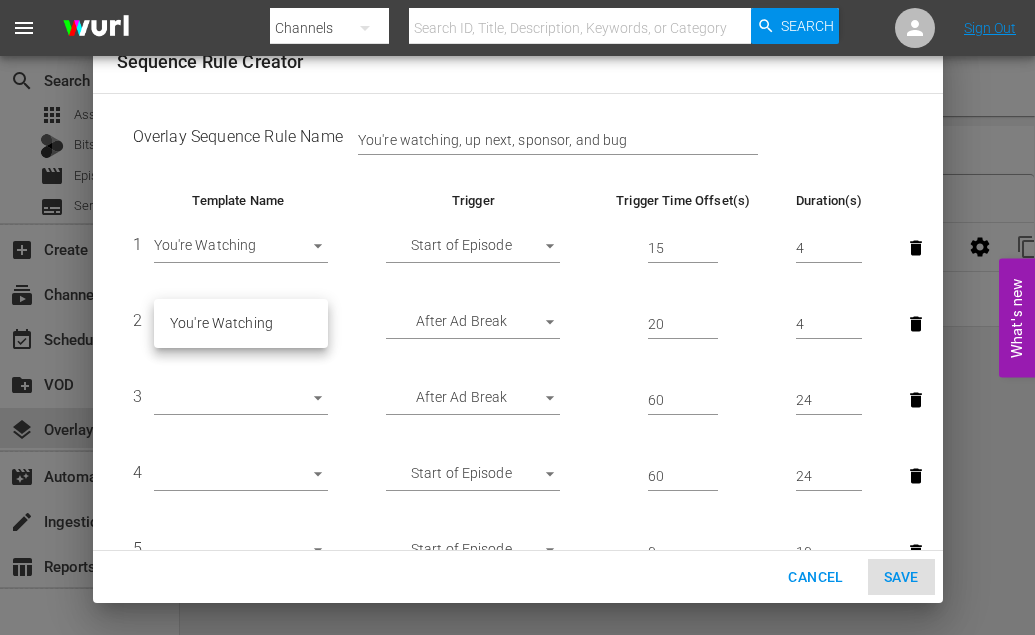 click on "You're Watching" at bounding box center [241, 323] 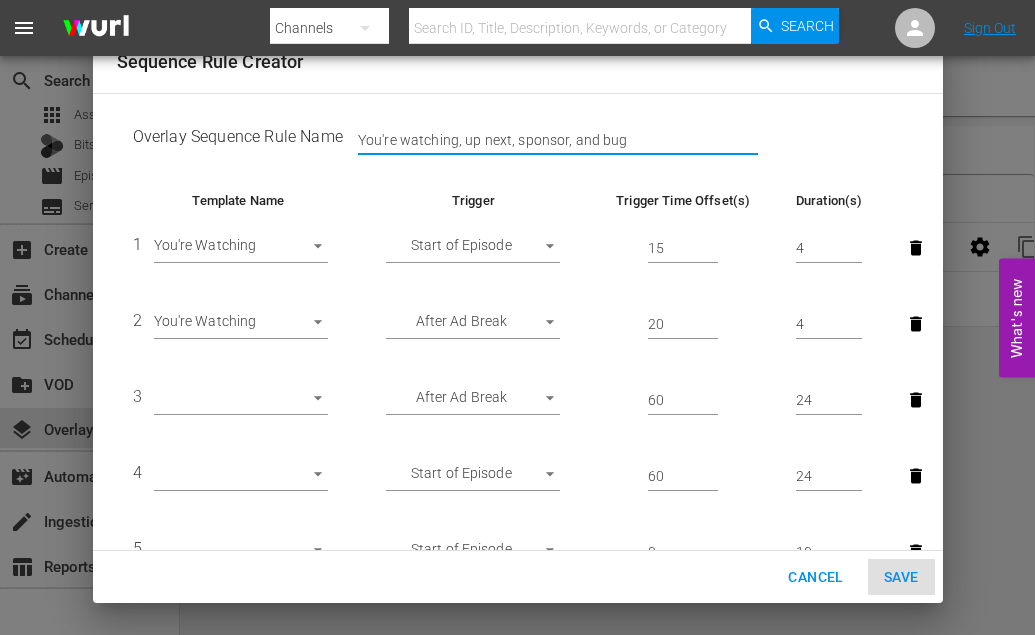 click on "You're watching, up next, sponsor, and bug" at bounding box center (558, 141) 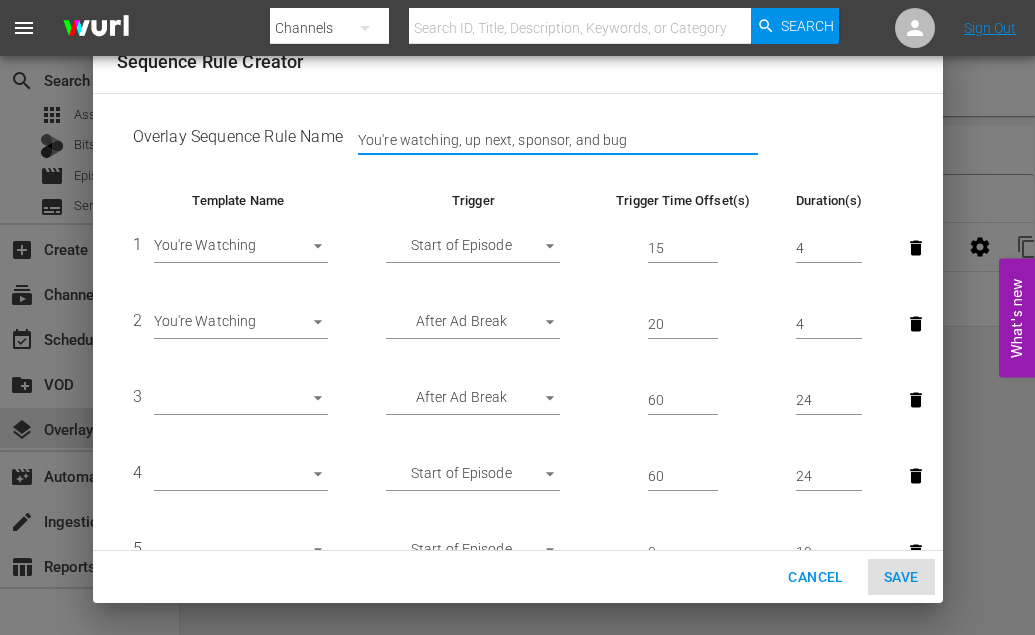 scroll, scrollTop: 0, scrollLeft: 0, axis: both 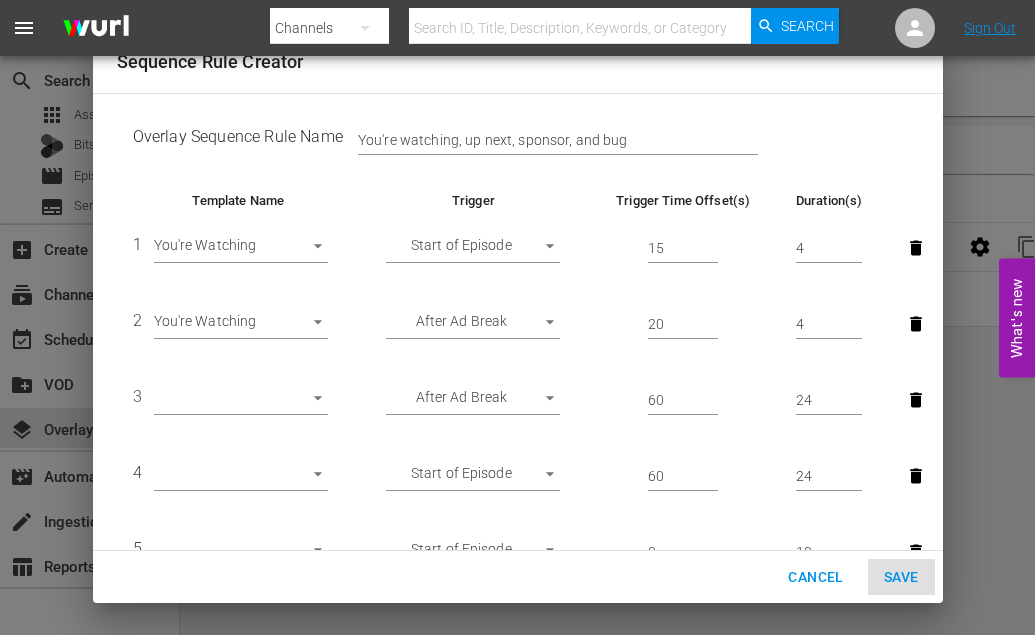 click on "Cancel Save" at bounding box center [518, 577] 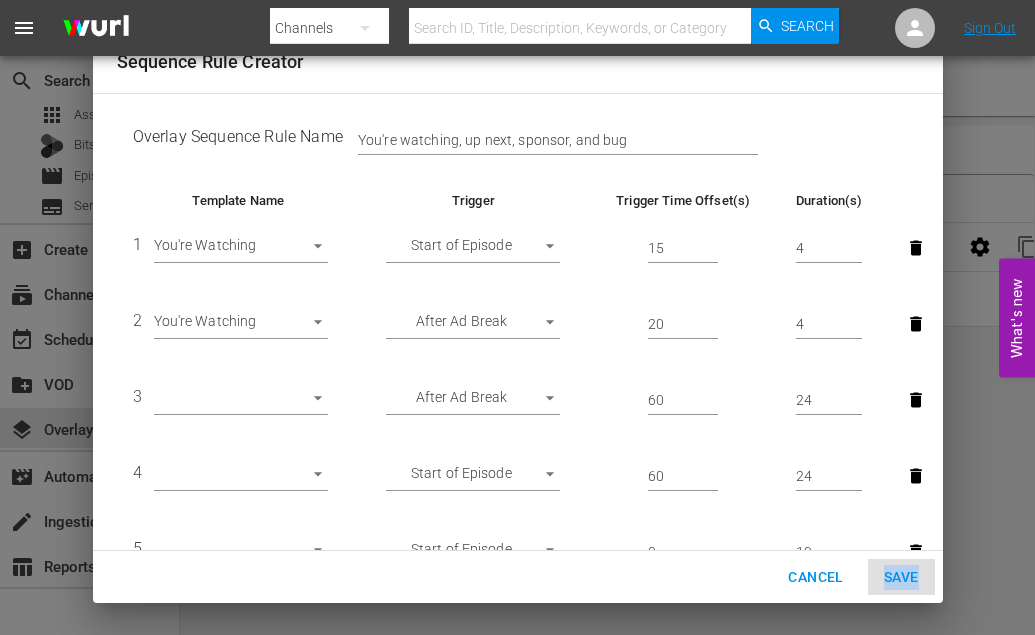 click on "Cancel Save" at bounding box center (518, 577) 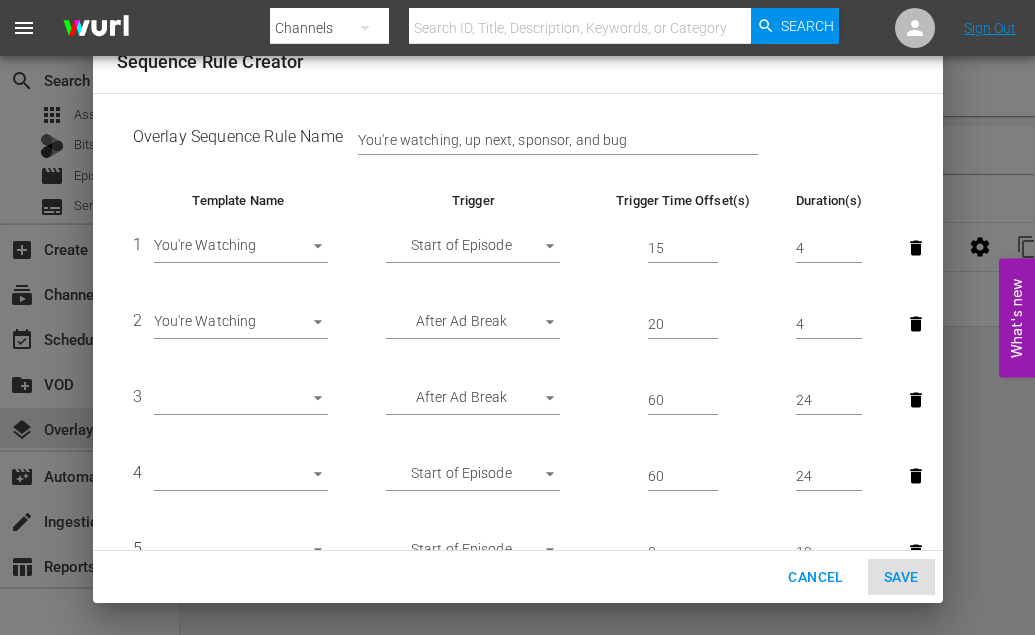 scroll, scrollTop: 0, scrollLeft: 0, axis: both 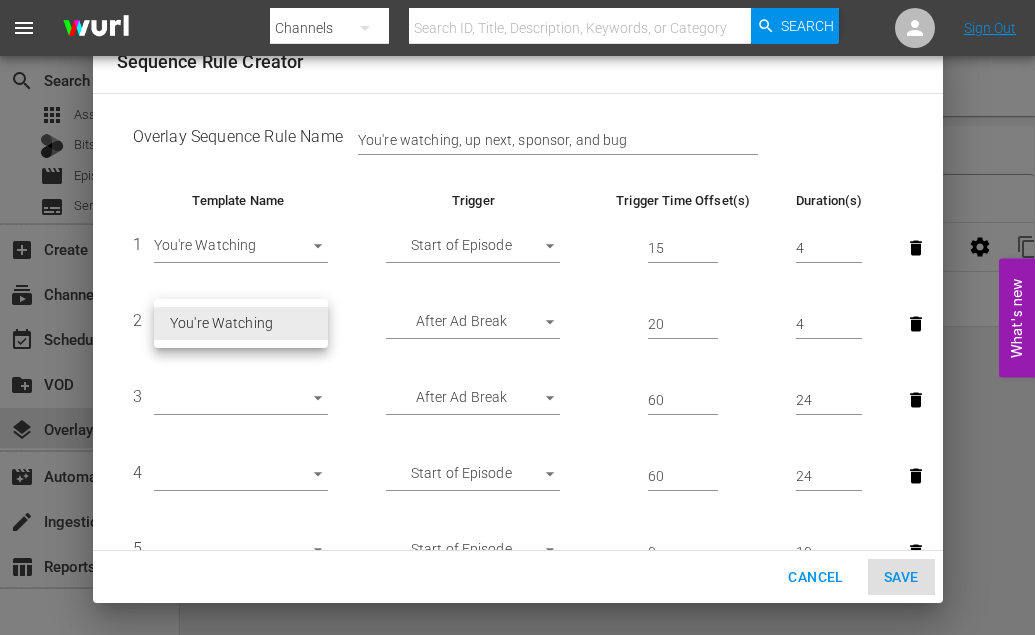 click at bounding box center [517, 317] 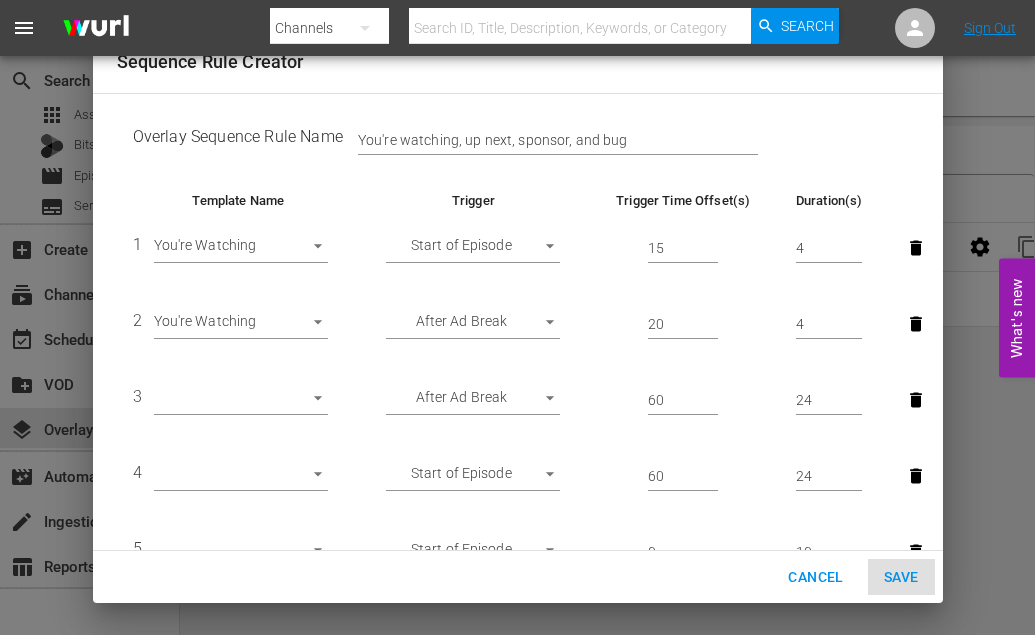 click on "Cancel Save" at bounding box center [518, 577] 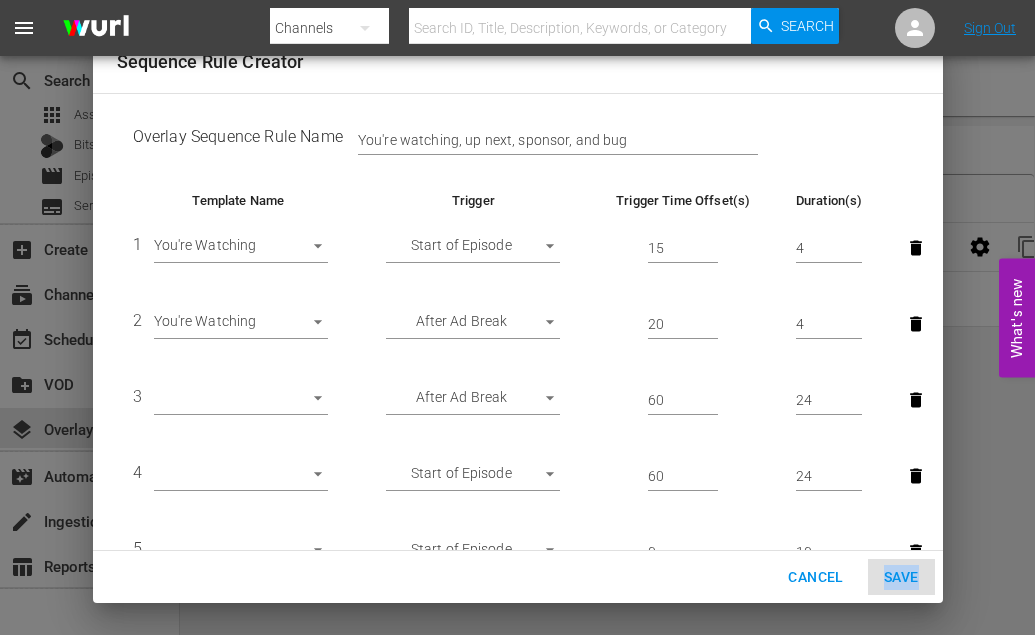 click on "Cancel Save" at bounding box center (518, 577) 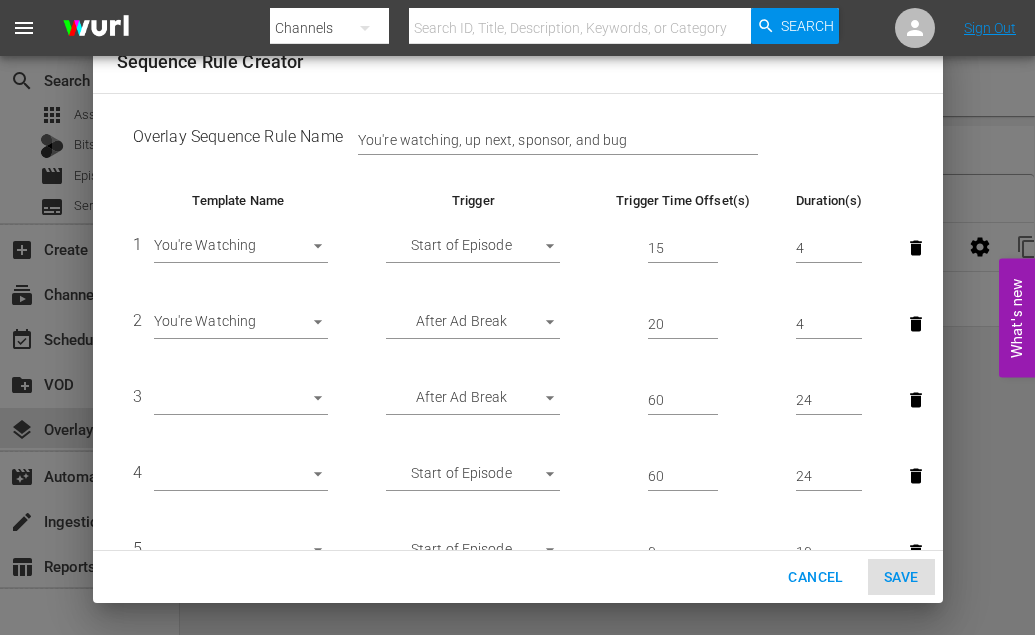scroll, scrollTop: 0, scrollLeft: 0, axis: both 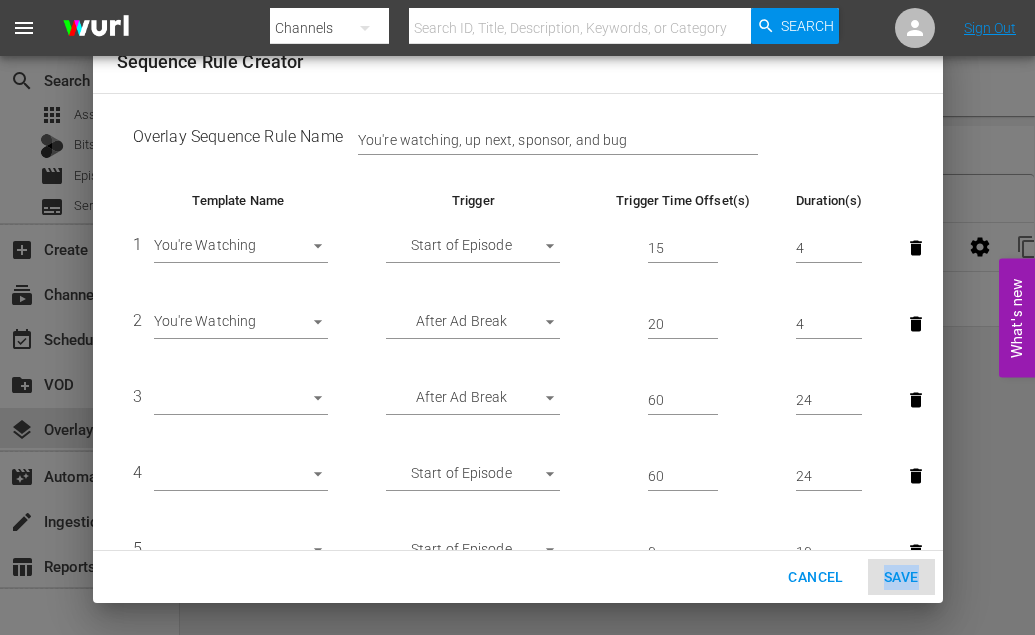 click on "Cancel Save" at bounding box center [518, 577] 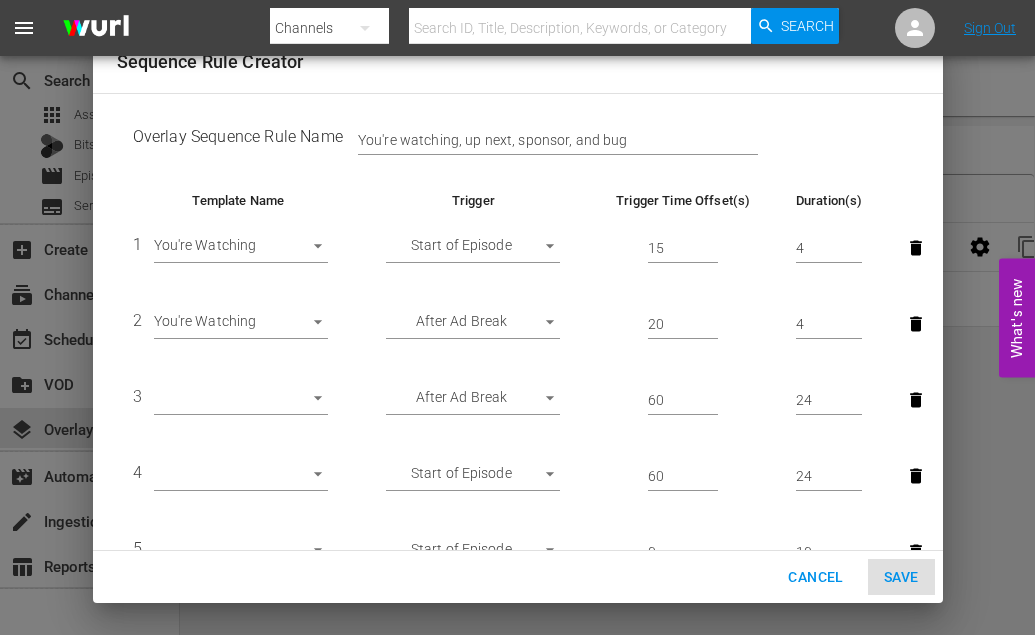 click on "Sequence Rule Creator Overlay Sequence Rule Name You're watching, up next, sponsor, and bug Template Name Trigger Trigger Time Offset(s) Duration(s) 1 You're Watching 30363 Start of Episode START_OF_EPISODE 15 4 2 You're Watching 30363 After Ad Break AFTER_AD_BREAK 20 4 3 ​ After Ad Break AFTER_AD_BREAK 60 24 4 ​ Start of Episode START_OF_EPISODE 60 24 5 ​ Start of Episode START_OF_EPISODE 0 10 6 ​ After Ad Break AFTER_AD_BREAK 0 10 7 ​ Before Episode End END_OF_EPISODE 24 24 Cancel Save" at bounding box center (517, 317) 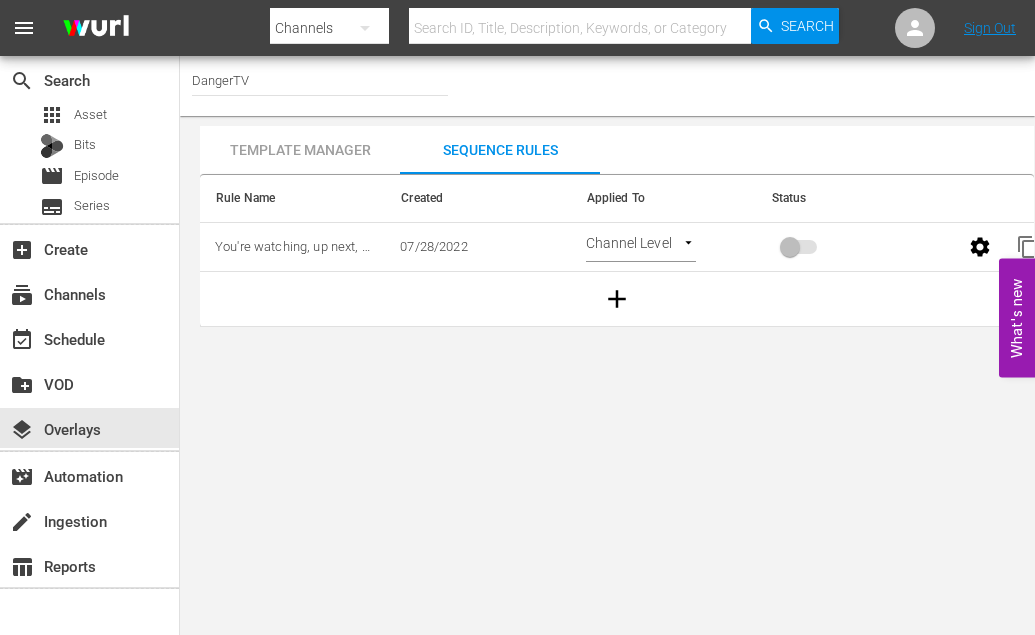 click on "Template Manager" at bounding box center (300, 150) 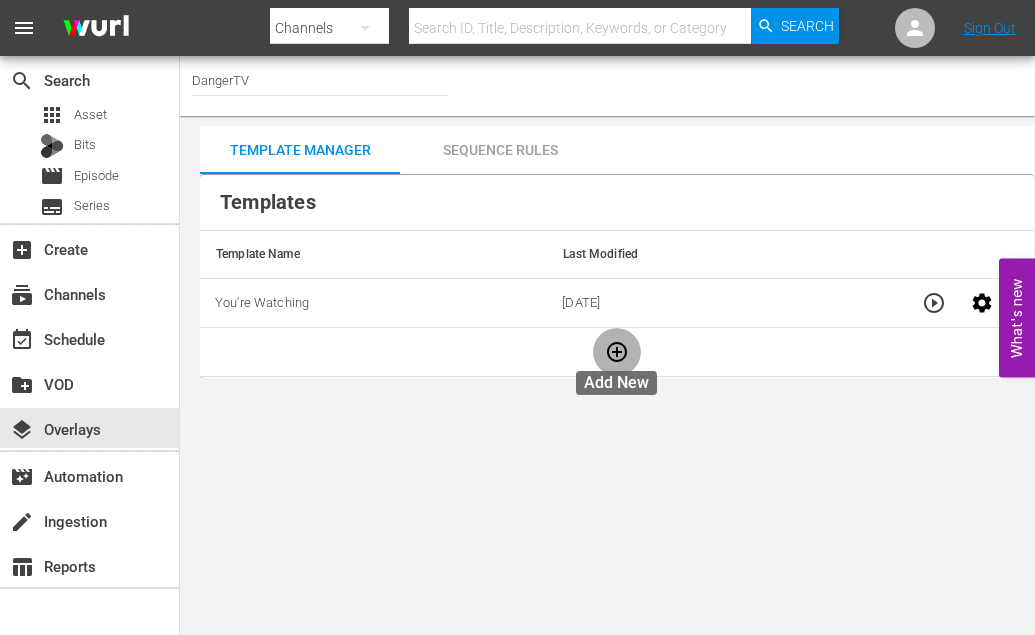 click 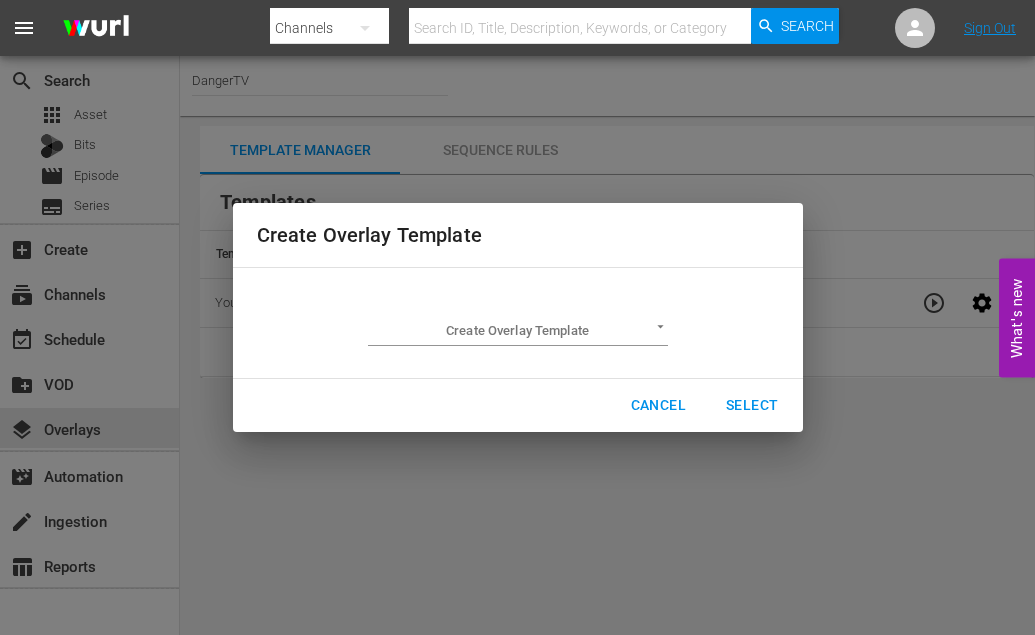 click on "menu Search By Channels Search ID, Title, Description, Keywords, or Category Search Sign Out search   Search apps Asset Bits movie Episode subtitles Series add_box   Create subscriptions   Channels event_available   Schedule create_new_folder   VOD layers   Overlays movie_filter   Automation create   Ingestion table_chart   Reports Channel Title DangerTV Template Manager Sequence Rules Templates Template Name Last Modified You're Watching 08/05/2025 Rule Name Created Applied To Status You're watching, up next, sponsor, and bug 07/28/2022 Channel Level CHANNEL_LEVEL content_copy
What's new 0 Create Overlay Template Create Overlay Template ​ Cancel Select" at bounding box center [517, 317] 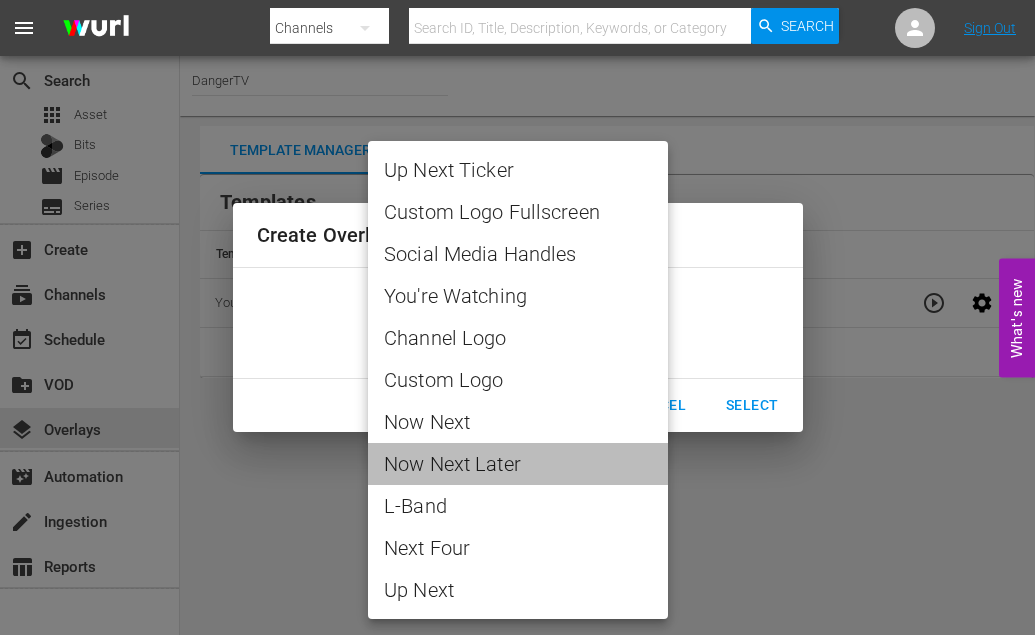 click on "Now Next Later" at bounding box center (518, 464) 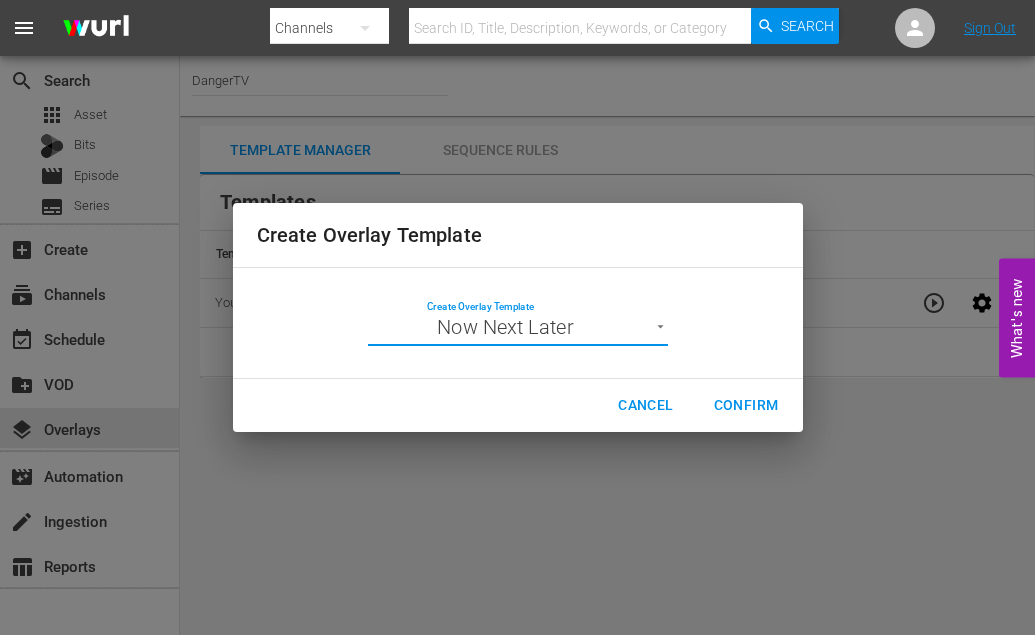 click on "Confirm" at bounding box center [746, 405] 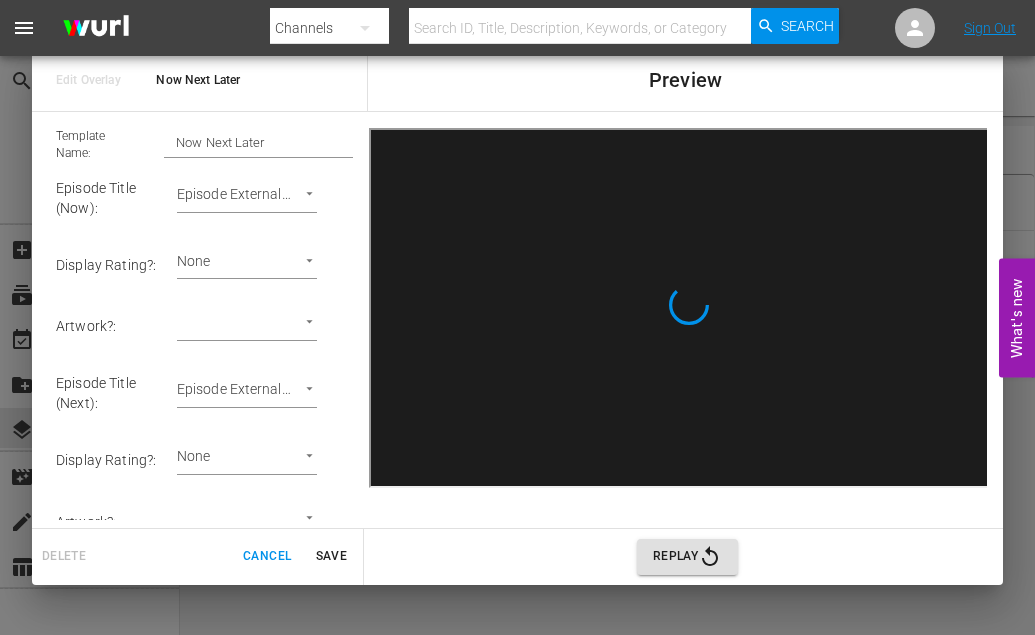 click on "menu Search By Channels Search ID, Title, Description, Keywords, or Category Search Sign Out search   Search apps Asset Bits movie Episode subtitles Series add_box   Create subscriptions   Channels event_available   Schedule create_new_folder   VOD layers   Overlays movie_filter   Automation create   Ingestion table_chart   Reports Channel Title DangerTV Template Manager Sequence Rules Templates Template Name Last Modified You're Watching 08/05/2025 Rule Name Created Applied To Status You're watching, up next, sponsor, and bug 07/28/2022 Channel Level CHANNEL_LEVEL content_copy
What's new 0 Edit Overlay Now Next Later Preview Template Name: Now Next Later Episode Title (Now) : Episode External Title Episode External Title 1 Display Rating? : None None Artwork? : ​ Episode Thumbnail Episode Title (Next) : Episode External Title Episode External Title 2 Display Rating? : None None Artwork? : ​ Episode Thumbnail Episode Title (Later) : Episode External Title : :" at bounding box center [517, 317] 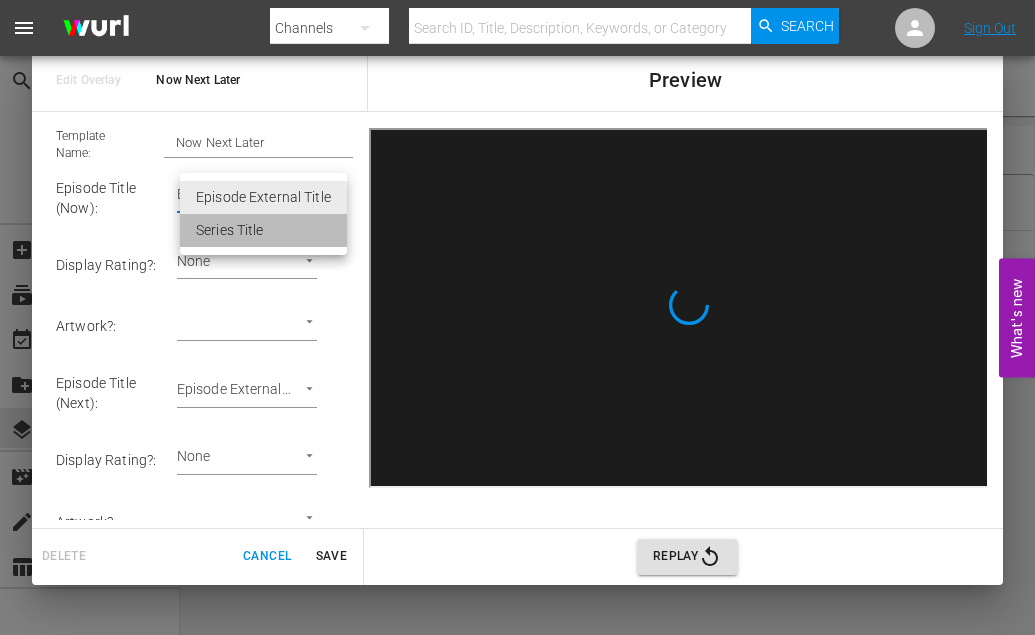 click on "Series Title" at bounding box center [263, 230] 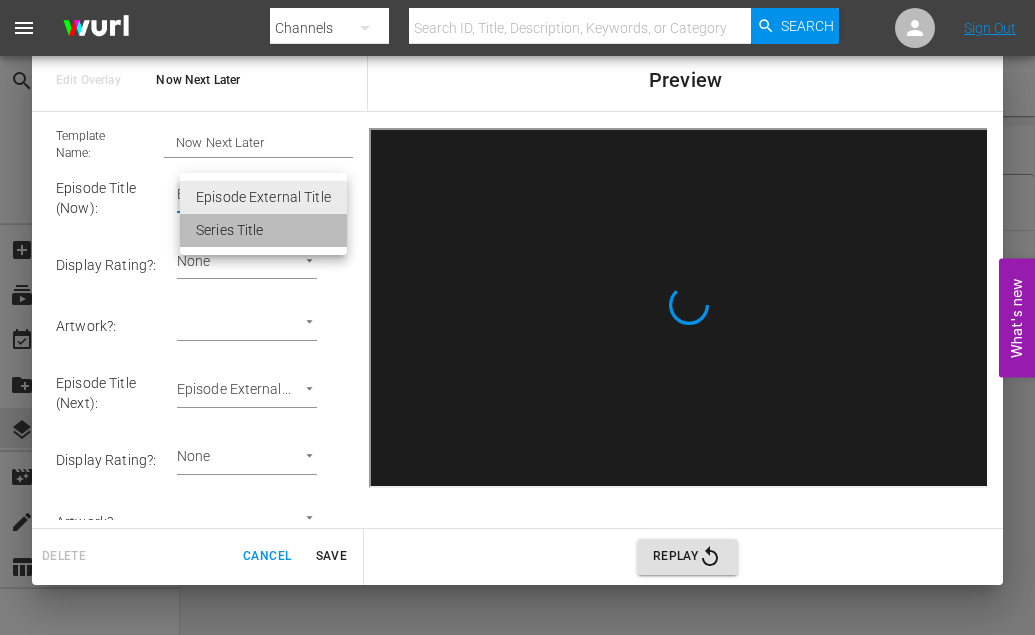 type on "Series Title 1" 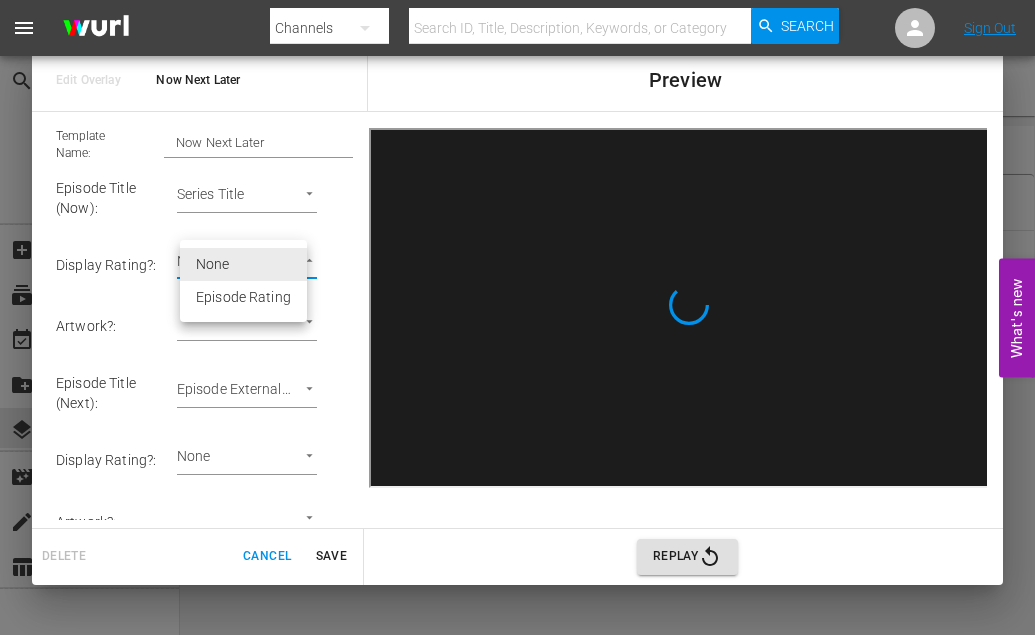 click on "menu Search By Channels Search ID, Title, Description, Keywords, or Category Search Sign Out search   Search apps Asset Bits movie Episode subtitles Series add_box   Create subscriptions   Channels event_available   Schedule create_new_folder   VOD layers   Overlays movie_filter   Automation create   Ingestion table_chart   Reports Channel Title DangerTV Template Manager Sequence Rules Templates Template Name Last Modified You're Watching 08/05/2025 Rule Name Created Applied To Status You're watching, up next, sponsor, and bug 07/28/2022 Channel Level CHANNEL_LEVEL content_copy
What's new 0 Edit Overlay Now Next Later Preview Template Name: Now Next Later Episode Title (Now) : Series Title Series Title 1 Display Rating? : None None Artwork? : ​ Episode Thumbnail Episode Title (Next) : Episode External Title Episode External Title 2 Display Rating? : None None Artwork? : ​ Episode Thumbnail Episode Title (Later) : Episode External Title Display Rating? : None" at bounding box center [517, 317] 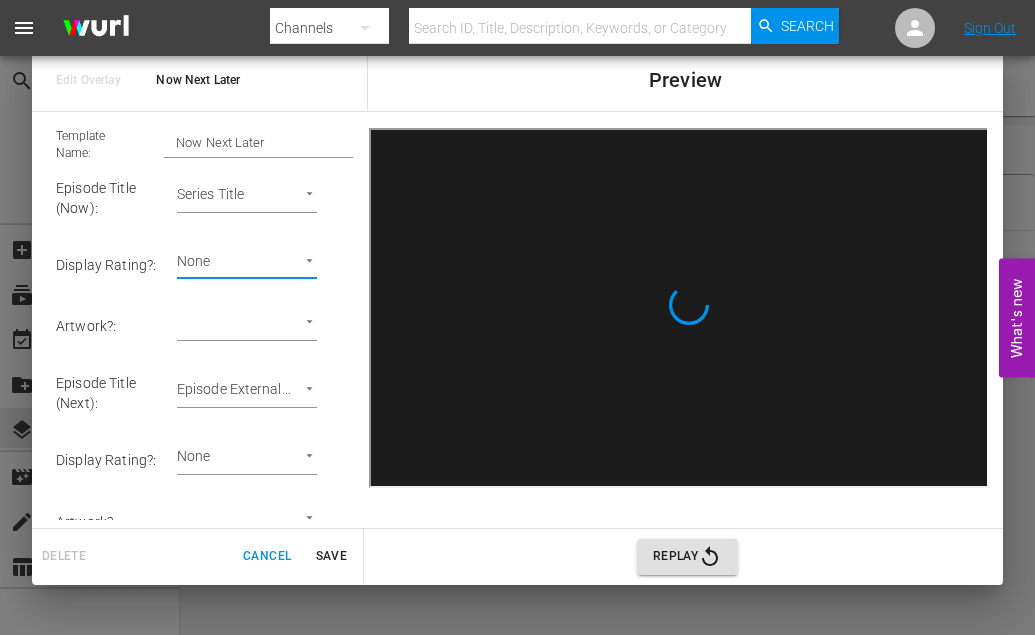 click on "Cancel" at bounding box center [267, 556] 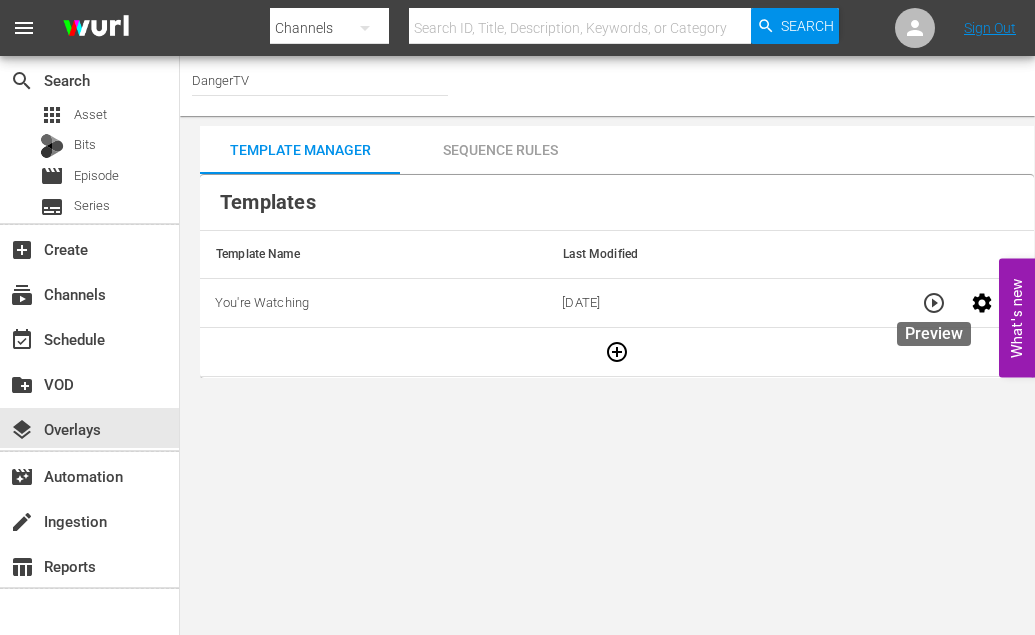 click 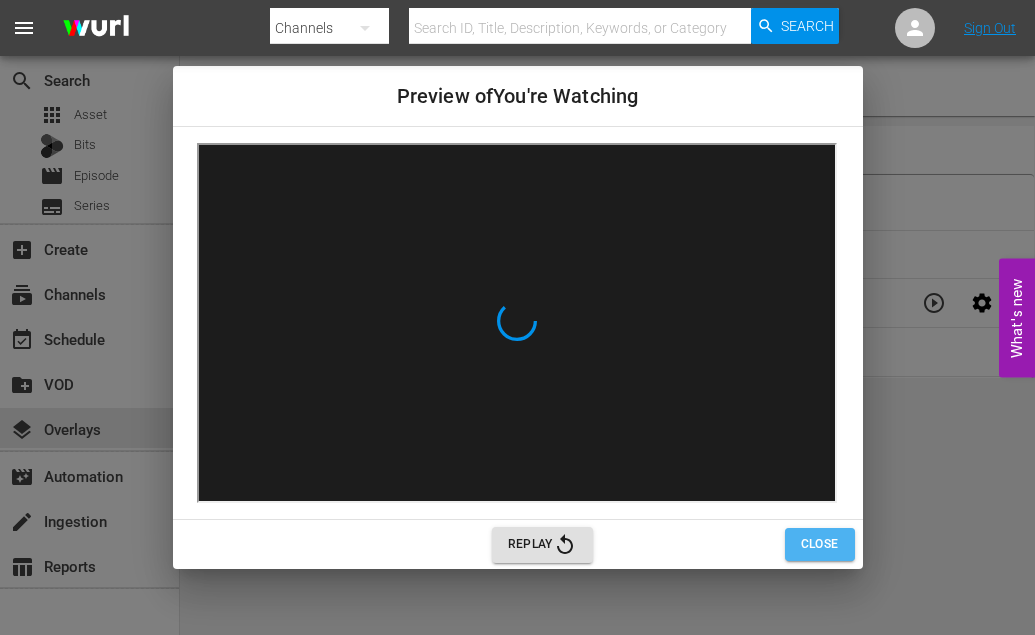 click on "Close" at bounding box center (820, 544) 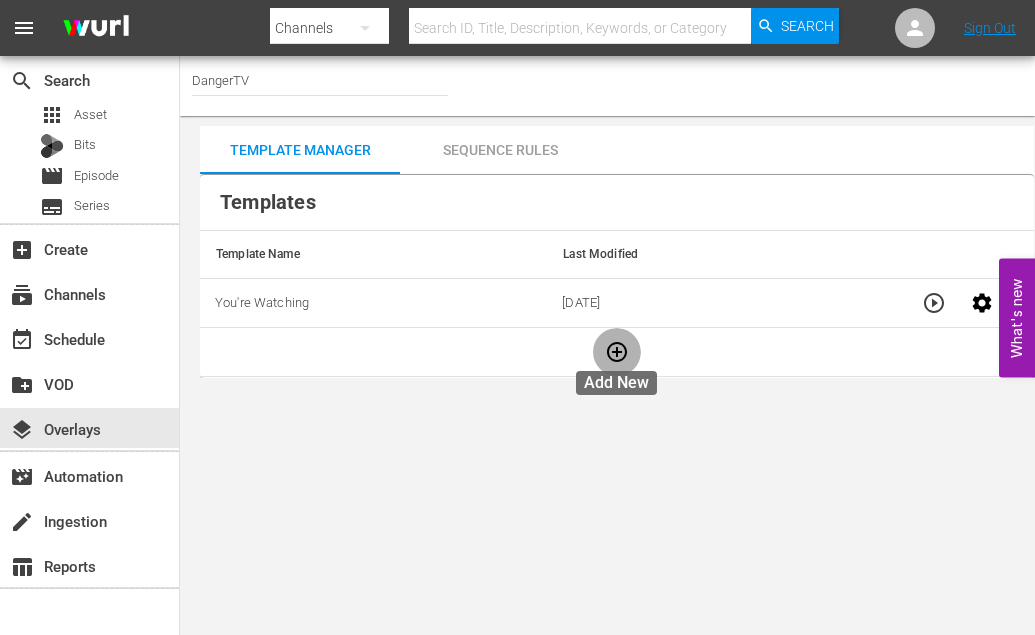click 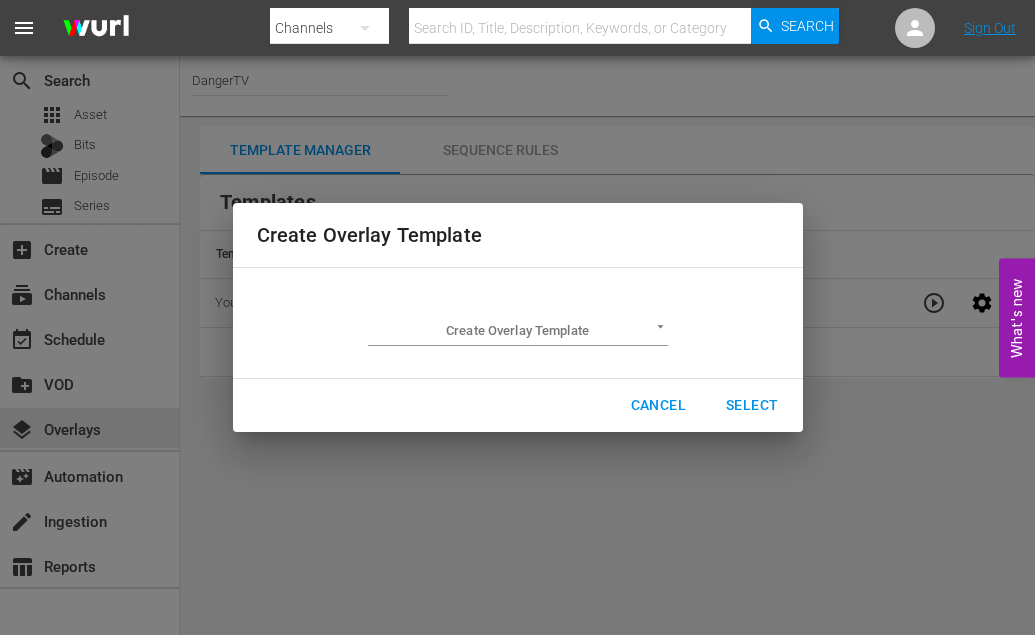 click on "menu Search By Channels Search ID, Title, Description, Keywords, or Category Search Sign Out search   Search apps Asset Bits movie Episode subtitles Series add_box   Create subscriptions   Channels event_available   Schedule create_new_folder   VOD layers   Overlays movie_filter   Automation create   Ingestion table_chart   Reports Channel Title DangerTV Template Manager Sequence Rules Templates Template Name Last Modified You're Watching 08/05/2025 Rule Name Created Applied To Status You're watching, up next, sponsor, and bug 07/28/2022 Channel Level CHANNEL_LEVEL content_copy
What's new 0 Create Overlay Template Create Overlay Template ​ Cancel Select" at bounding box center [517, 317] 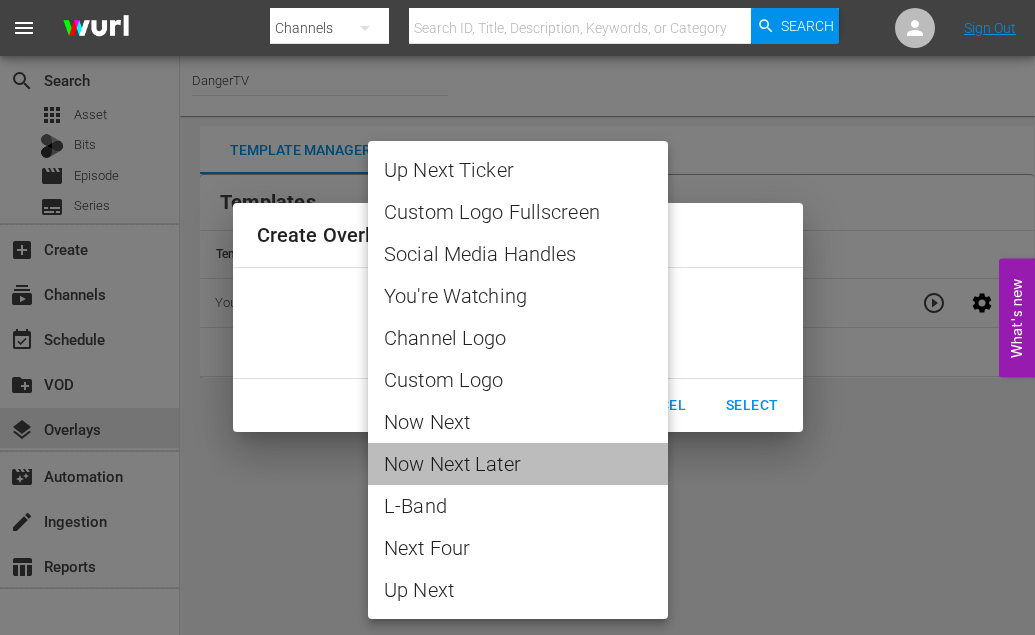 click on "Now Next Later" at bounding box center [518, 464] 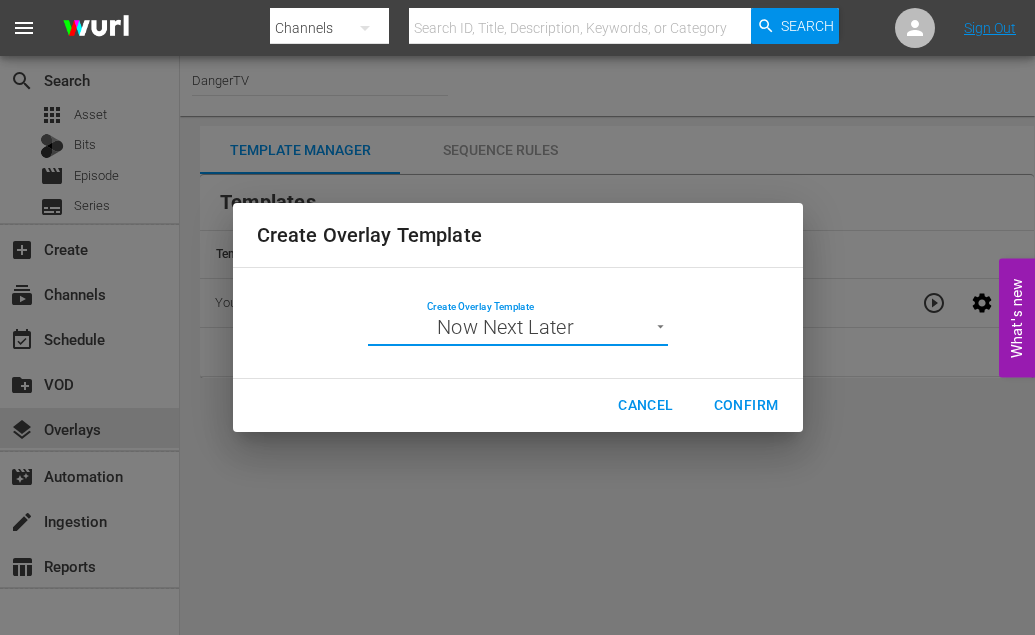 click on "Confirm" at bounding box center (746, 405) 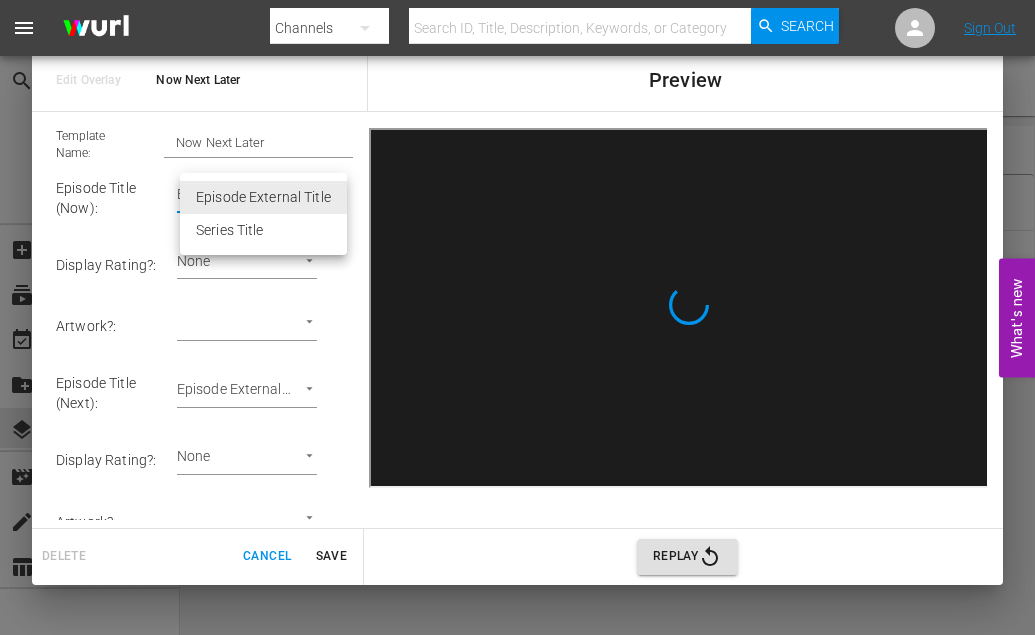 click on "menu Search By Channels Search ID, Title, Description, Keywords, or Category Search Sign Out search   Search apps Asset Bits movie Episode subtitles Series add_box   Create subscriptions   Channels event_available   Schedule create_new_folder   VOD layers   Overlays movie_filter   Automation create   Ingestion table_chart   Reports Channel Title DangerTV Template Manager Sequence Rules Templates Template Name Last Modified You're Watching 08/05/2025 Rule Name Created Applied To Status You're watching, up next, sponsor, and bug 07/28/2022 Channel Level CHANNEL_LEVEL content_copy
What's new 0 Edit Overlay Now Next Later Preview Template Name: Now Next Later Episode Title (Now) : Episode External Title Episode External Title 1 Display Rating? : None None Artwork? : ​ Episode Thumbnail Episode Title (Next) : Episode External Title Episode External Title 2 Display Rating? : None None Artwork? : ​ Episode Thumbnail Episode Title (Later) : Episode External Title : :" at bounding box center (517, 317) 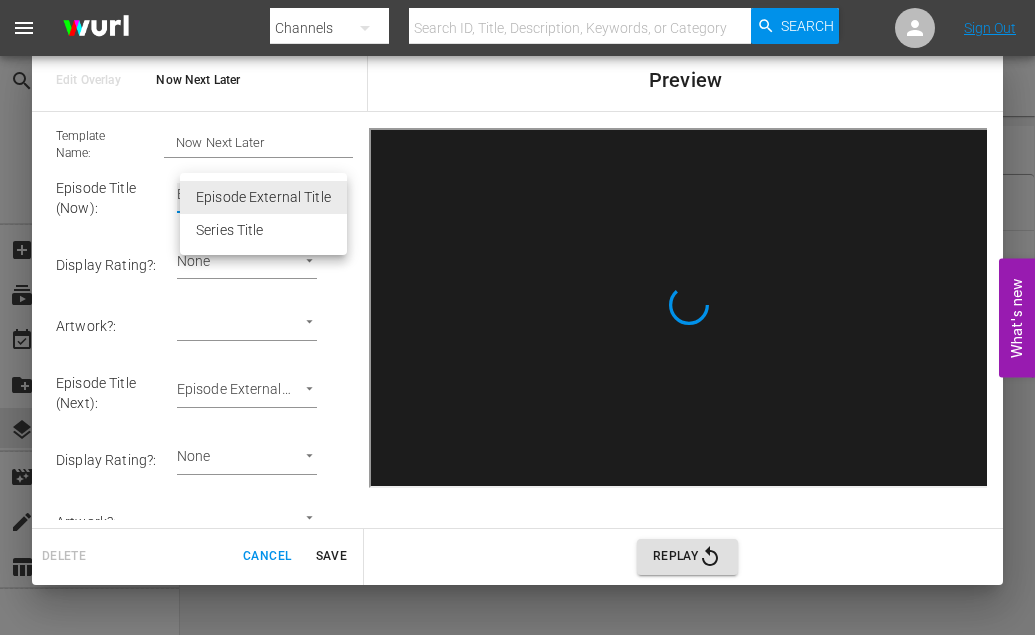 type on "Series Title 1" 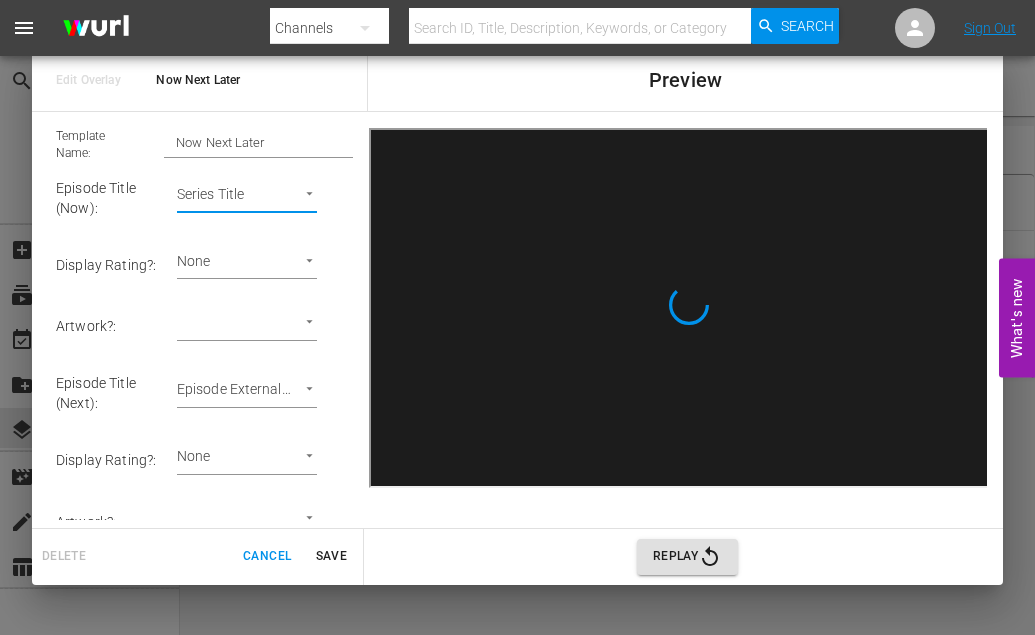 click on "menu Search By Channels Search ID, Title, Description, Keywords, or Category Search Sign Out search   Search apps Asset Bits movie Episode subtitles Series add_box   Create subscriptions   Channels event_available   Schedule create_new_folder   VOD layers   Overlays movie_filter   Automation create   Ingestion table_chart   Reports Channel Title DangerTV Template Manager Sequence Rules Templates Template Name Last Modified You're Watching 08/05/2025 Rule Name Created Applied To Status You're watching, up next, sponsor, and bug 07/28/2022 Channel Level CHANNEL_LEVEL content_copy
What's new 0 Edit Overlay Now Next Later Preview Template Name: Now Next Later Episode Title (Now) : Series Title Series Title 1 Display Rating? : None None Artwork? : ​ Episode Thumbnail Episode Title (Next) : Episode External Title Episode External Title 2 Display Rating? : None None Artwork? : ​ Episode Thumbnail Episode Title (Later) : Episode External Title Display Rating? : None" at bounding box center [517, 317] 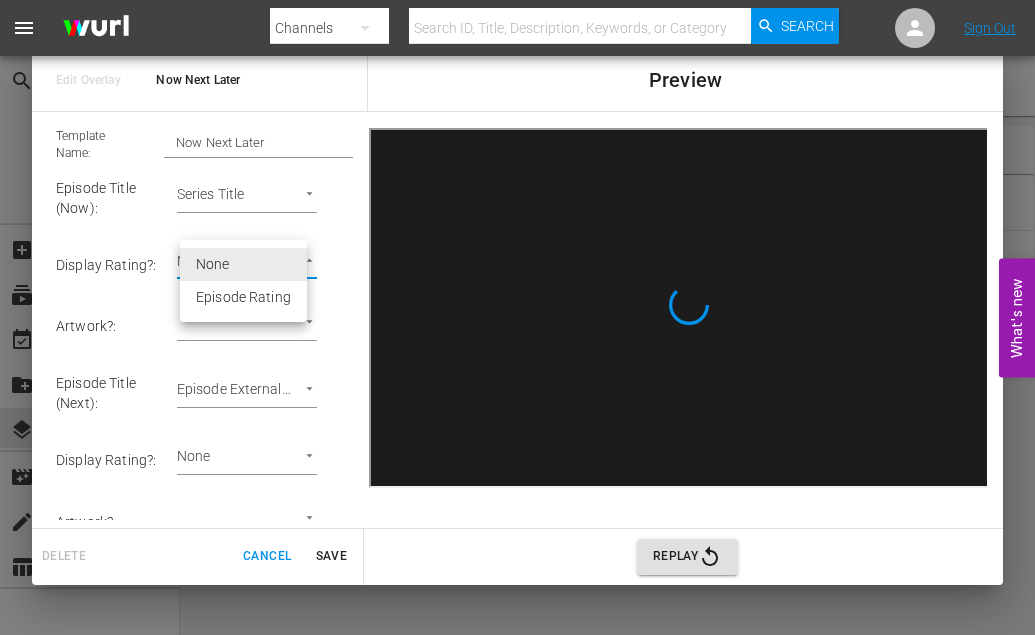 click at bounding box center [517, 317] 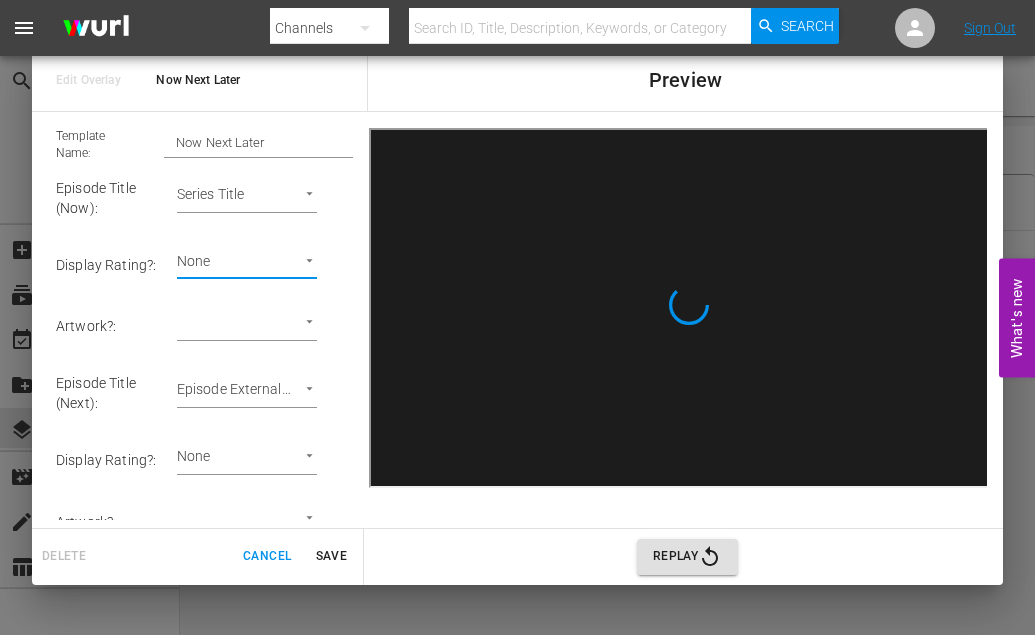 click on "menu Search By Channels Search ID, Title, Description, Keywords, or Category Search Sign Out search   Search apps Asset Bits movie Episode subtitles Series add_box   Create subscriptions   Channels event_available   Schedule create_new_folder   VOD layers   Overlays movie_filter   Automation create   Ingestion table_chart   Reports Channel Title DangerTV Template Manager Sequence Rules Templates Template Name Last Modified You're Watching 08/05/2025 Rule Name Created Applied To Status You're watching, up next, sponsor, and bug 07/28/2022 Channel Level CHANNEL_LEVEL content_copy
What's new 0 Edit Overlay Now Next Later Preview Template Name: Now Next Later Episode Title (Now) : Series Title Series Title 1 Display Rating? : None None Artwork? : ​ Episode Thumbnail Episode Title (Next) : Episode External Title Episode External Title 2 Display Rating? : None None Artwork? : ​ Episode Thumbnail Episode Title (Later) : Episode External Title Display Rating? : None" at bounding box center (517, 317) 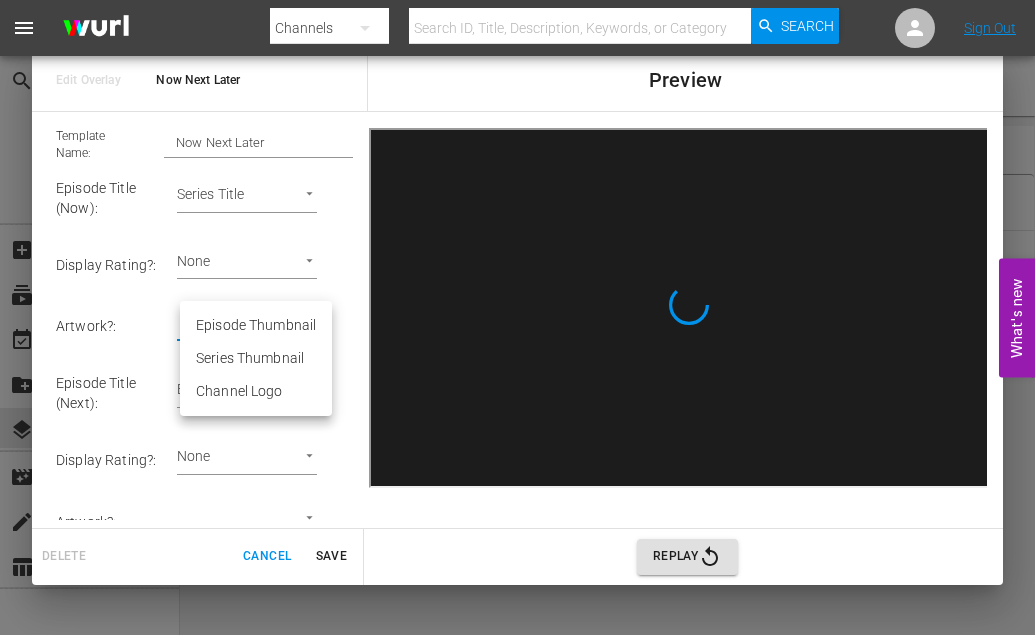 click at bounding box center [517, 317] 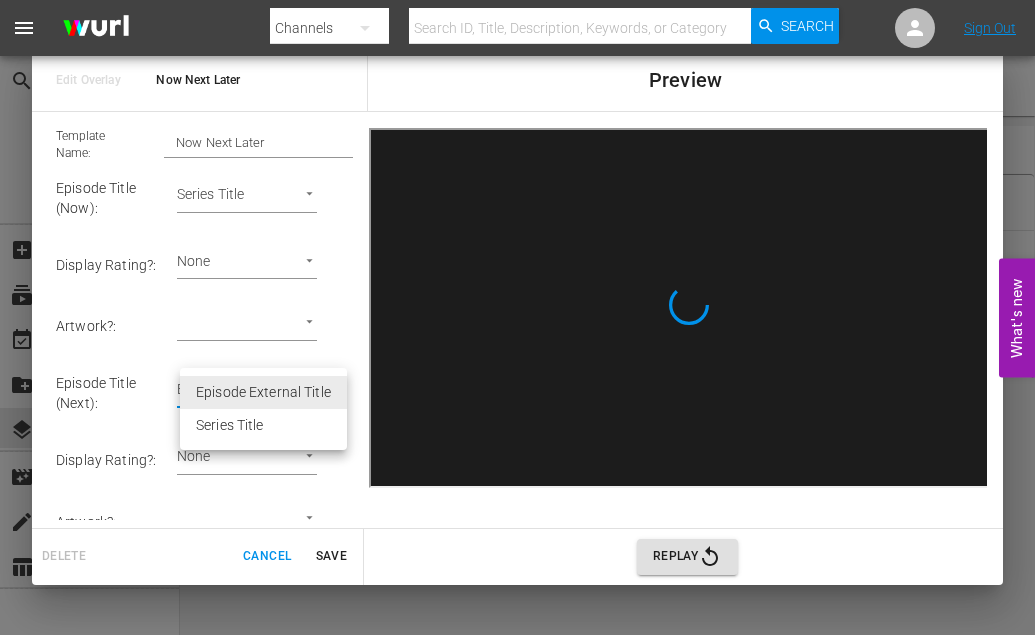 click on "menu Search By Channels Search ID, Title, Description, Keywords, or Category Search Sign Out search   Search apps Asset Bits movie Episode subtitles Series add_box   Create subscriptions   Channels event_available   Schedule create_new_folder   VOD layers   Overlays movie_filter   Automation create   Ingestion table_chart   Reports Channel Title DangerTV Template Manager Sequence Rules Templates Template Name Last Modified You're Watching 08/05/2025 Rule Name Created Applied To Status You're watching, up next, sponsor, and bug 07/28/2022 Channel Level CHANNEL_LEVEL content_copy
What's new 0 Edit Overlay Now Next Later Preview Template Name: Now Next Later Episode Title (Now) : Series Title Series Title 1 Display Rating? : None None Artwork? : ​ Episode Thumbnail Episode Title (Next) : Episode External Title Episode External Title 2 Display Rating? : None None Artwork? : ​ Episode Thumbnail Episode Title (Later) : Episode External Title Display Rating? : None" at bounding box center [517, 317] 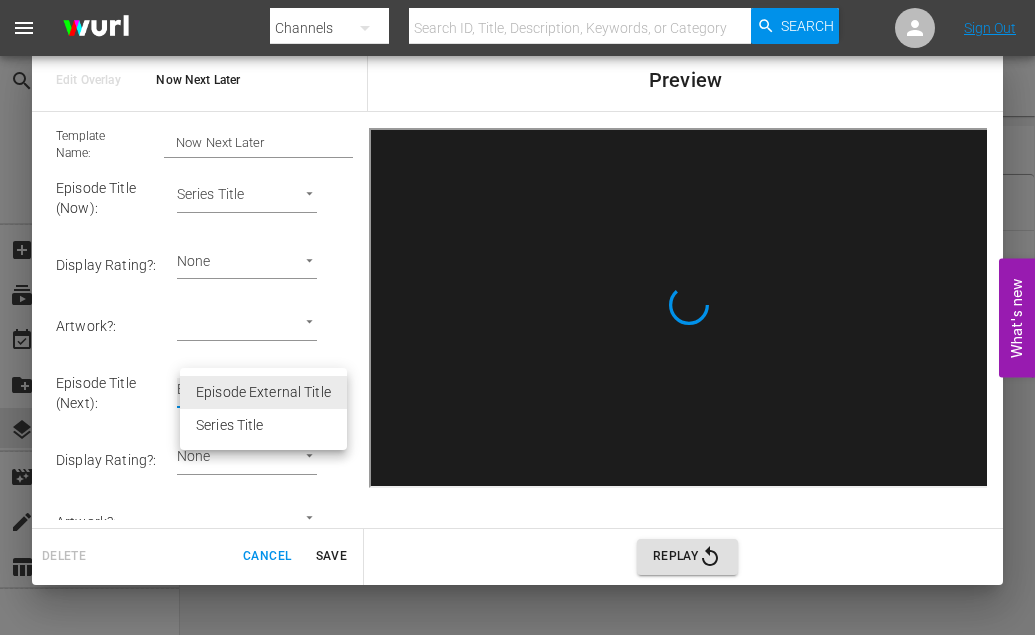 type on "Series Title 2" 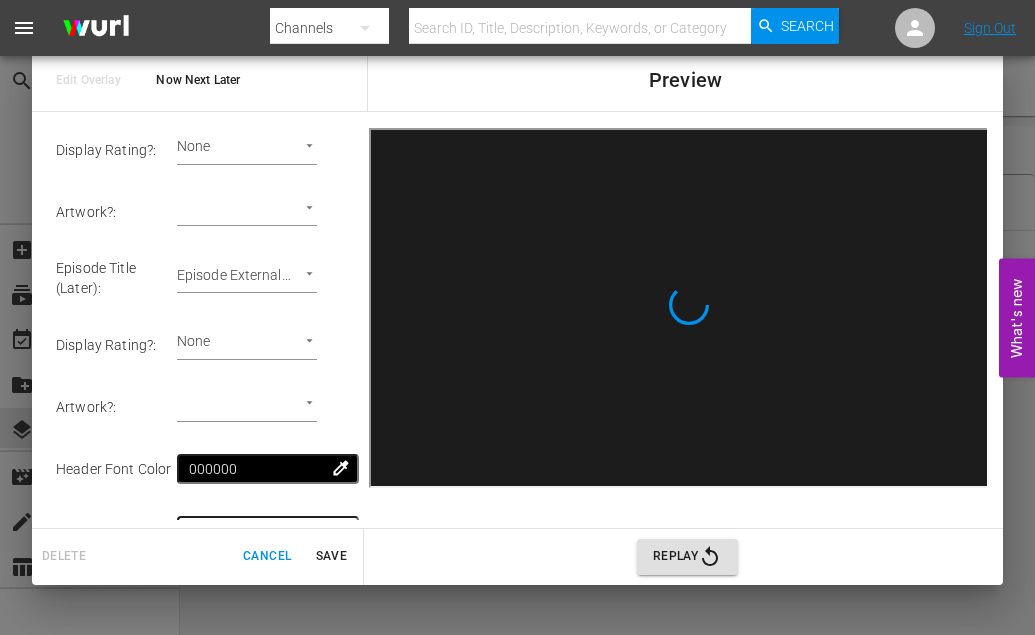 scroll, scrollTop: 333, scrollLeft: 0, axis: vertical 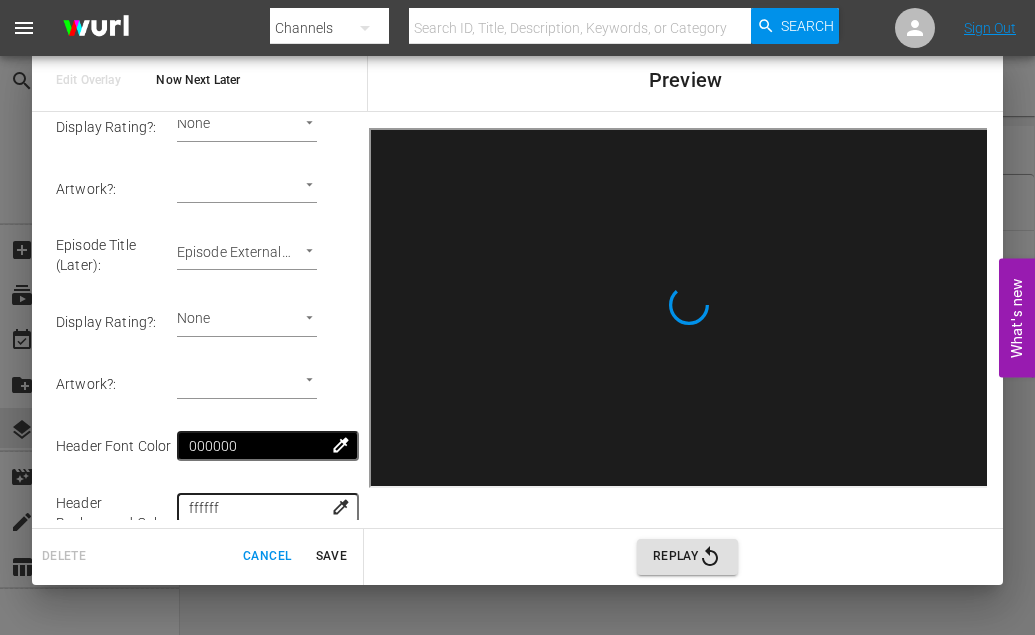 click on "menu Search By Channels Search ID, Title, Description, Keywords, or Category Search Sign Out search   Search apps Asset Bits movie Episode subtitles Series add_box   Create subscriptions   Channels event_available   Schedule create_new_folder   VOD layers   Overlays movie_filter   Automation create   Ingestion table_chart   Reports Channel Title DangerTV Template Manager Sequence Rules Templates Template Name Last Modified You're Watching 08/05/2025 Rule Name Created Applied To Status You're watching, up next, sponsor, and bug 07/28/2022 Channel Level CHANNEL_LEVEL content_copy
What's new 0 Edit Overlay Now Next Later Preview Template Name: Now Next Later Episode Title (Now) : Series Title Series Title 1 Display Rating? : None None Artwork? : ​ Episode Thumbnail Episode Title (Next) : Series Title Series Title 2 Display Rating? : None None Artwork? : ​ Episode Thumbnail Episode Title (Later) : Episode External Title Episode External Title 3 Display Rating? :" at bounding box center (517, 317) 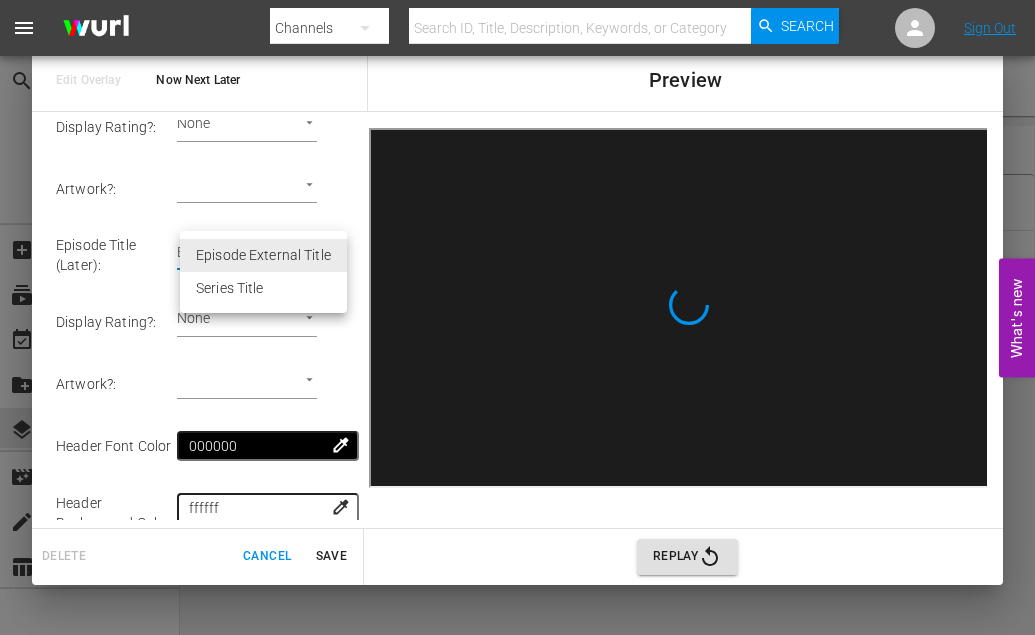 click on "Series Title" at bounding box center (263, 288) 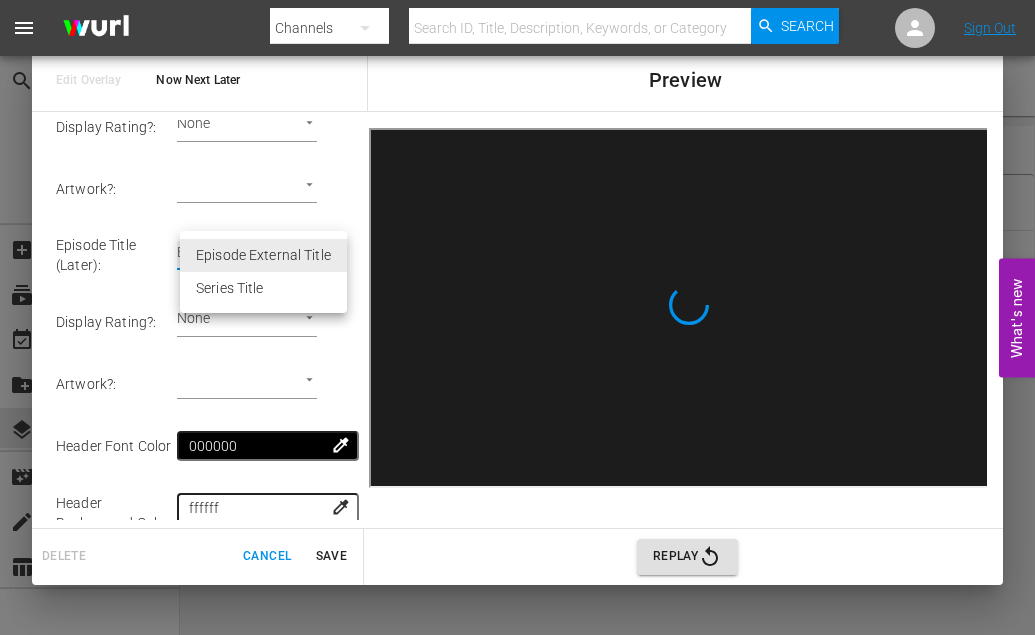 type on "Series Title 3" 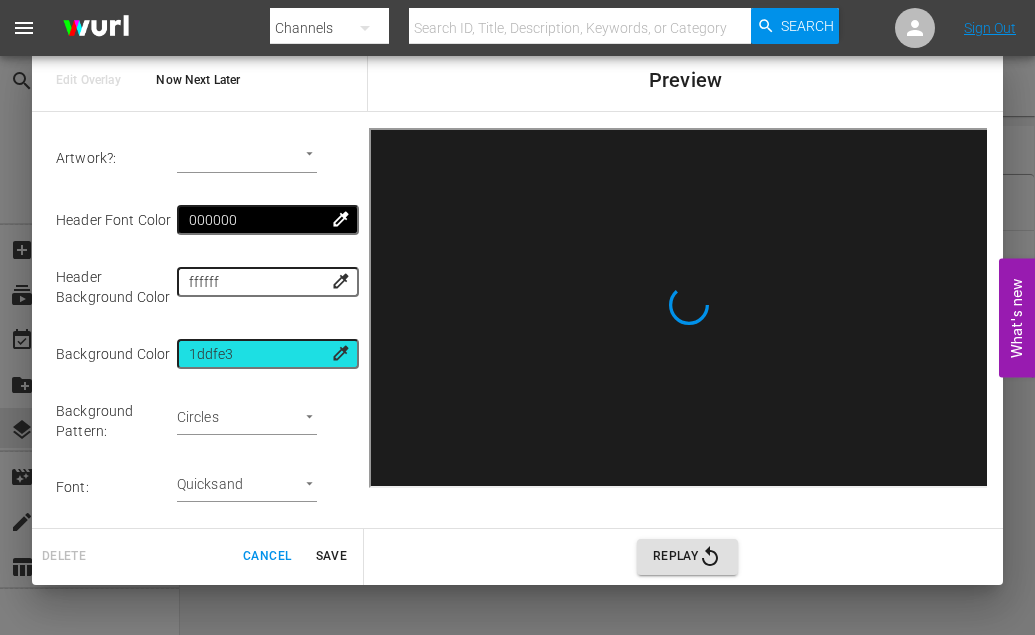 scroll, scrollTop: 532, scrollLeft: 0, axis: vertical 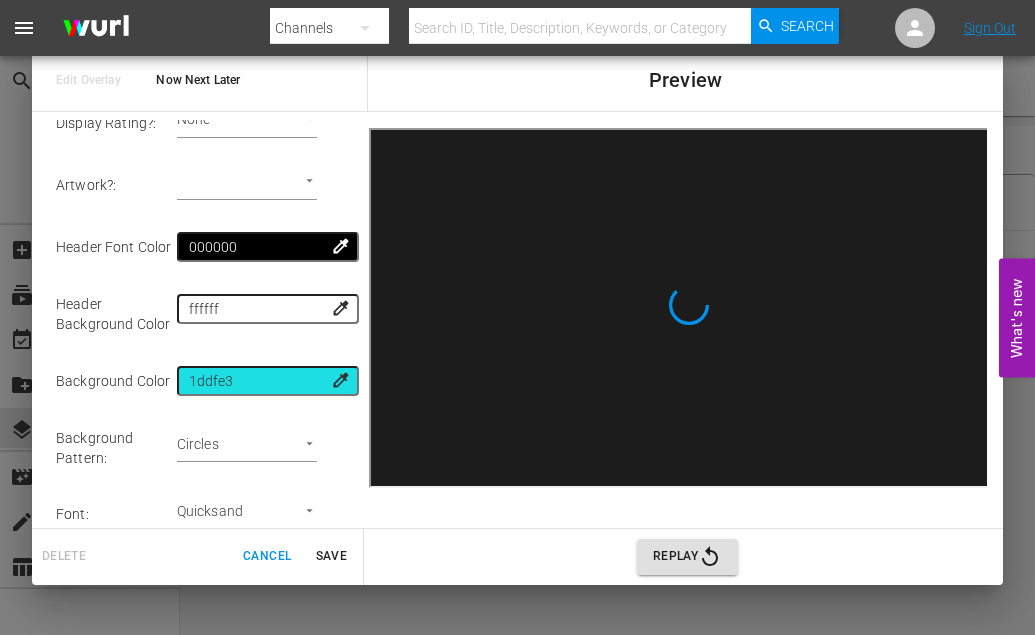 click on "colorize" at bounding box center (341, 380) 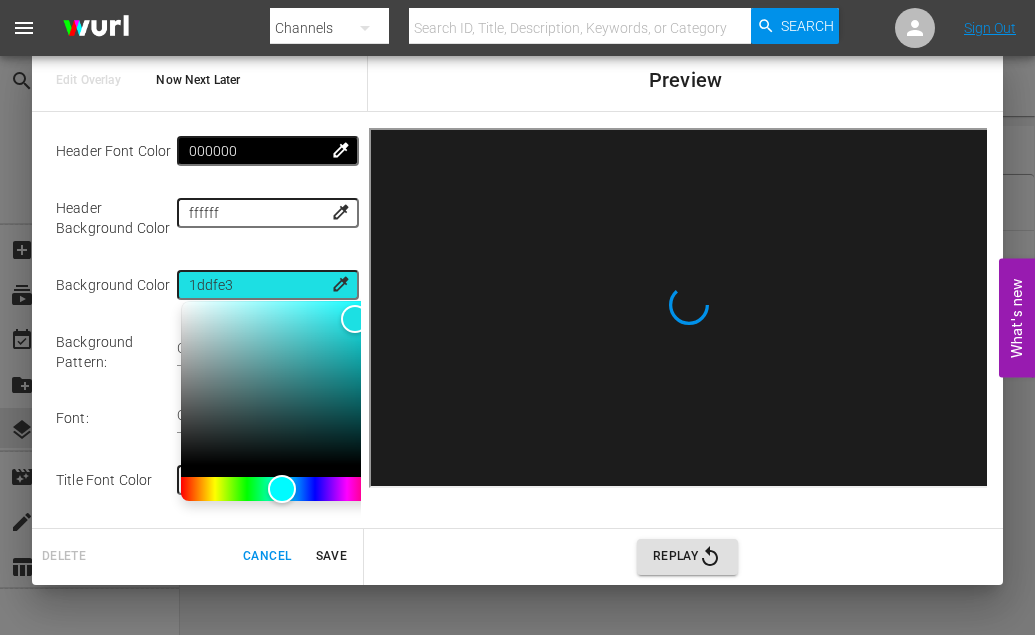 scroll, scrollTop: 627, scrollLeft: 0, axis: vertical 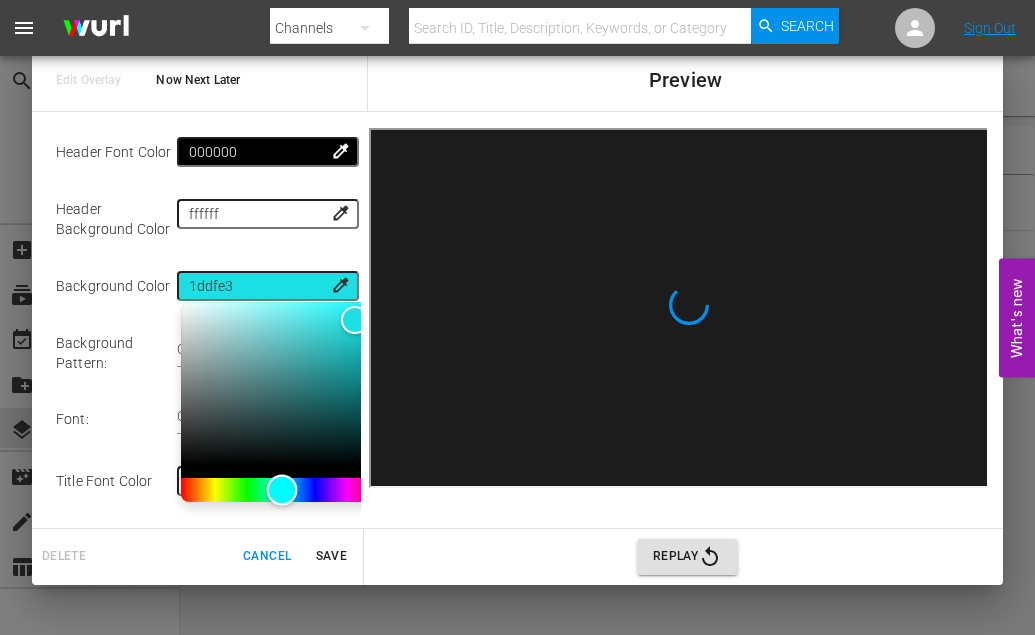 type on "Episode External Title 2" 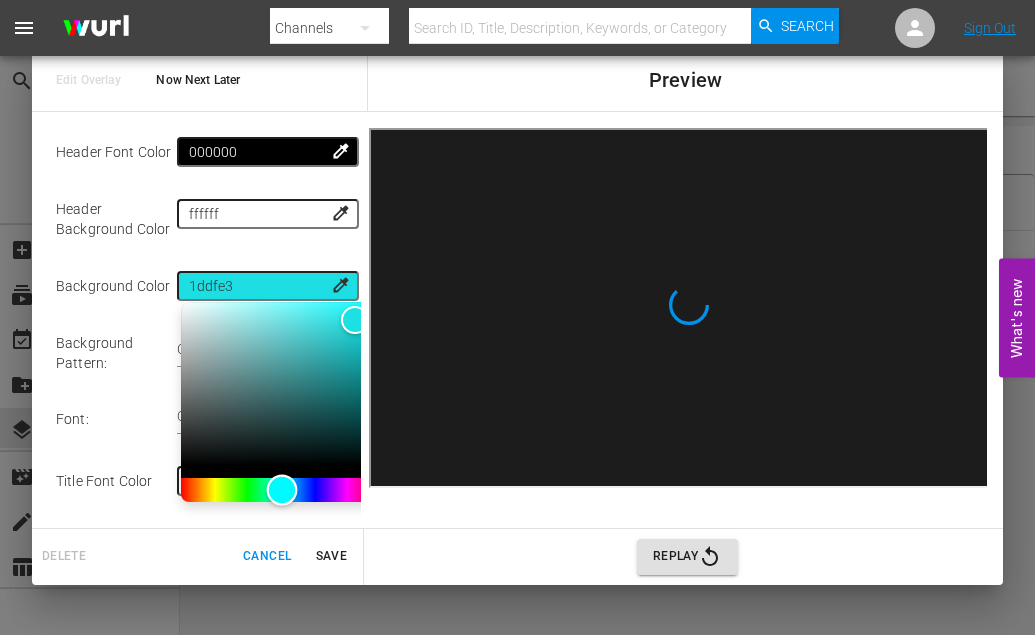 type on "Episode External Title 3" 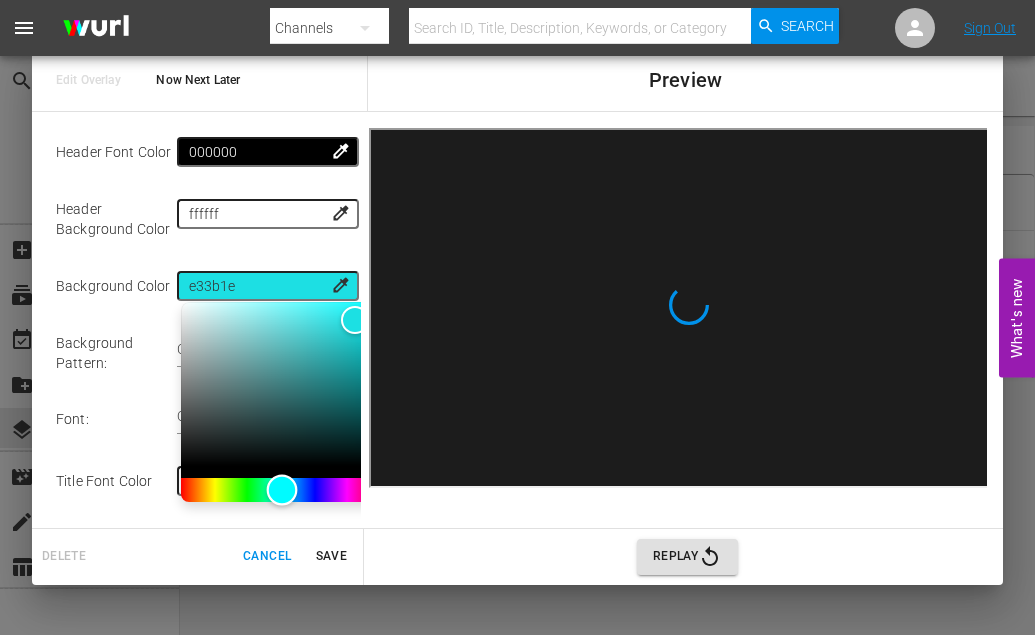 click at bounding box center [281, 490] 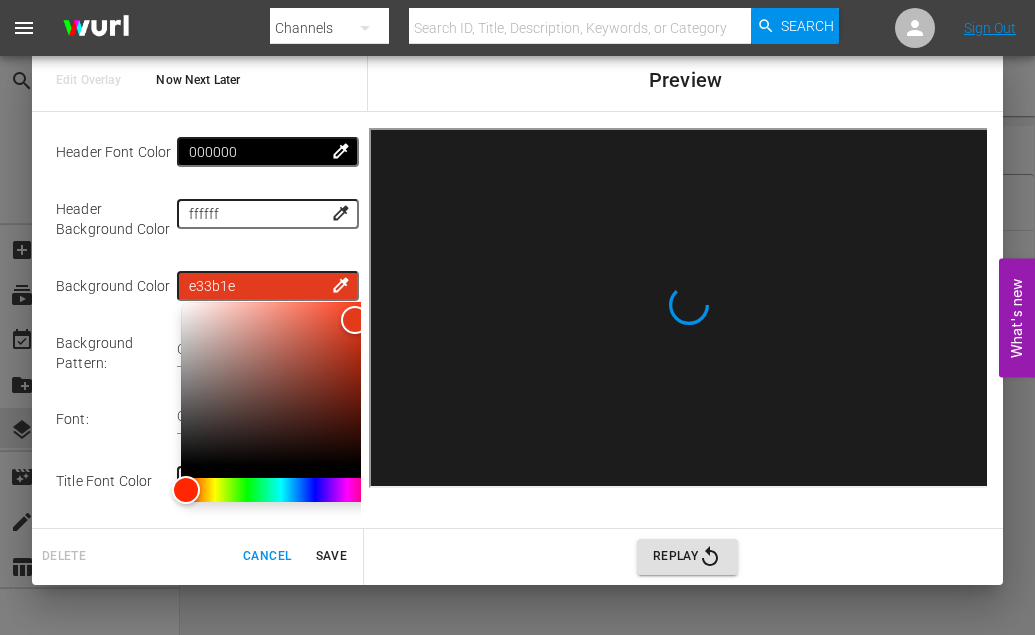 click on "Header Background Color ffffff colorize" at bounding box center (204, 219) 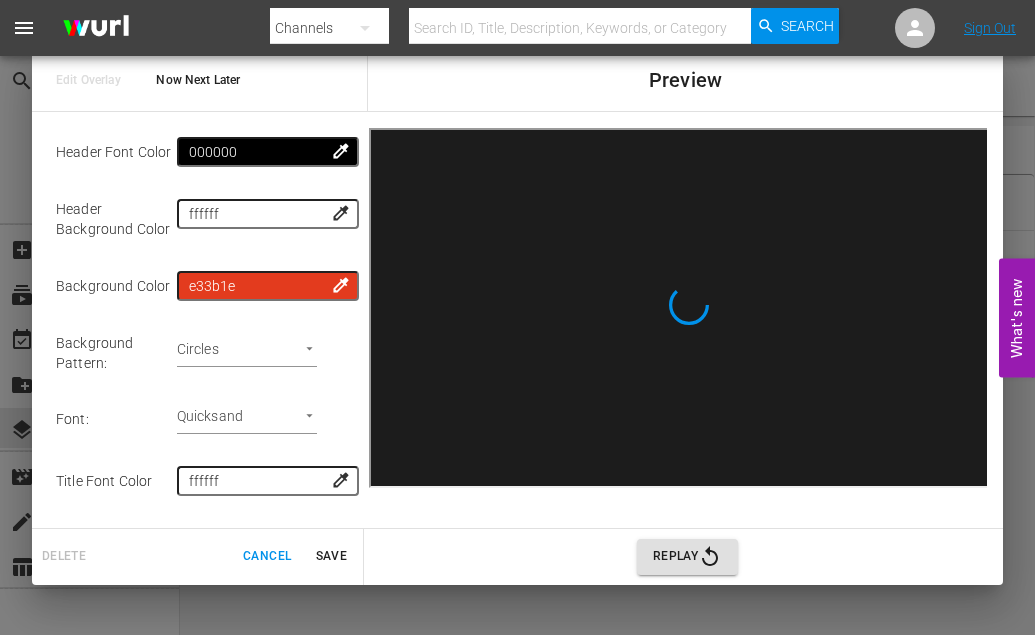 click on "menu Search By Channels Search ID, Title, Description, Keywords, or Category Search Sign Out search   Search apps Asset Bits movie Episode subtitles Series add_box   Create subscriptions   Channels event_available   Schedule create_new_folder   VOD layers   Overlays movie_filter   Automation create   Ingestion table_chart   Reports Channel Title DangerTV Template Manager Sequence Rules Templates Template Name Last Modified You're Watching 08/05/2025 Rule Name Created Applied To Status You're watching, up next, sponsor, and bug 07/28/2022 Channel Level CHANNEL_LEVEL content_copy
What's new 0 Edit Overlay Now Next Later Preview Template Name: Now Next Later Episode Title (Now) : Series Title Series Title 1 Display Rating? : None None Artwork? : ​ Episode Thumbnail Episode Title (Next) : Episode External Title Episode External Title 2 Display Rating? : None None Artwork? : ​ Episode Thumbnail Episode Title (Later) : Episode External Title Display Rating? : None" at bounding box center (517, 317) 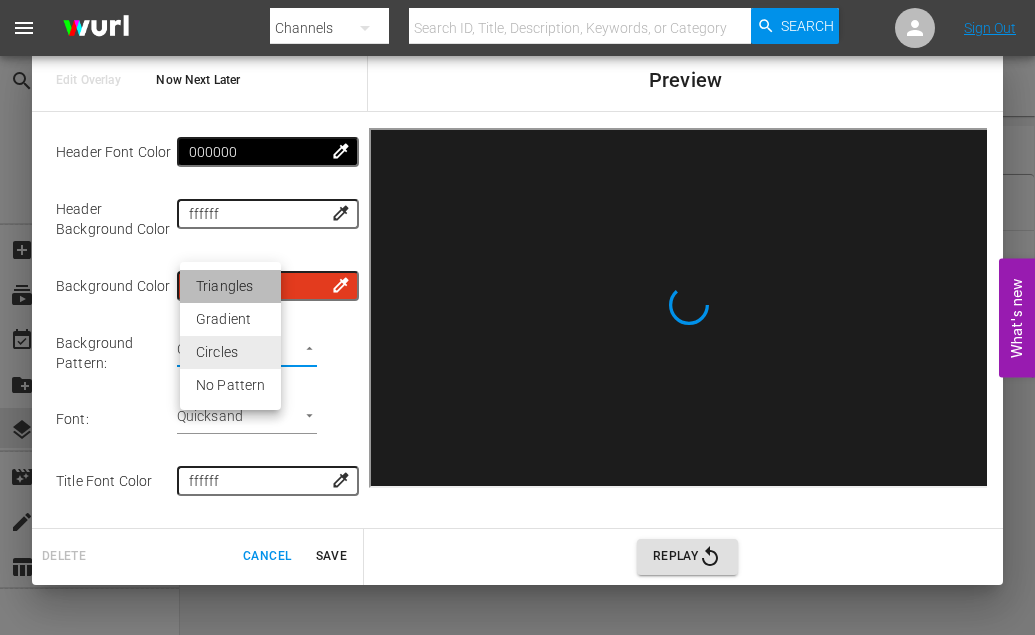 click on "Triangles" at bounding box center (230, 286) 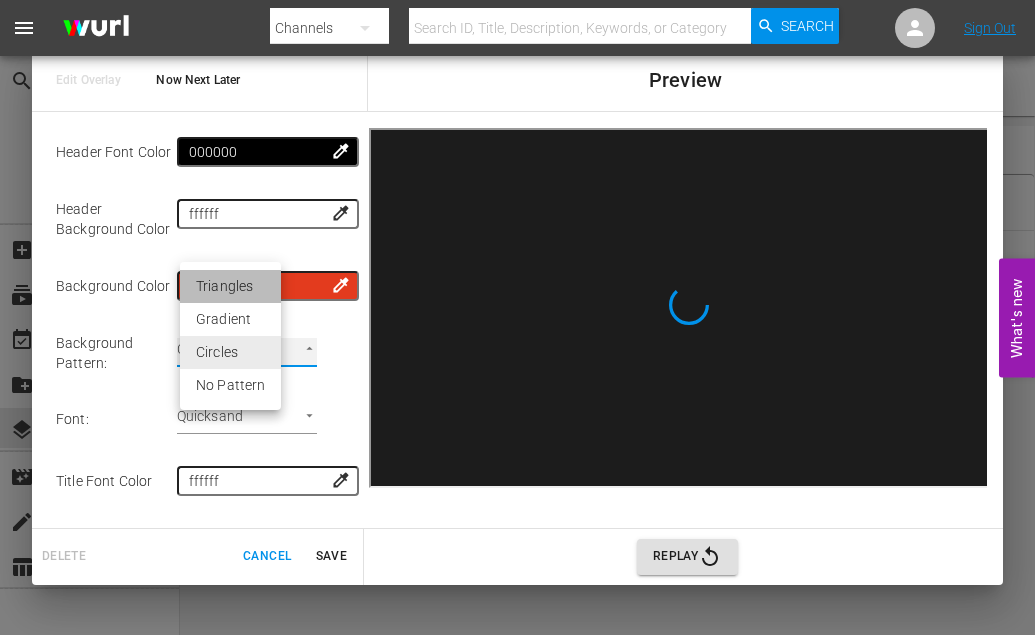 type on "background-image: url('https://www.transparenttextures.com/patterns/gplay.png');" 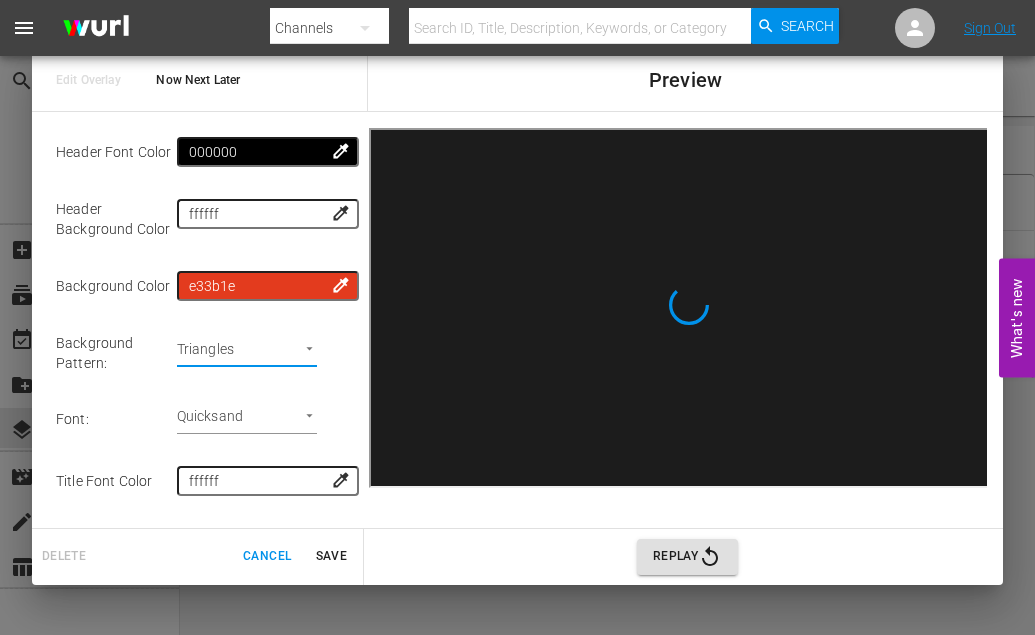 click on "menu Search By Channels Search ID, Title, Description, Keywords, or Category Search Sign Out search   Search apps Asset Bits movie Episode subtitles Series add_box   Create subscriptions   Channels event_available   Schedule create_new_folder   VOD layers   Overlays movie_filter   Automation create   Ingestion table_chart   Reports Channel Title DangerTV Template Manager Sequence Rules Templates Template Name Last Modified You're Watching 08/05/2025 Rule Name Created Applied To Status You're watching, up next, sponsor, and bug 07/28/2022 Channel Level CHANNEL_LEVEL content_copy
What's new 0 Edit Overlay Now Next Later Preview Template Name: Now Next Later Episode Title (Now) : Series Title Series Title 1 Display Rating? : None None Artwork? : ​ Episode Thumbnail Episode Title (Next) : Episode External Title Episode External Title 2 Display Rating? : None None Artwork? : ​ Episode Thumbnail Episode Title (Later) : Episode External Title Display Rating? : None" at bounding box center [517, 317] 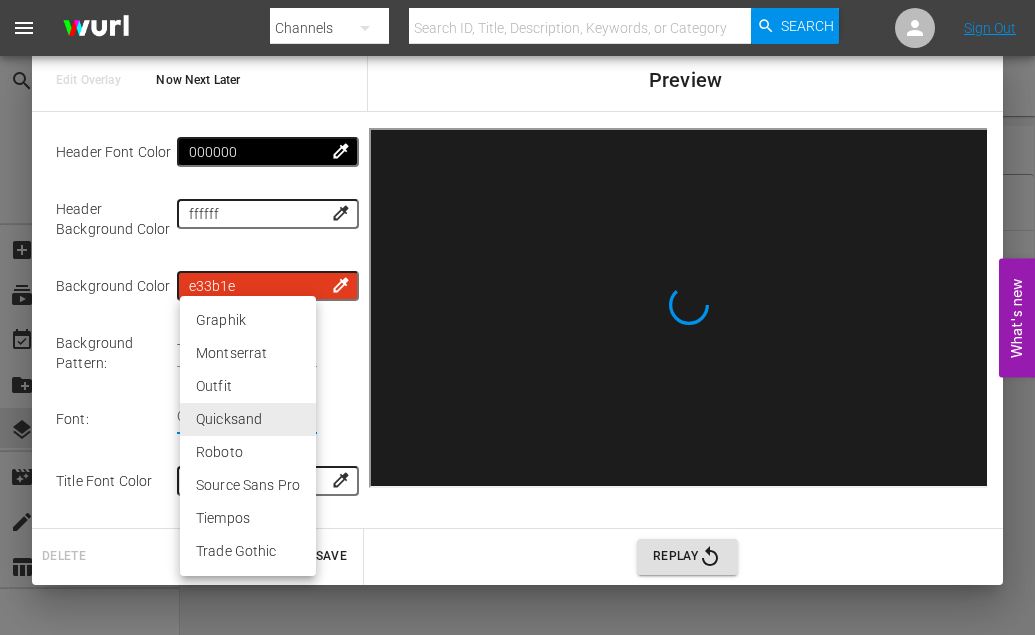 click on "Graphik" at bounding box center (248, 320) 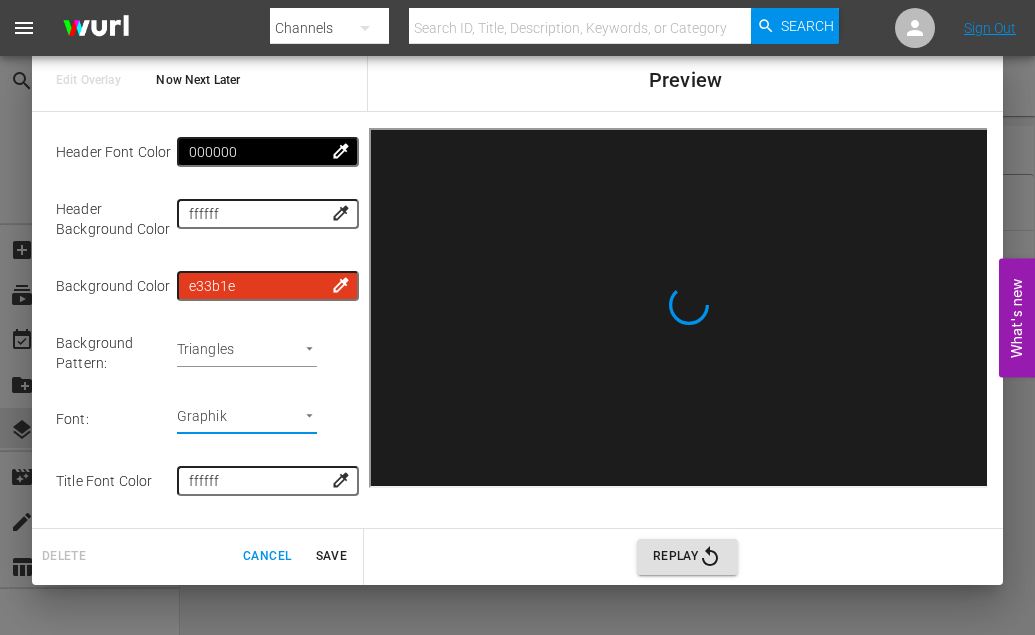click on "Graphik graphik" at bounding box center (265, 420) 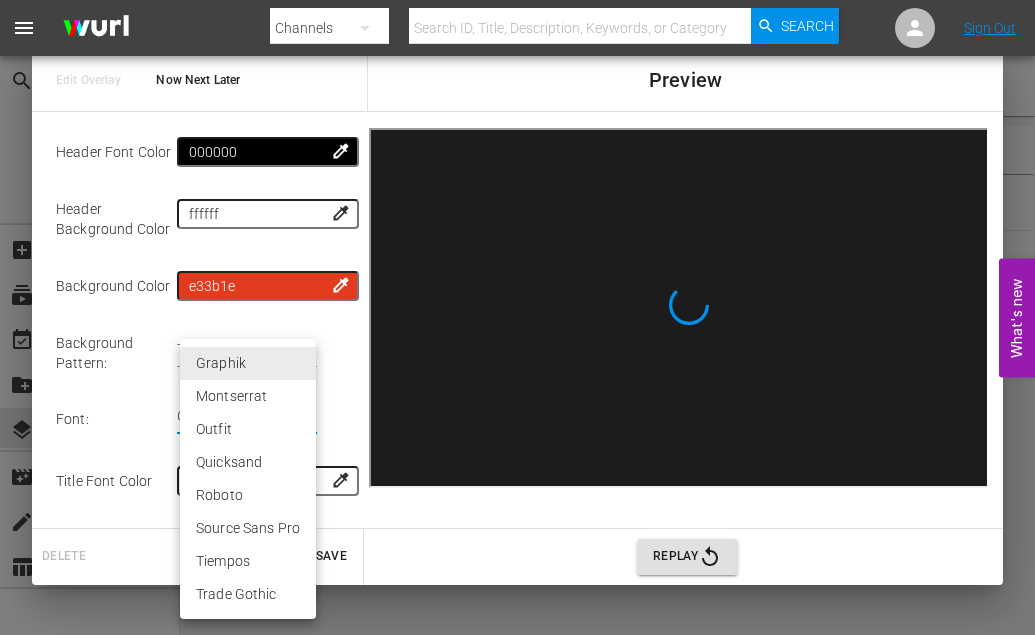 click on "menu Search By Channels Search ID, Title, Description, Keywords, or Category Search Sign Out search   Search apps Asset Bits movie Episode subtitles Series add_box   Create subscriptions   Channels event_available   Schedule create_new_folder   VOD layers   Overlays movie_filter   Automation create   Ingestion table_chart   Reports Channel Title DangerTV Template Manager Sequence Rules Templates Template Name Last Modified You're Watching 08/05/2025 Rule Name Created Applied To Status You're watching, up next, sponsor, and bug 07/28/2022 Channel Level CHANNEL_LEVEL content_copy
What's new 0 Edit Overlay Now Next Later Preview Template Name: Now Next Later Episode Title (Now) : Series Title Series Title 1 Display Rating? : None None Artwork? : ​ Episode Thumbnail Episode Title (Next) : Episode External Title Episode External Title 2 Display Rating? : None None Artwork? : ​ Episode Thumbnail Episode Title (Later) : Episode External Title Display Rating? : None" at bounding box center (517, 317) 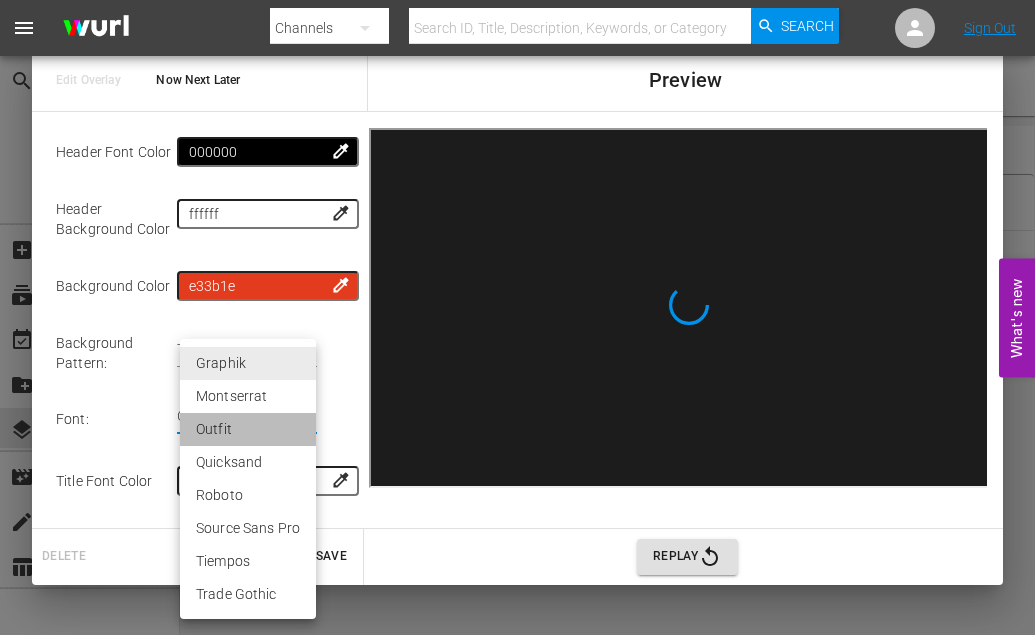 click on "Outfit" at bounding box center [248, 429] 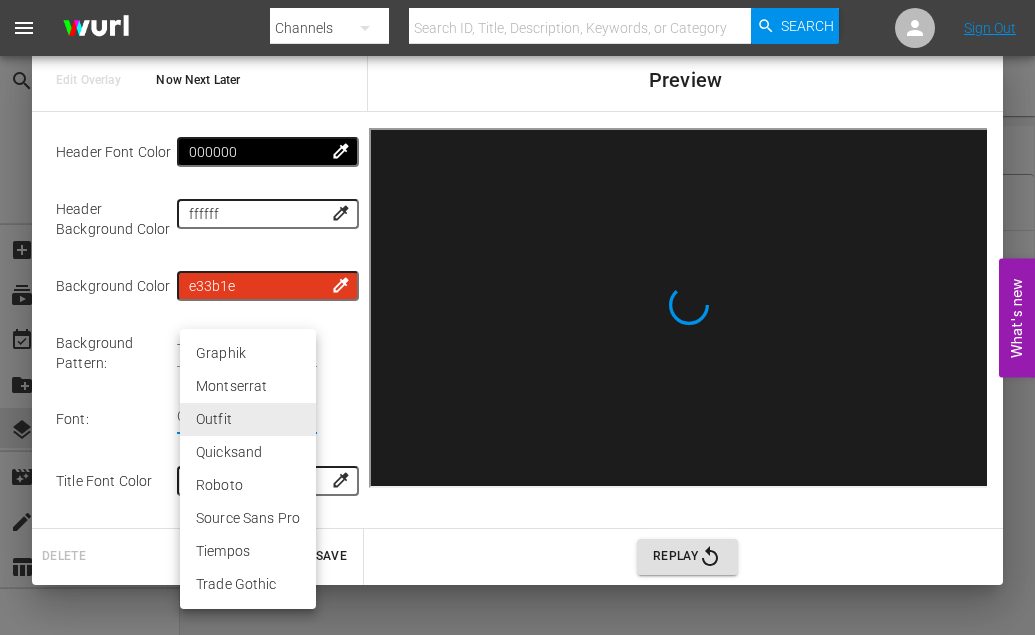 click on "menu Search By Channels Search ID, Title, Description, Keywords, or Category Search Sign Out search   Search apps Asset Bits movie Episode subtitles Series add_box   Create subscriptions   Channels event_available   Schedule create_new_folder   VOD layers   Overlays movie_filter   Automation create   Ingestion table_chart   Reports Channel Title DangerTV Template Manager Sequence Rules Templates Template Name Last Modified You're Watching 08/05/2025 Rule Name Created Applied To Status You're watching, up next, sponsor, and bug 07/28/2022 Channel Level CHANNEL_LEVEL content_copy
What's new 0 Edit Overlay Now Next Later Preview Template Name: Now Next Later Episode Title (Now) : Series Title Series Title 1 Display Rating? : None None Artwork? : ​ Episode Thumbnail Episode Title (Next) : Episode External Title Episode External Title 2 Display Rating? : None None Artwork? : ​ Episode Thumbnail Episode Title (Later) : Episode External Title Display Rating? : None" at bounding box center [517, 317] 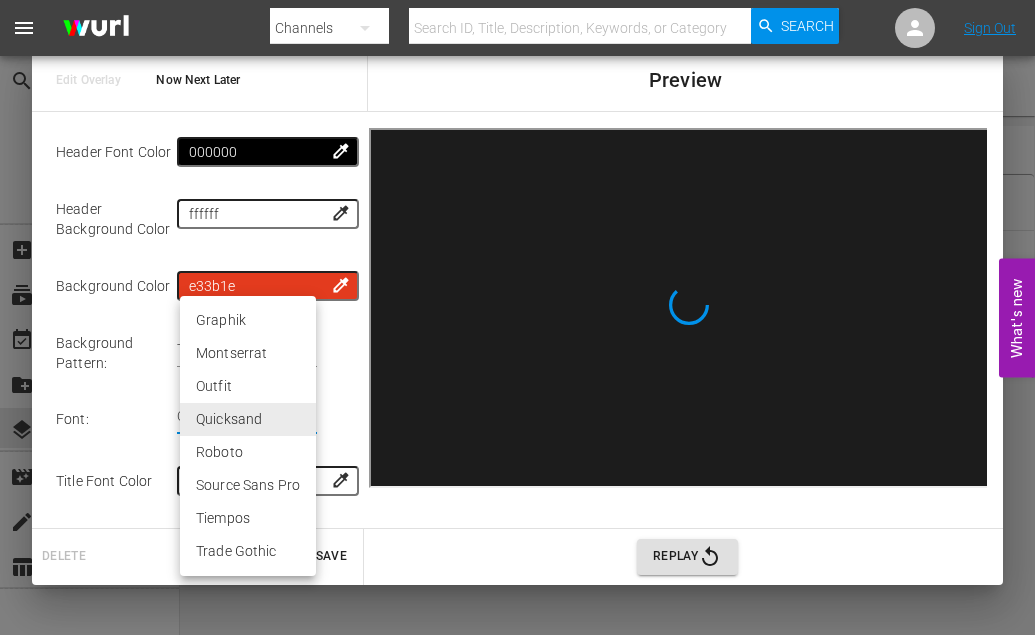 click on "menu Search By Channels Search ID, Title, Description, Keywords, or Category Search Sign Out search   Search apps Asset Bits movie Episode subtitles Series add_box   Create subscriptions   Channels event_available   Schedule create_new_folder   VOD layers   Overlays movie_filter   Automation create   Ingestion table_chart   Reports Channel Title DangerTV Template Manager Sequence Rules Templates Template Name Last Modified You're Watching 08/05/2025 Rule Name Created Applied To Status You're watching, up next, sponsor, and bug 07/28/2022 Channel Level CHANNEL_LEVEL content_copy
What's new 0 Edit Overlay Now Next Later Preview Template Name: Now Next Later Episode Title (Now) : Series Title Series Title 1 Display Rating? : None None Artwork? : ​ Episode Thumbnail Episode Title (Next) : Episode External Title Episode External Title 2 Display Rating? : None None Artwork? : ​ Episode Thumbnail Episode Title (Later) : Episode External Title Display Rating? : None" at bounding box center [517, 317] 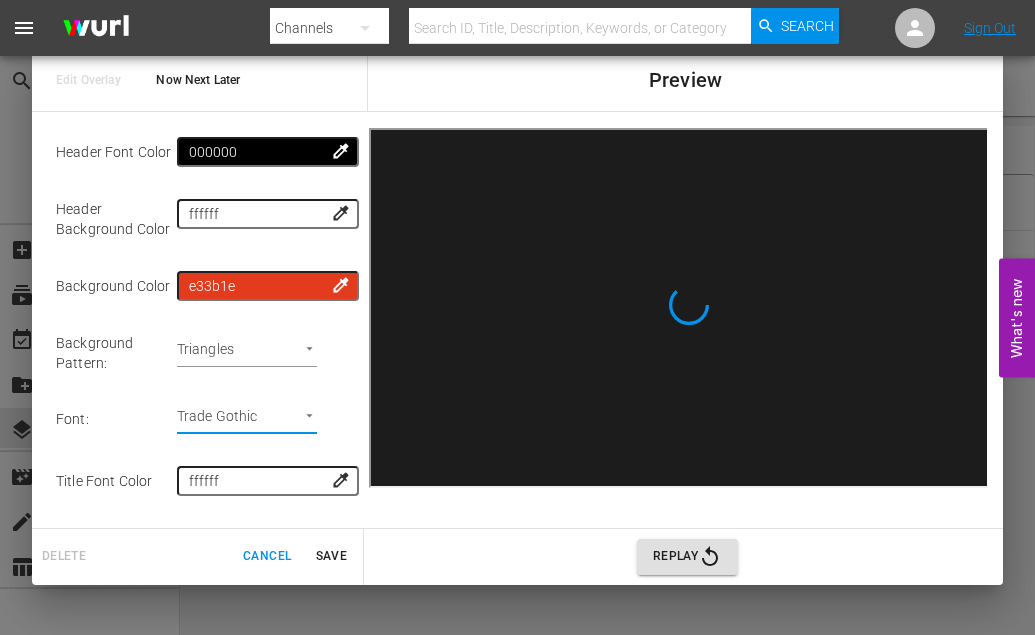click on "Delete Cancel Save" at bounding box center [198, 557] 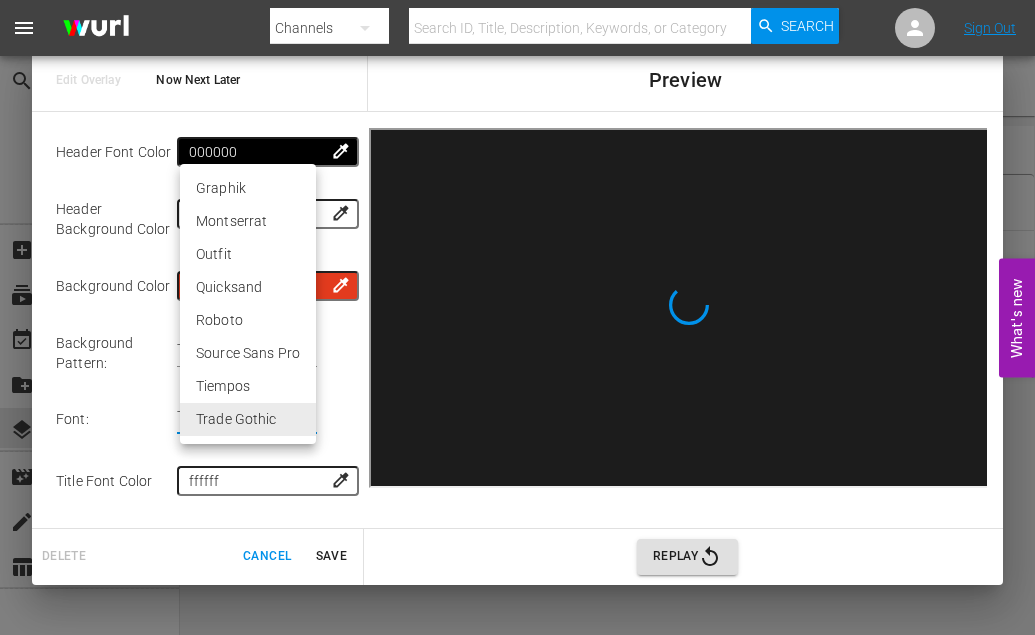 click on "menu Search By Channels Search ID, Title, Description, Keywords, or Category Search Sign Out search   Search apps Asset Bits movie Episode subtitles Series add_box   Create subscriptions   Channels event_available   Schedule create_new_folder   VOD layers   Overlays movie_filter   Automation create   Ingestion table_chart   Reports Channel Title DangerTV Template Manager Sequence Rules Templates Template Name Last Modified You're Watching 08/05/2025 Rule Name Created Applied To Status You're watching, up next, sponsor, and bug 07/28/2022 Channel Level CHANNEL_LEVEL content_copy
What's new 0 Edit Overlay Now Next Later Preview Template Name: Now Next Later Episode Title (Now) : Series Title Series Title 1 Display Rating? : None None Artwork? : ​ Episode Thumbnail Episode Title (Next) : Episode External Title Episode External Title 2 Display Rating? : None None Artwork? : ​ Episode Thumbnail Episode Title (Later) : Episode External Title Display Rating? : None" at bounding box center [517, 317] 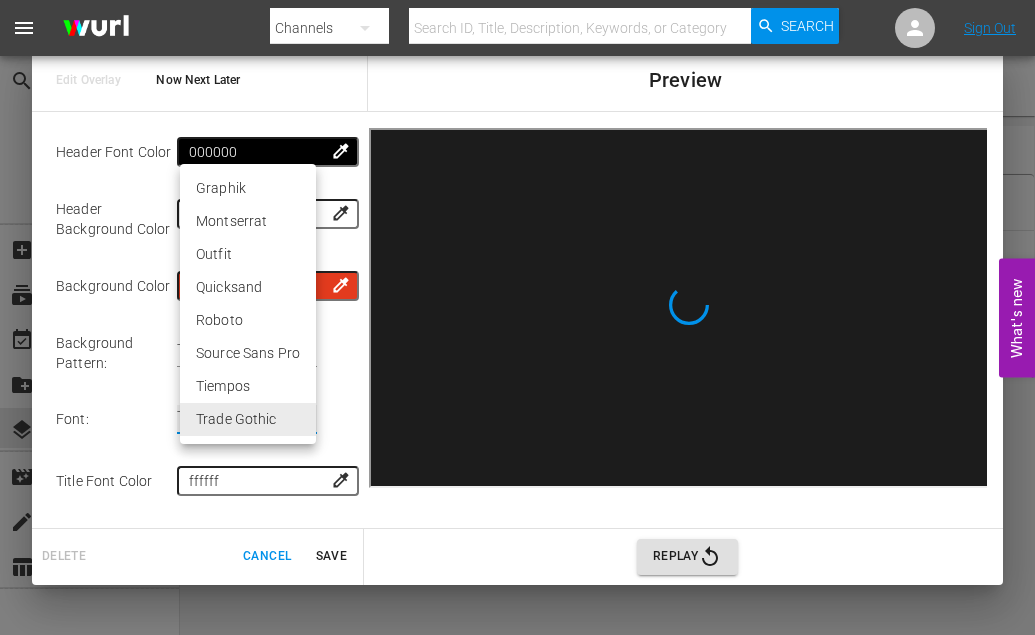 type on "sourcesanspro" 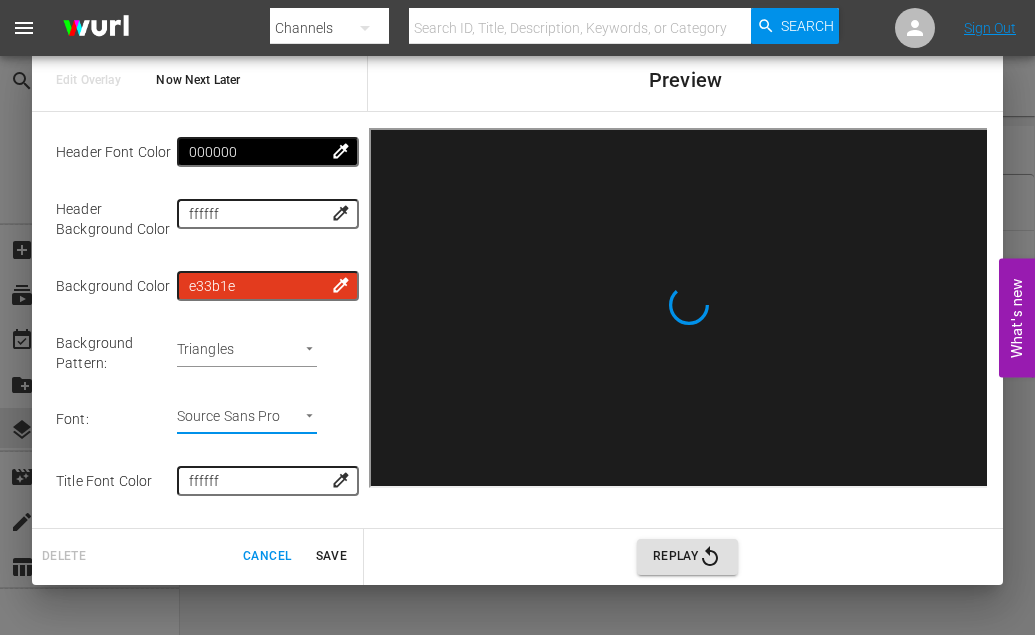 click on "menu Search By Channels Search ID, Title, Description, Keywords, or Category Search Sign Out search   Search apps Asset Bits movie Episode subtitles Series add_box   Create subscriptions   Channels event_available   Schedule create_new_folder   VOD layers   Overlays movie_filter   Automation create   Ingestion table_chart   Reports Channel Title DangerTV Template Manager Sequence Rules Templates Template Name Last Modified You're Watching 08/05/2025 Rule Name Created Applied To Status You're watching, up next, sponsor, and bug 07/28/2022 Channel Level CHANNEL_LEVEL content_copy
What's new 0 Edit Overlay Now Next Later Preview Template Name: Now Next Later Episode Title (Now) : Series Title Series Title 1 Display Rating? : None None Artwork? : ​ Episode Thumbnail Episode Title (Next) : Episode External Title Episode External Title 2 Display Rating? : None None Artwork? : ​ Episode Thumbnail Episode Title (Later) : Episode External Title Display Rating? : None" at bounding box center (517, 317) 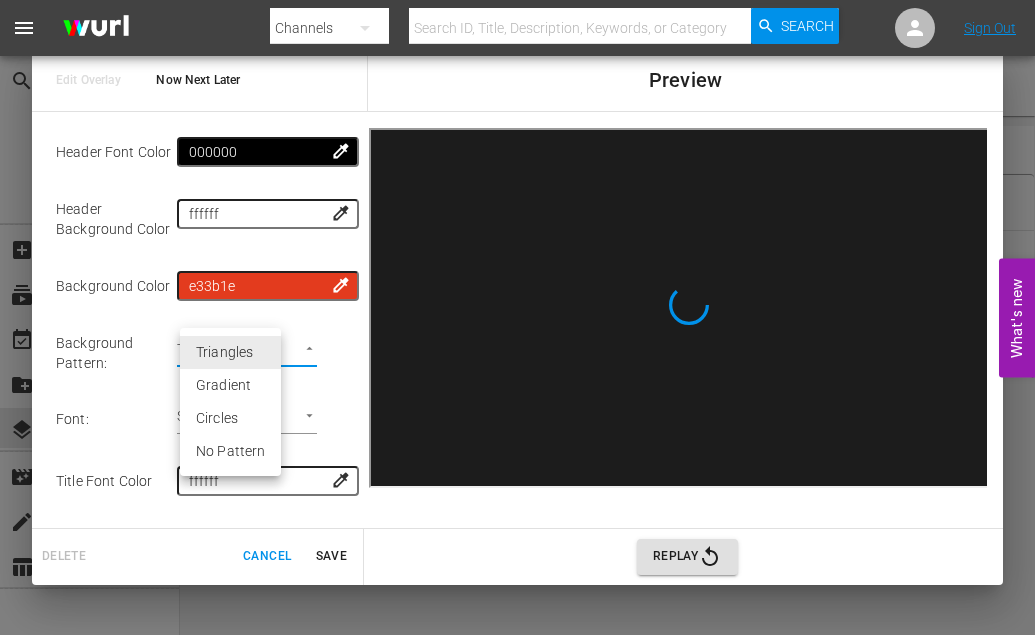 click at bounding box center [517, 317] 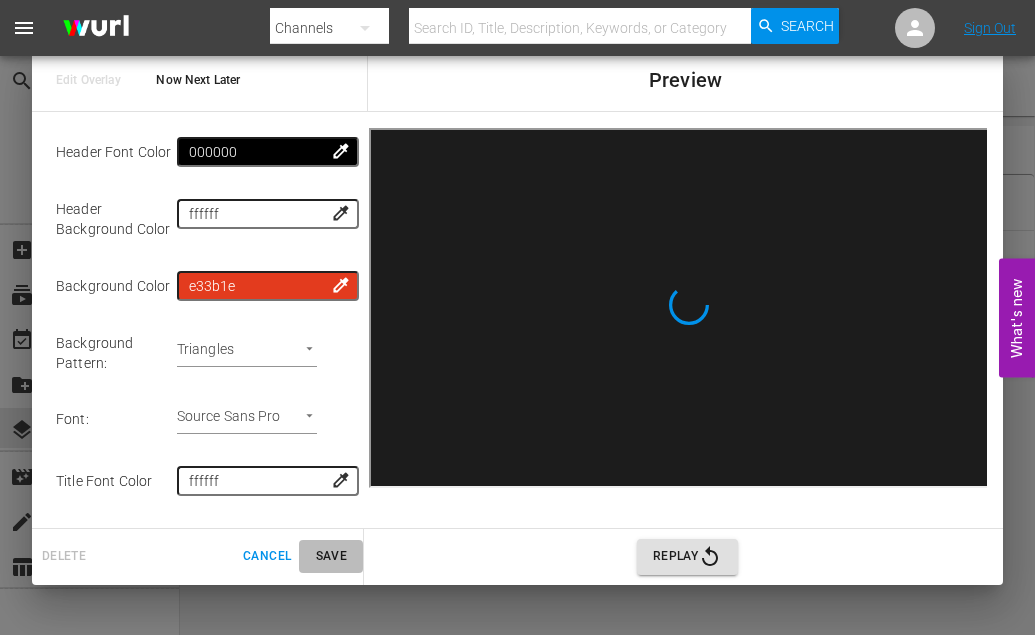 click on "Save" at bounding box center [331, 556] 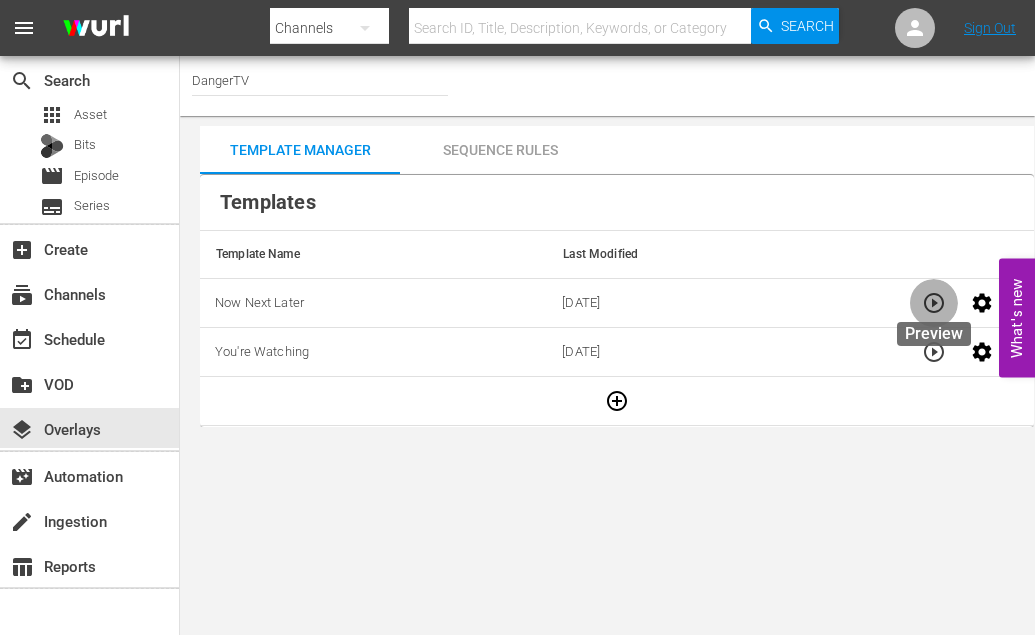 click 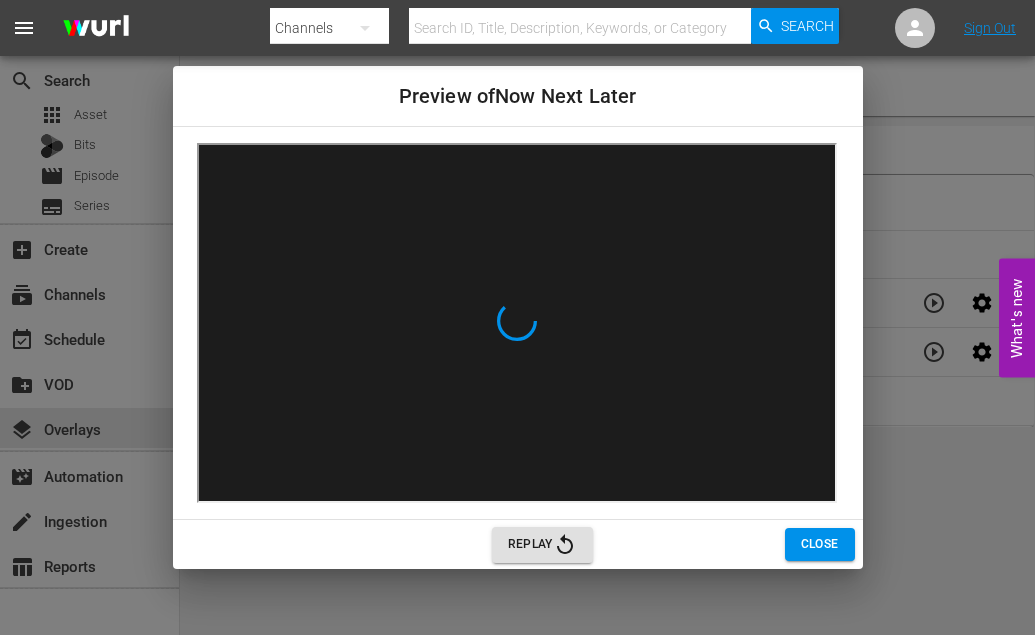 click on "Preview of  Now Next Later Replay Close" at bounding box center (517, 317) 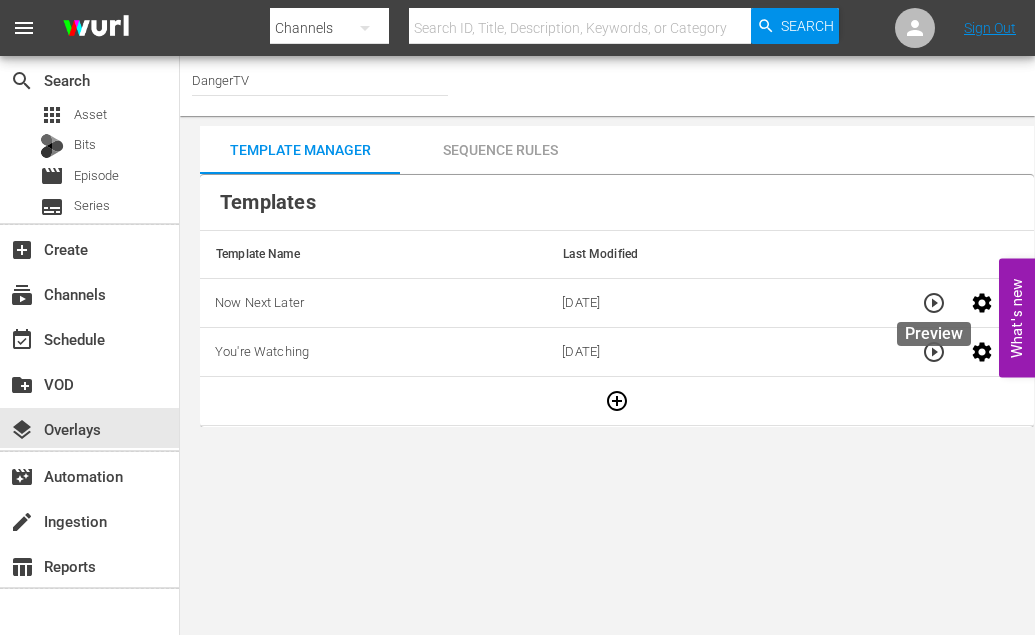 click 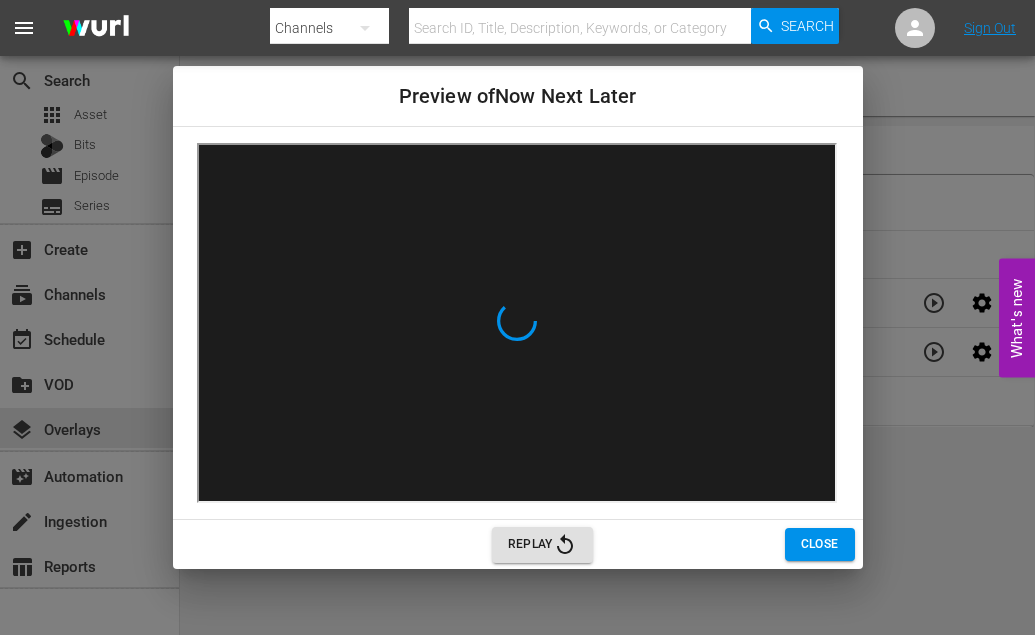 click on "Close" at bounding box center (820, 544) 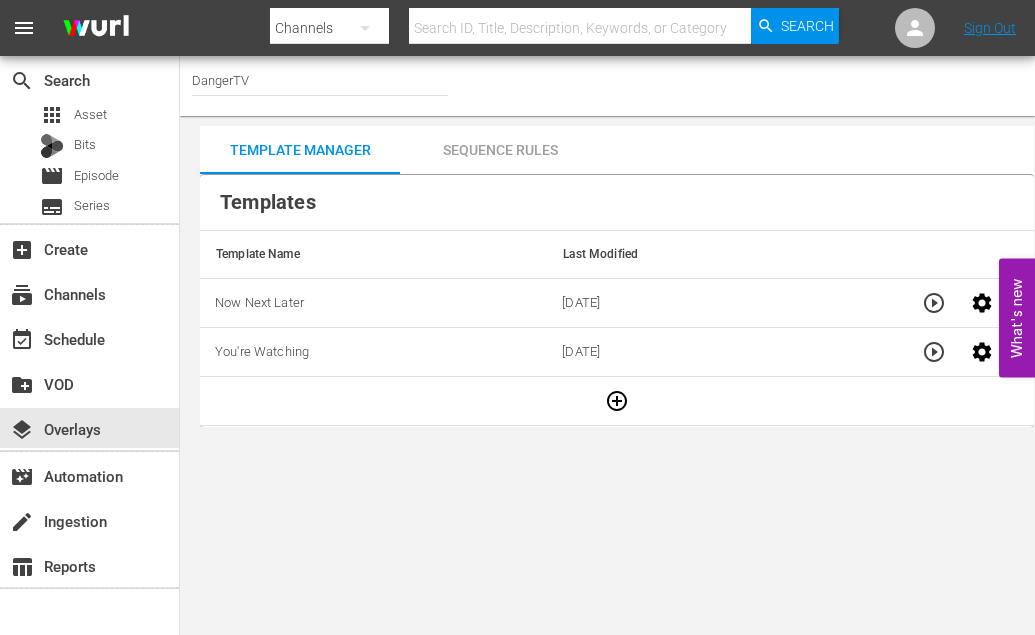 click on "Sequence Rules" at bounding box center (500, 150) 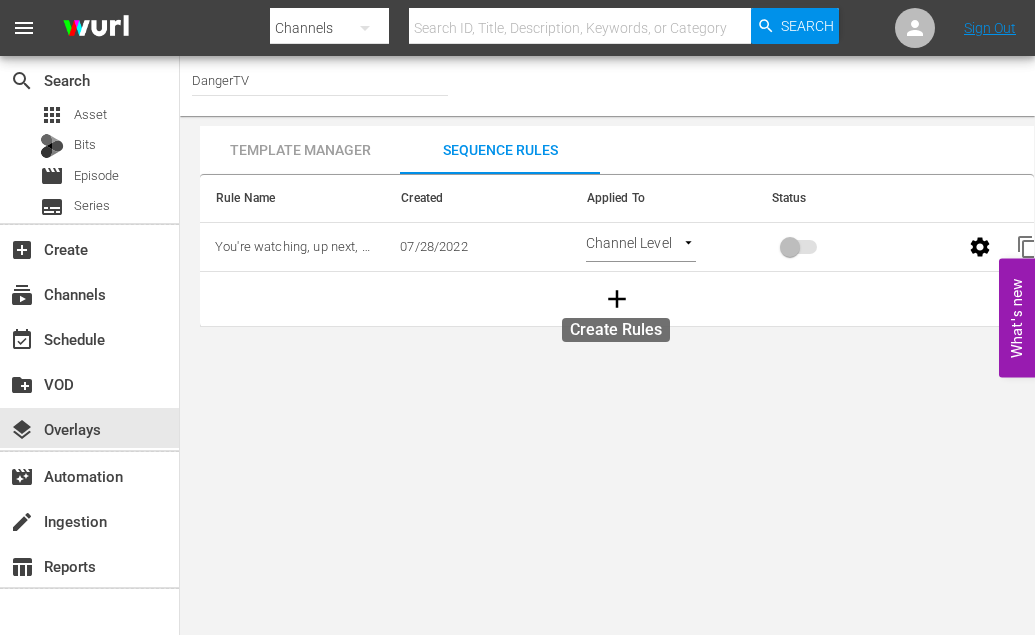 click 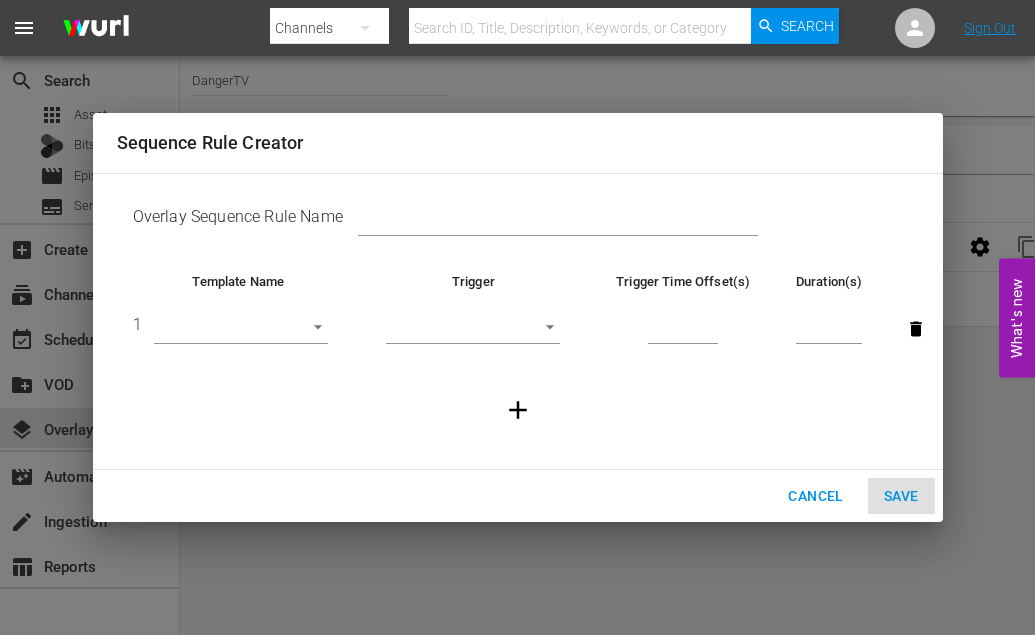 click on "menu Search By Channels Search ID, Title, Description, Keywords, or Category Search Sign Out search   Search apps Asset Bits movie Episode subtitles Series add_box   Create subscriptions   Channels event_available   Schedule create_new_folder   VOD layers   Overlays movie_filter   Automation create   Ingestion table_chart   Reports Channel Title DangerTV Template Manager Sequence Rules Templates Template Name Last Modified Now Next Later 08/05/2025 You're Watching 08/05/2025 Rule Name Created Applied To Status You're watching, up next, sponsor, and bug 07/28/2022 Channel Level CHANNEL_LEVEL content_copy
What's new 0 Sequence Rule Creator Overlay Sequence Rule Name Template Name Trigger Trigger Time Offset(s) Duration(s) 1 ​ ​ Cancel Save" at bounding box center [517, 317] 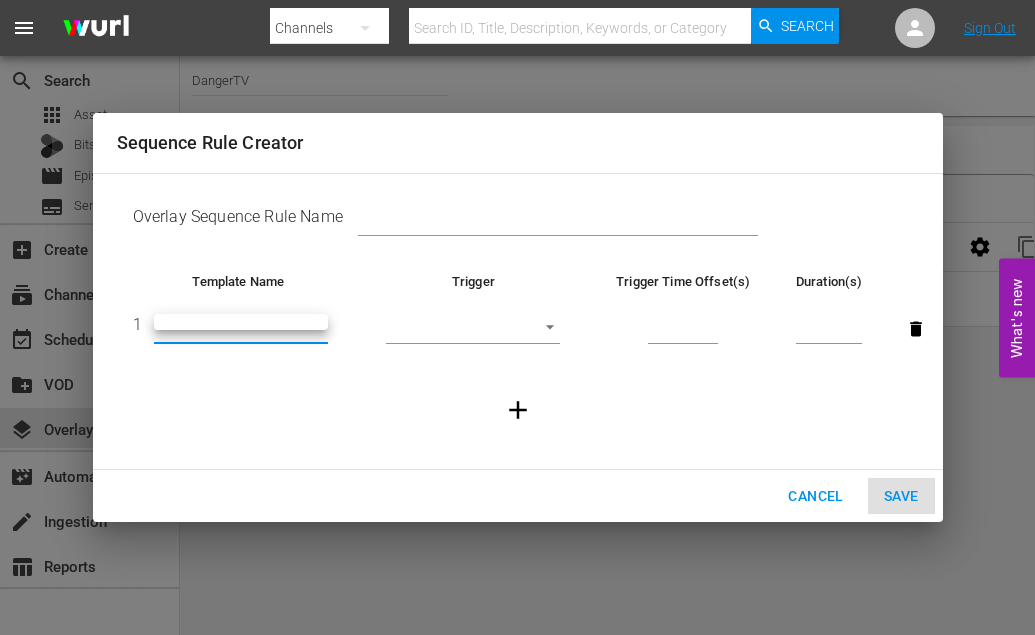 click at bounding box center (517, 317) 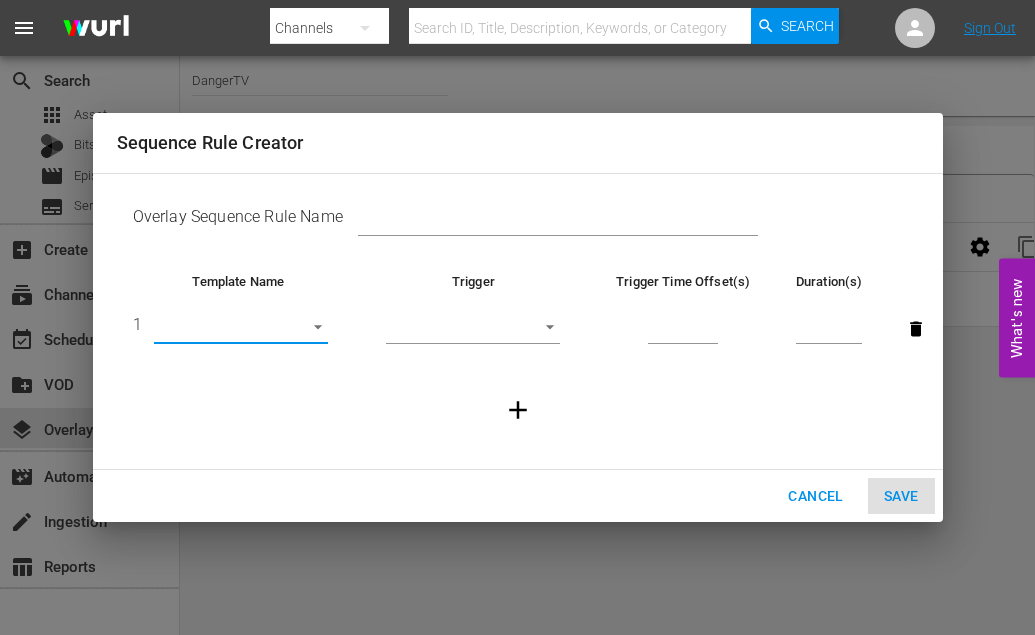 click on "menu Search By Channels Search ID, Title, Description, Keywords, or Category Search Sign Out search   Search apps Asset Bits movie Episode subtitles Series add_box   Create subscriptions   Channels event_available   Schedule create_new_folder   VOD layers   Overlays movie_filter   Automation create   Ingestion table_chart   Reports Channel Title DangerTV Template Manager Sequence Rules Templates Template Name Last Modified Now Next Later 08/05/2025 You're Watching 08/05/2025 Rule Name Created Applied To Status You're watching, up next, sponsor, and bug 07/28/2022 Channel Level CHANNEL_LEVEL content_copy
What's new 0 Sequence Rule Creator Overlay Sequence Rule Name Template Name Trigger Trigger Time Offset(s) Duration(s) 1 ​ ​ Cancel Save" at bounding box center (517, 317) 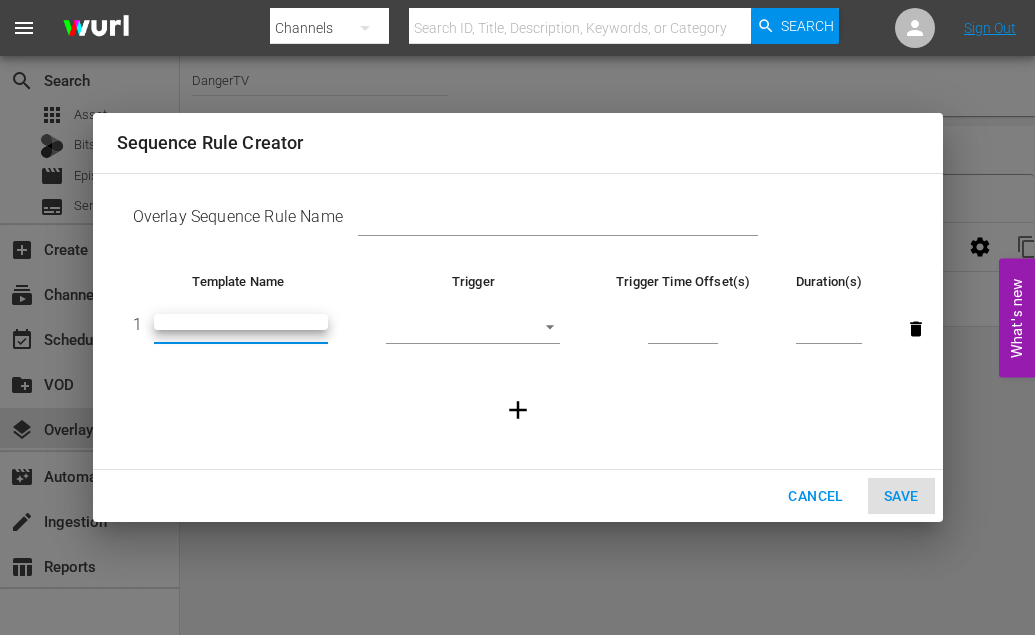 click at bounding box center [517, 317] 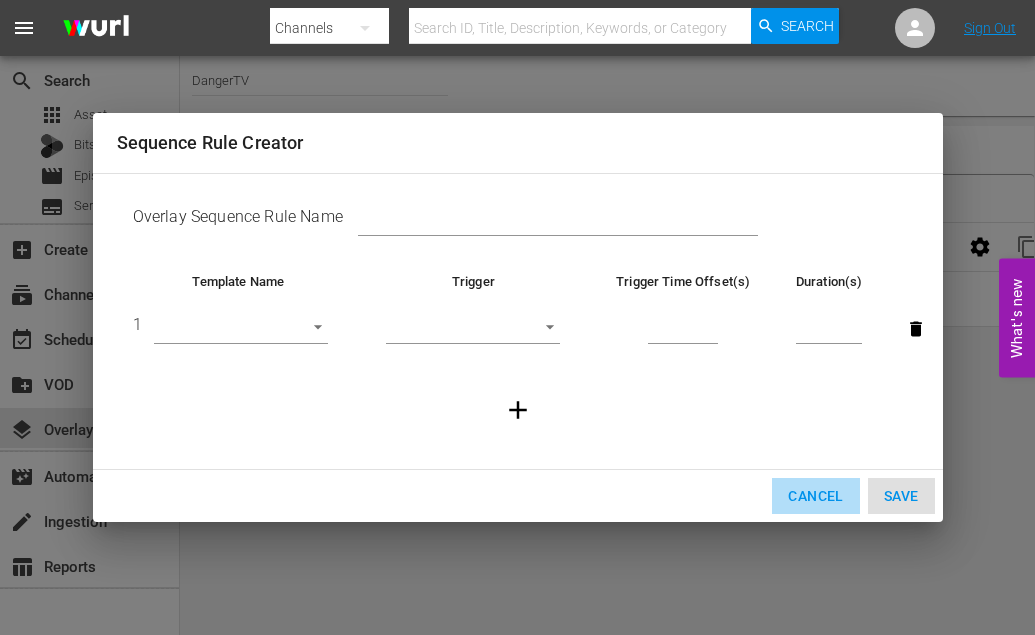 click on "Cancel" at bounding box center [815, 496] 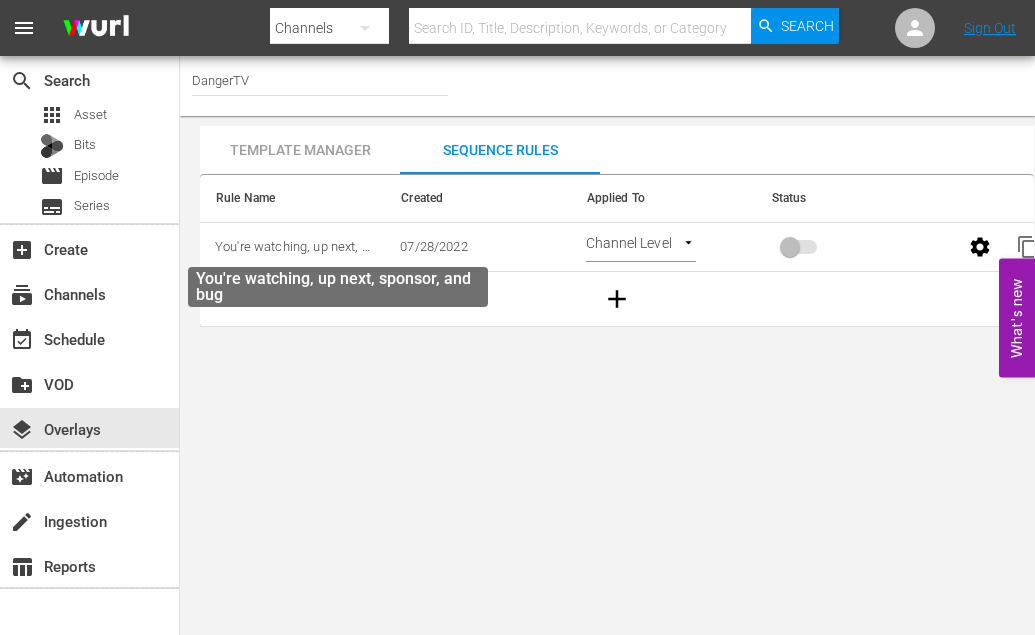 click on "You're watching, up next, sponsor, and bug" at bounding box center (337, 246) 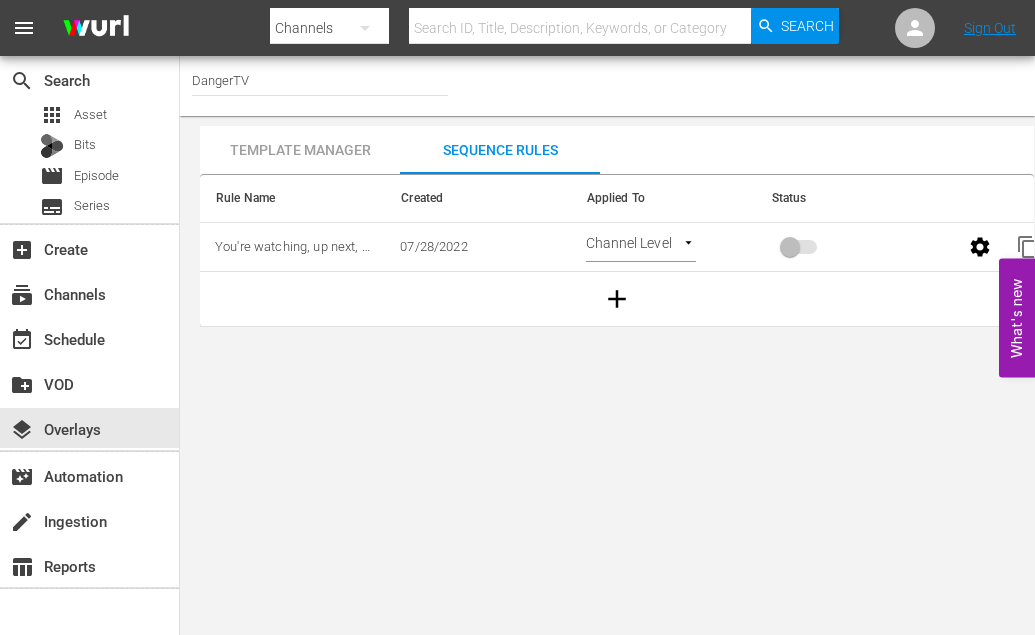 click on "Template Manager" at bounding box center (300, 150) 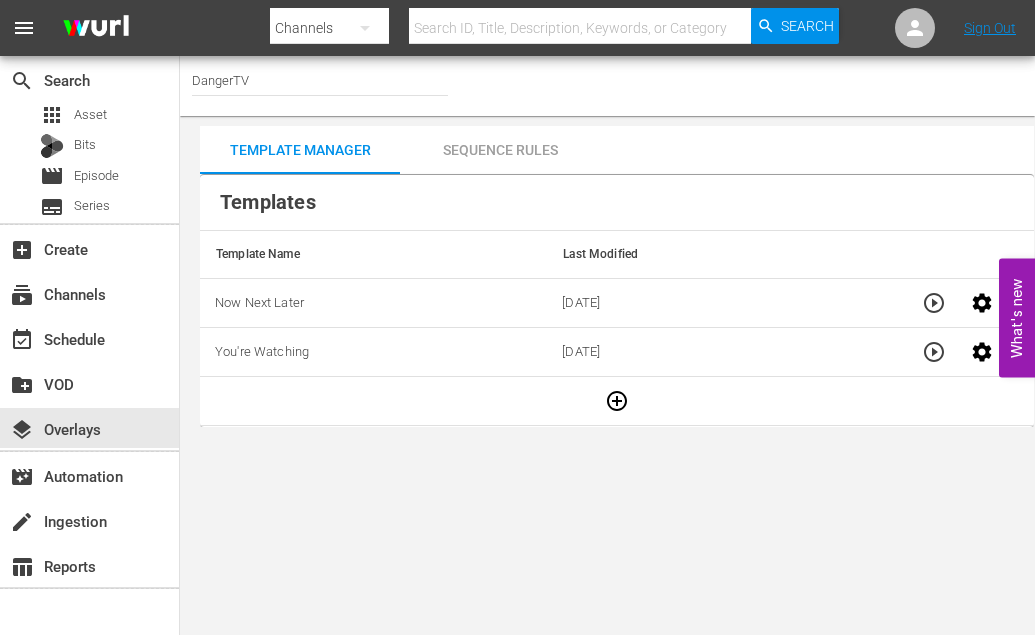 click on "Now Next Later" at bounding box center [373, 303] 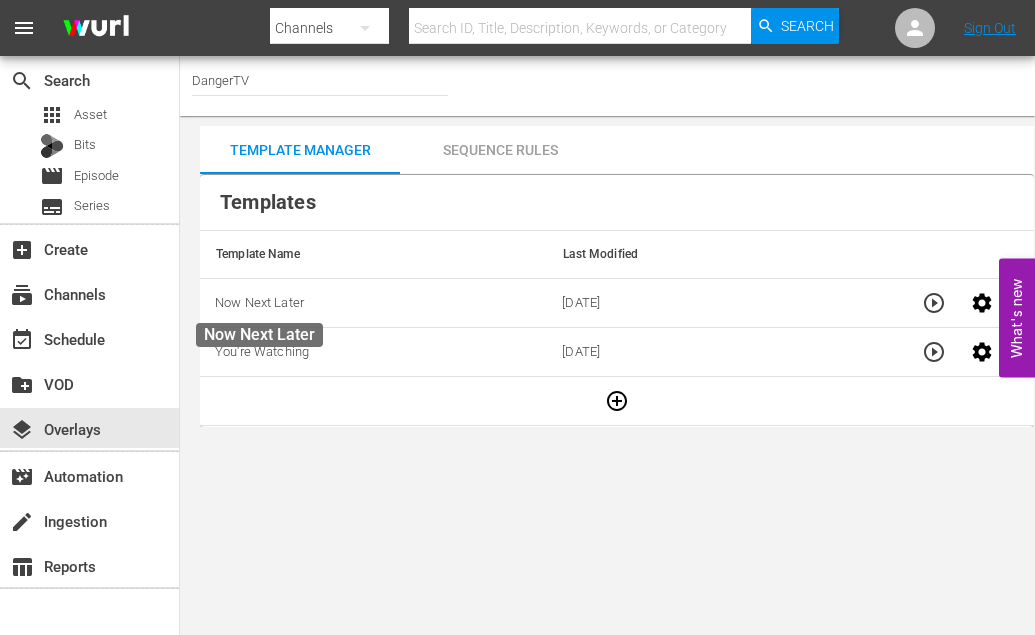 click on "Now Next Later" at bounding box center [259, 302] 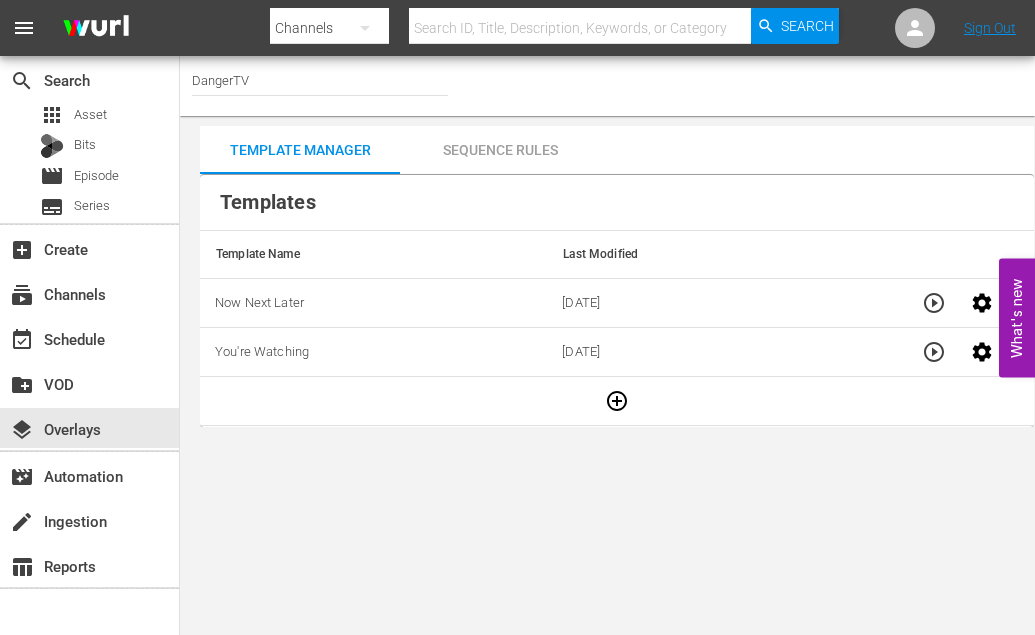 click on "[DATE]" at bounding box center [720, 303] 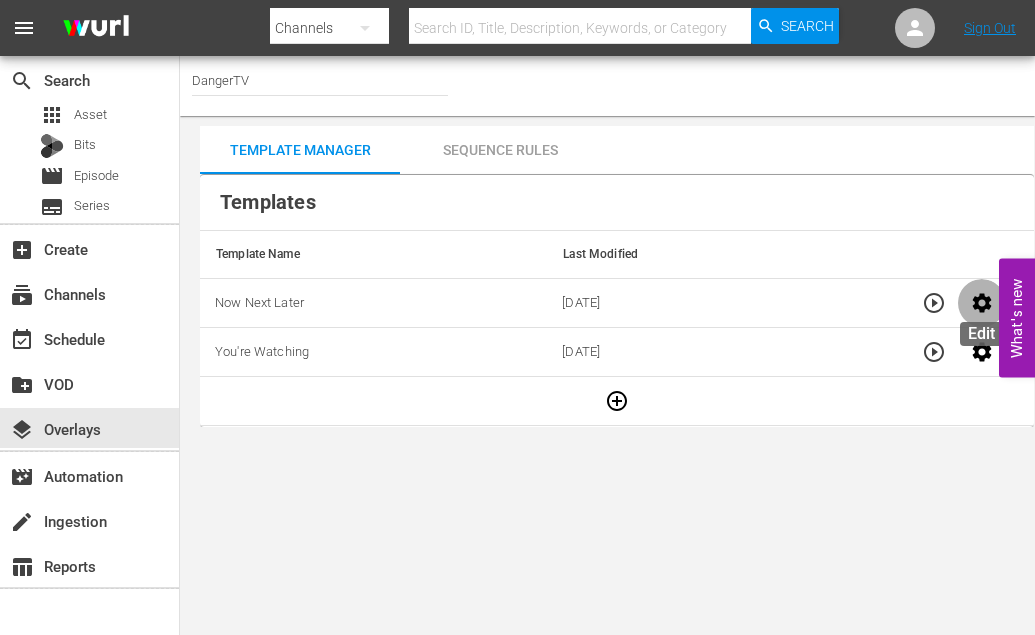 click 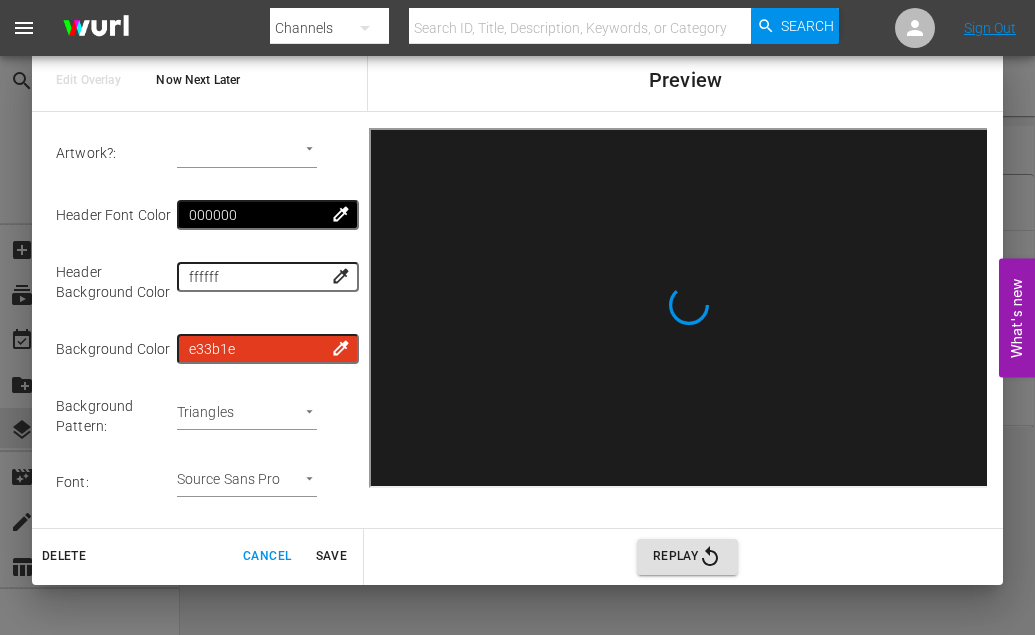 scroll, scrollTop: 587, scrollLeft: 0, axis: vertical 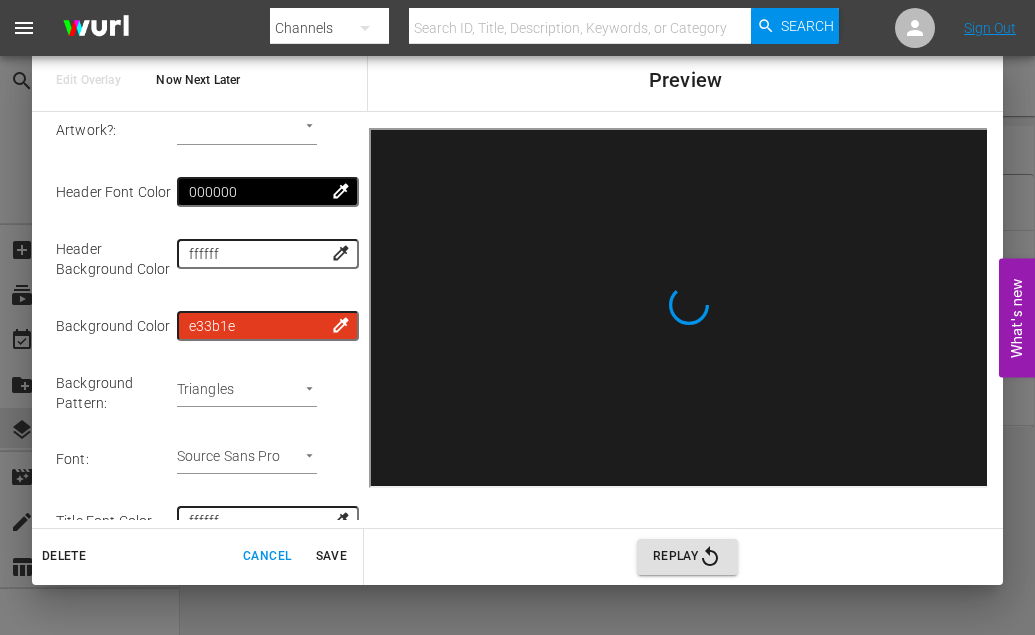 click on "Save" at bounding box center [331, 556] 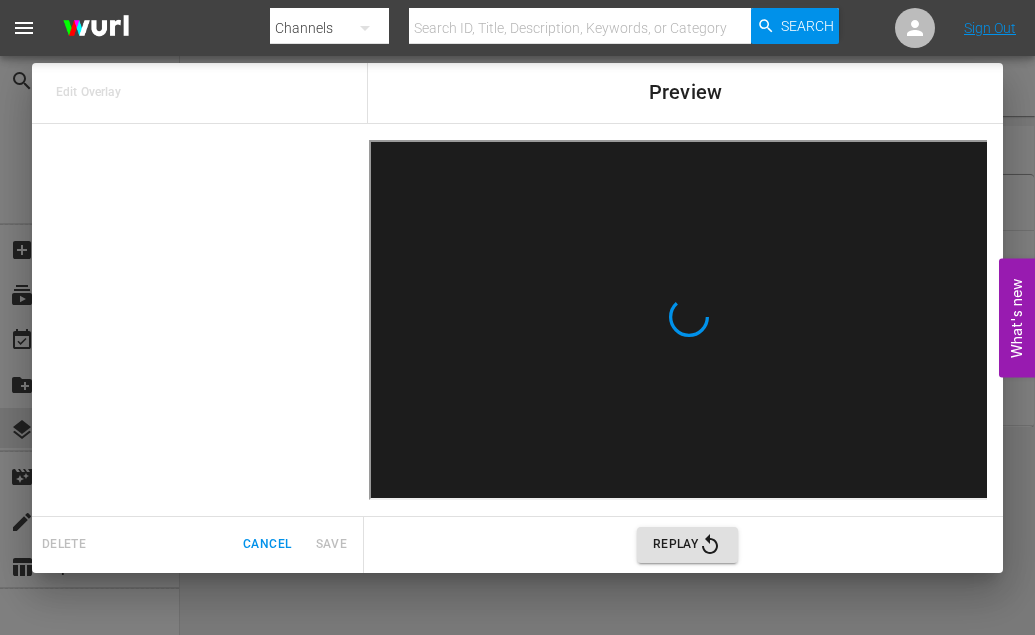 scroll, scrollTop: 0, scrollLeft: 0, axis: both 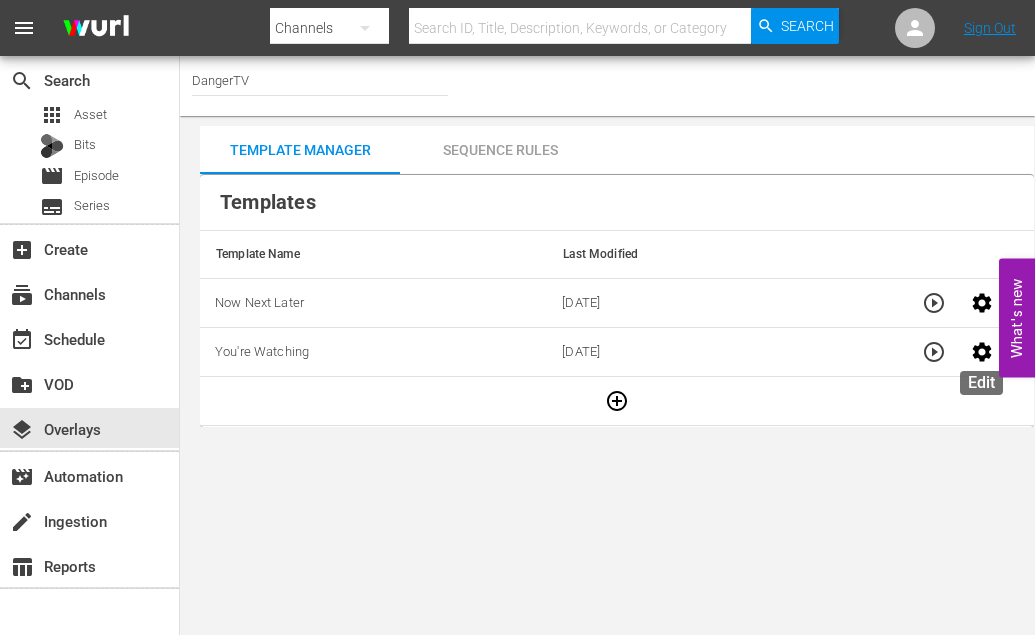 click 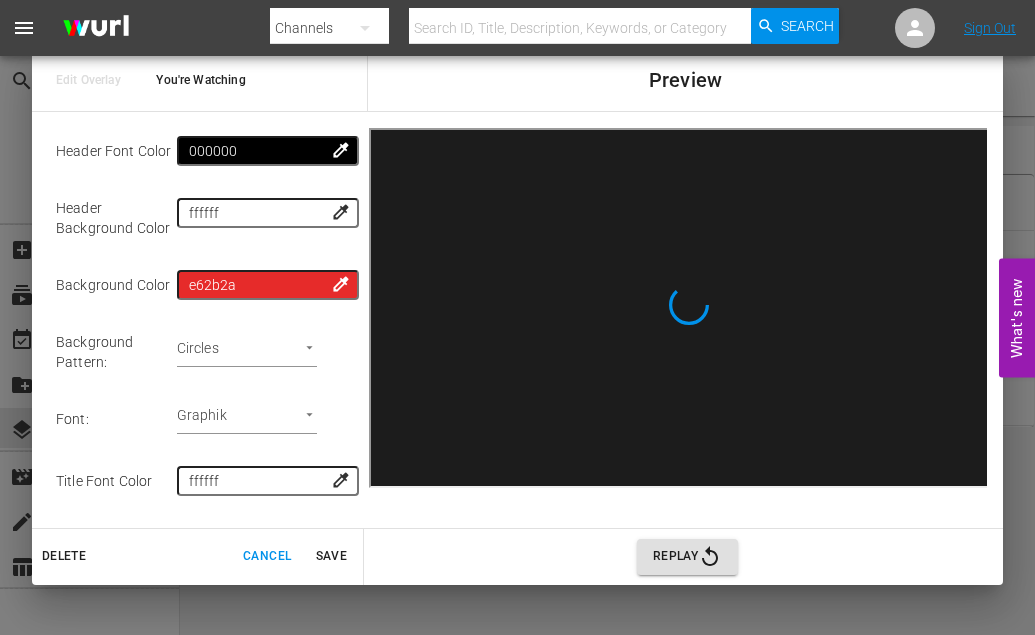scroll, scrollTop: 350, scrollLeft: 0, axis: vertical 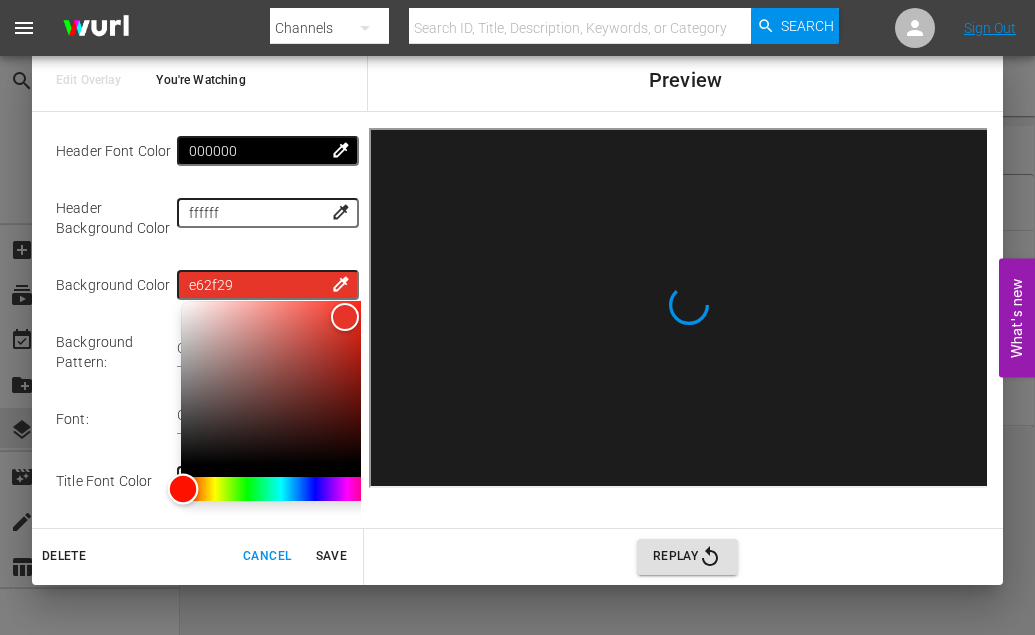 type on "e62929" 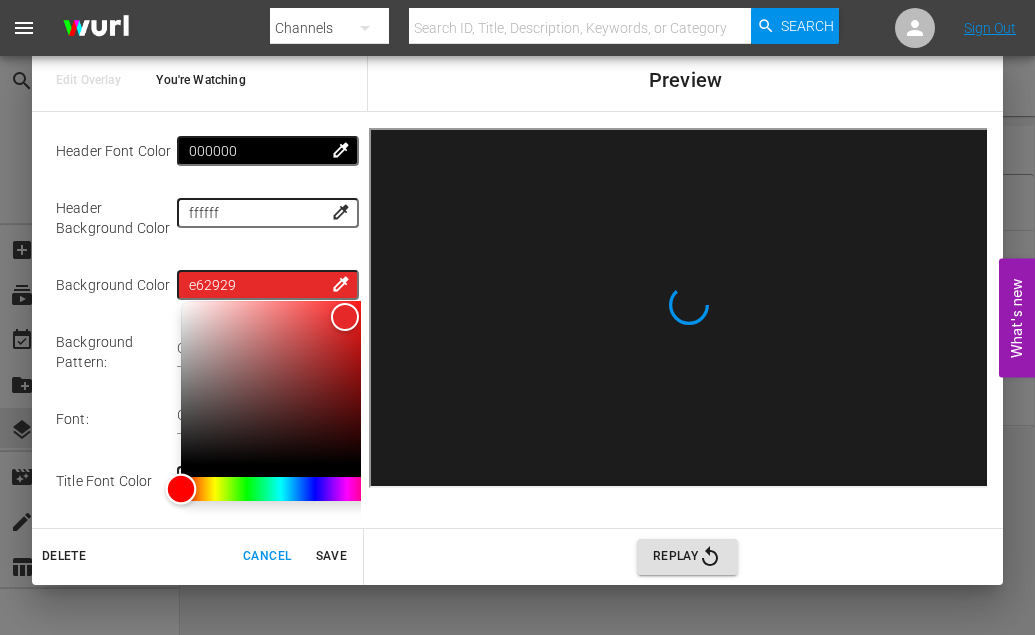 drag, startPoint x: 190, startPoint y: 491, endPoint x: 170, endPoint y: 483, distance: 21.540659 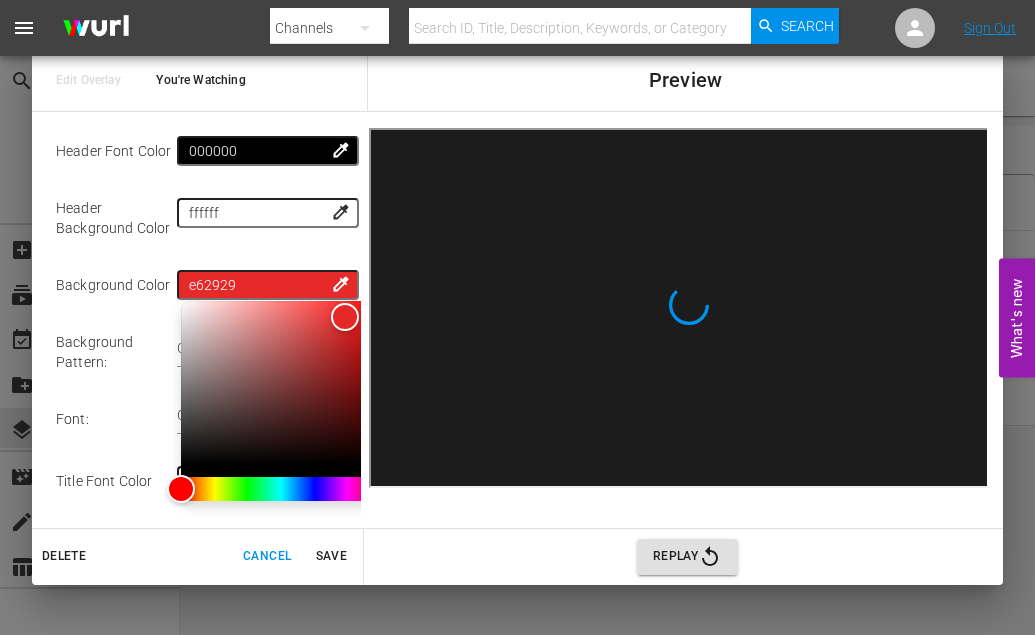 click on "Font :" at bounding box center (116, 419) 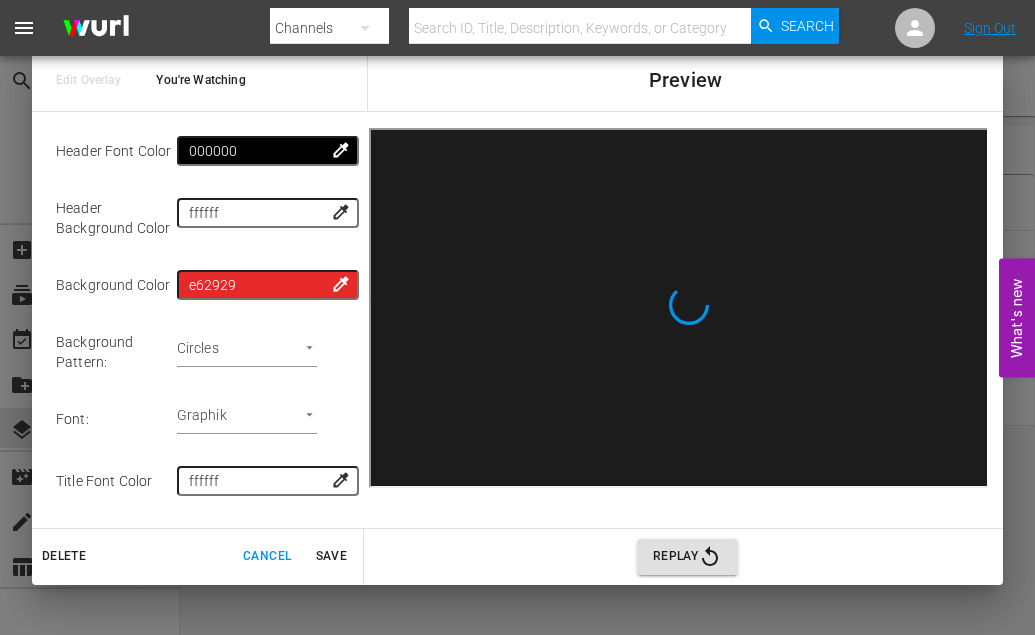 click on "Save" at bounding box center (331, 556) 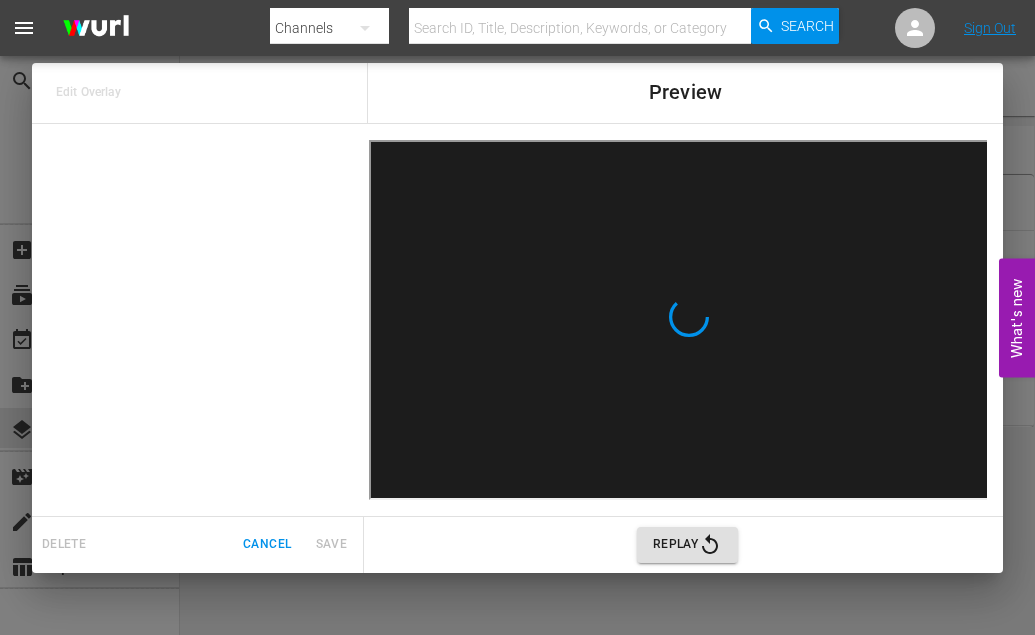 scroll, scrollTop: 0, scrollLeft: 0, axis: both 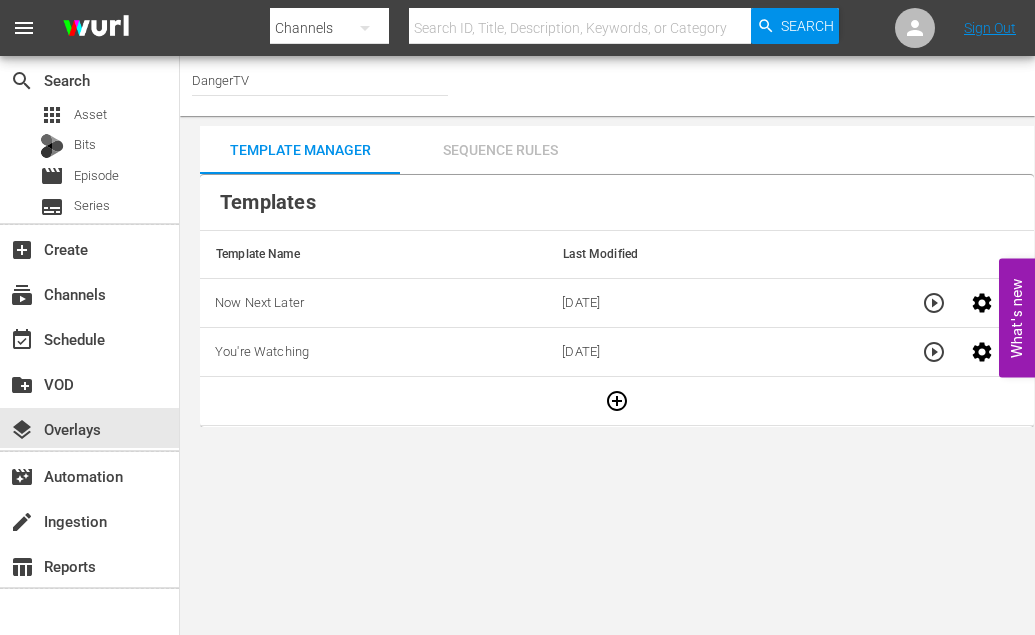 click on "Sequence Rules" at bounding box center [500, 150] 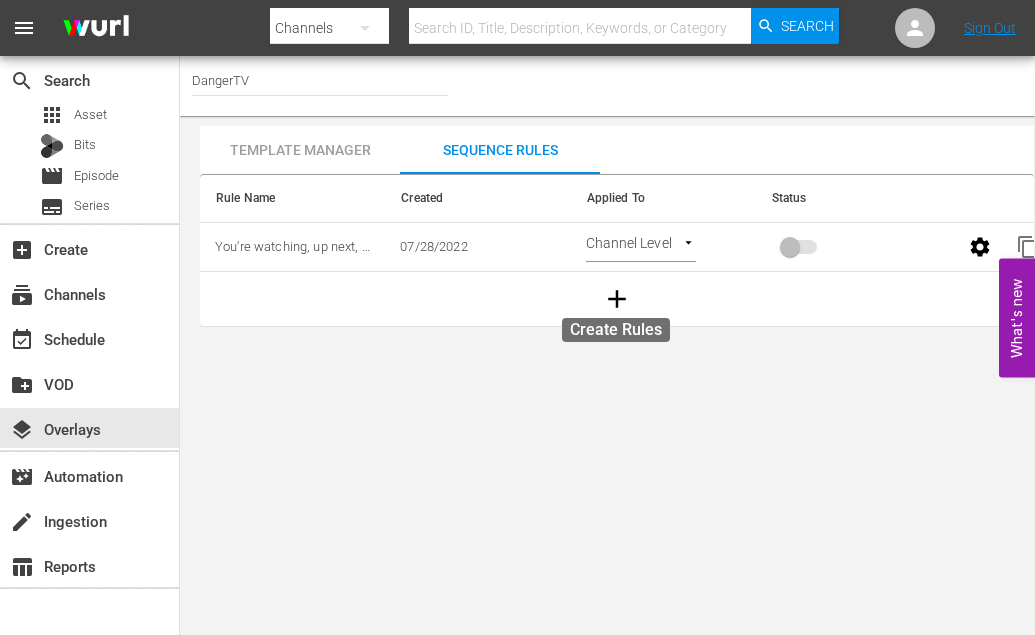 click 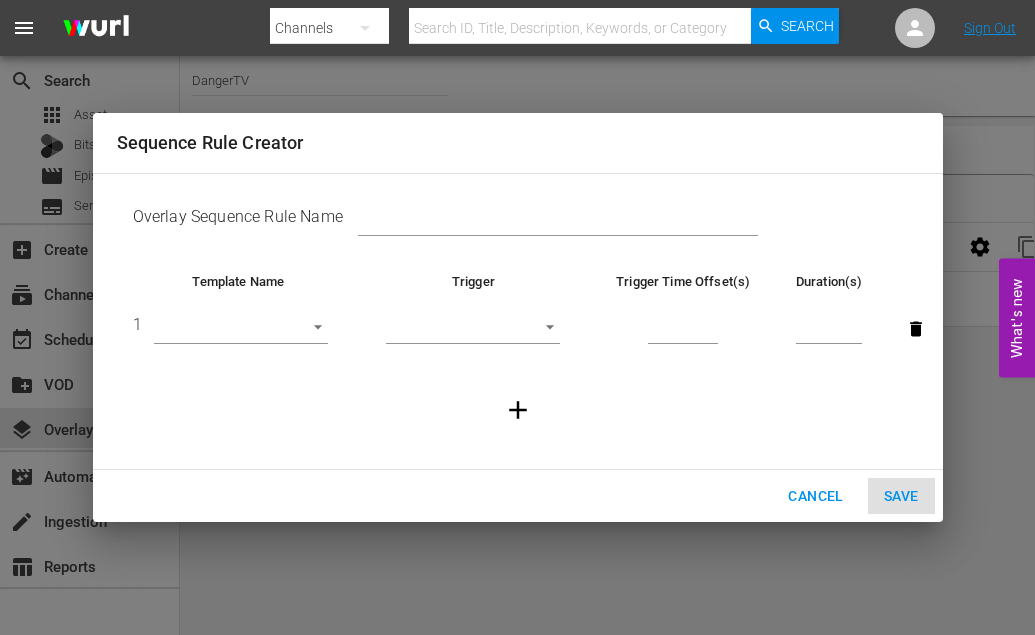 click on "menu Search By Channels Search ID, Title, Description, Keywords, or Category Search Sign Out search   Search apps Asset Bits movie Episode subtitles Series add_box   Create subscriptions   Channels event_available   Schedule create_new_folder   VOD layers   Overlays movie_filter   Automation create   Ingestion table_chart   Reports Channel Title DangerTV Template Manager Sequence Rules Templates Template Name Last Modified Now Next Later 08/05/2025 You're Watching 08/05/2025 Rule Name Created Applied To Status You're watching, up next, sponsor, and bug 07/28/2022 Channel Level CHANNEL_LEVEL content_copy
What's new 0 Sequence Rule Creator Overlay Sequence Rule Name Template Name Trigger Trigger Time Offset(s) Duration(s) 1 ​ ​ Cancel Save" at bounding box center (517, 317) 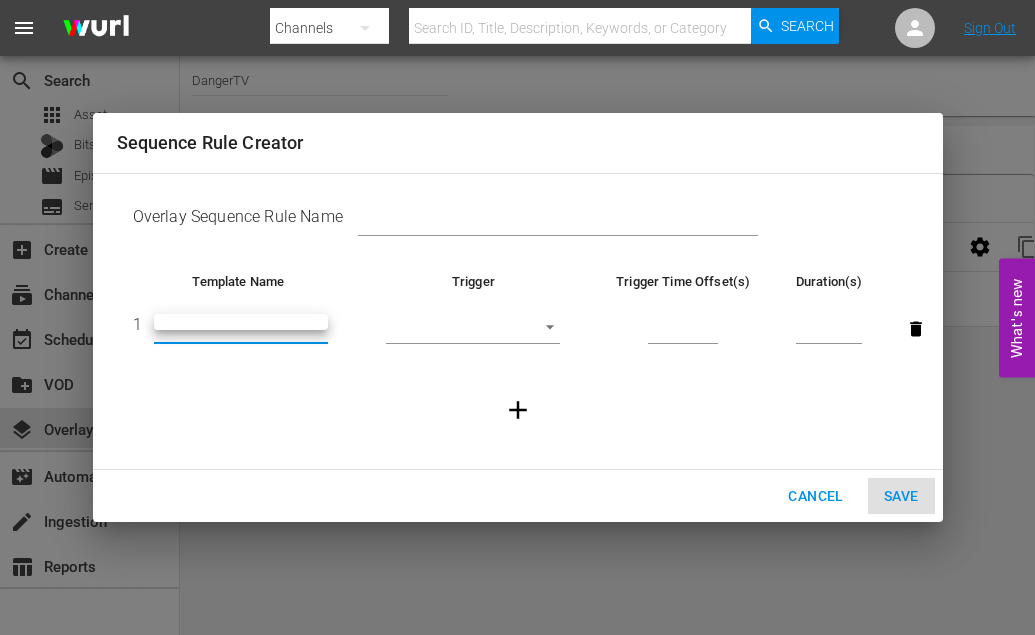 click at bounding box center (241, 322) 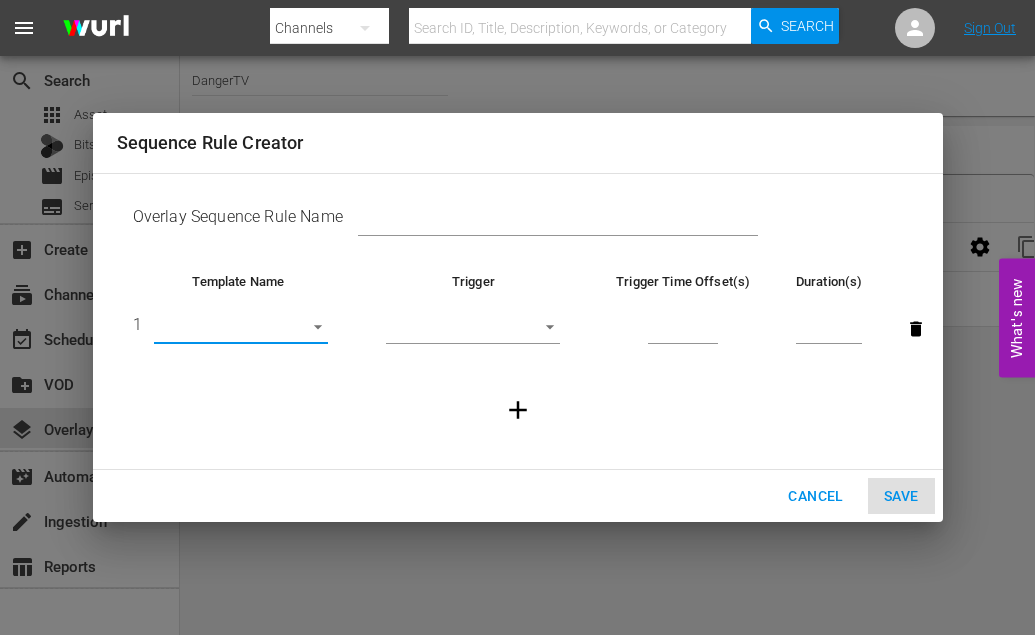 click at bounding box center (558, 221) 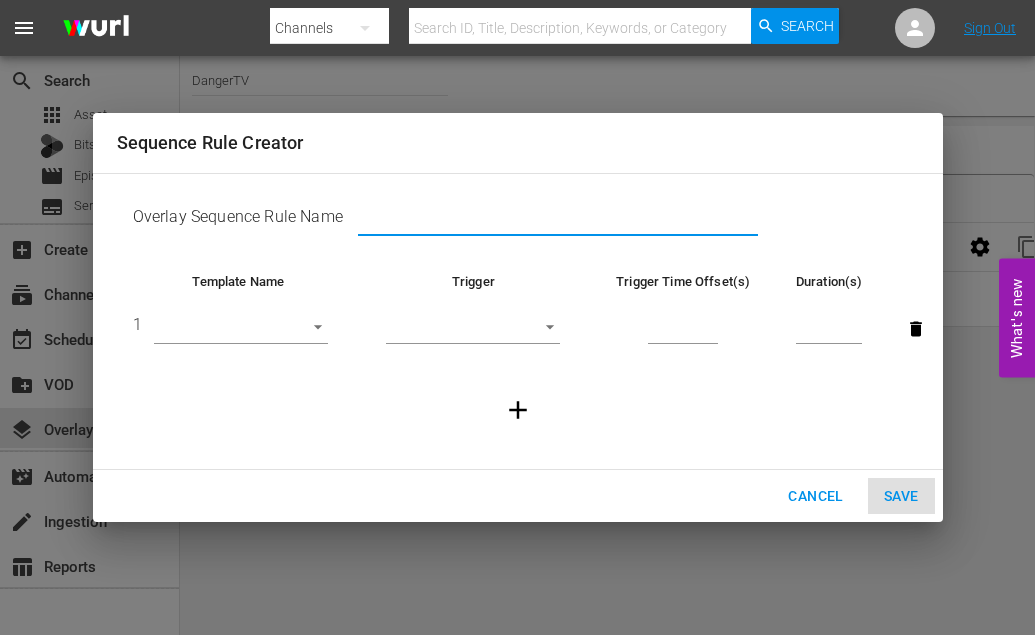 click on "Cancel" at bounding box center (815, 496) 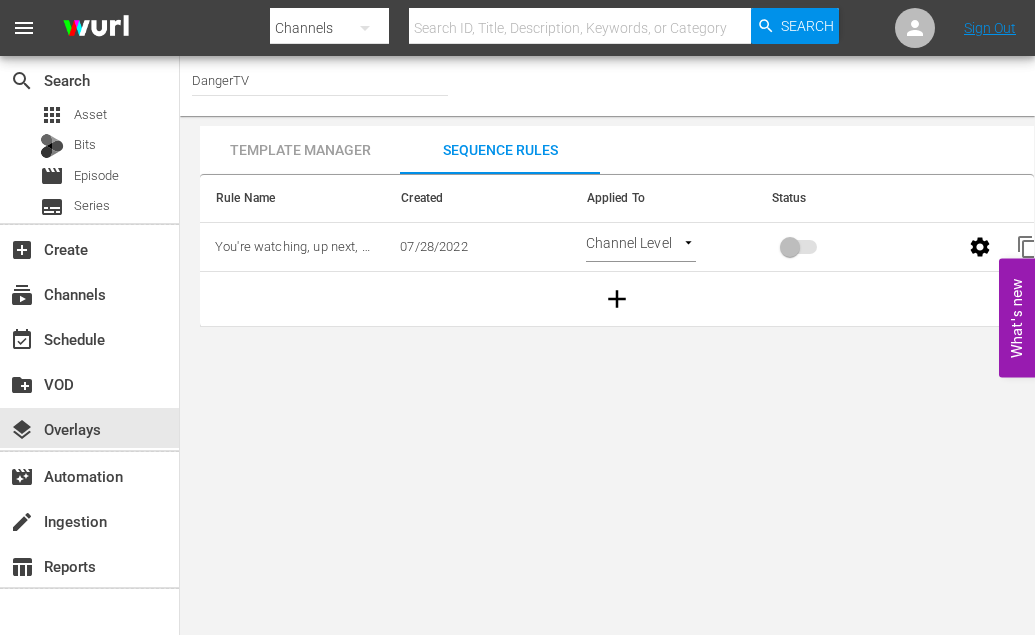 click on "You're watching, up next, sponsor, and bug" at bounding box center [337, 246] 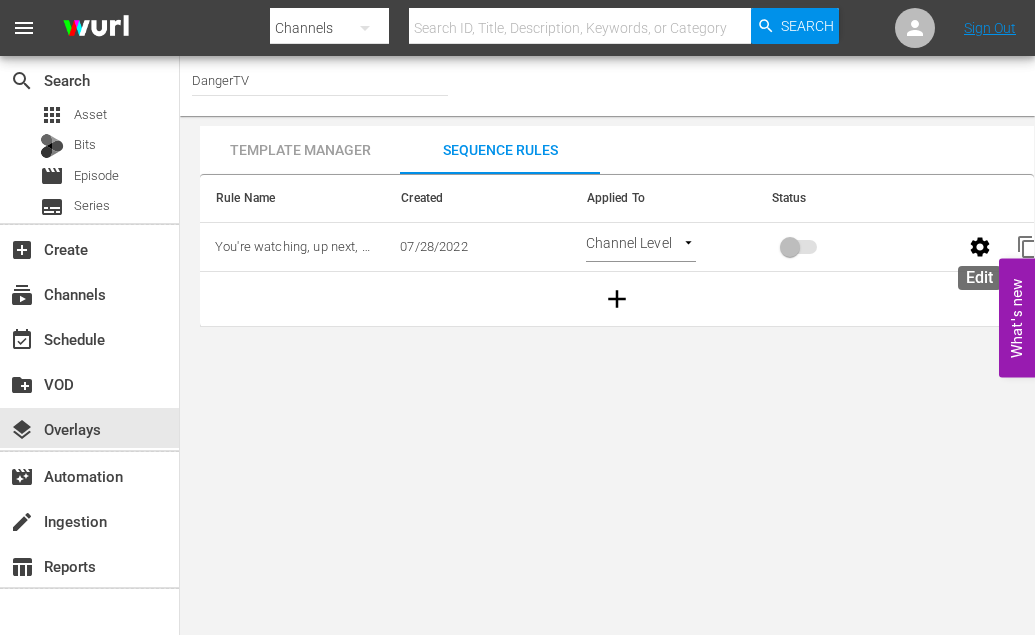 click 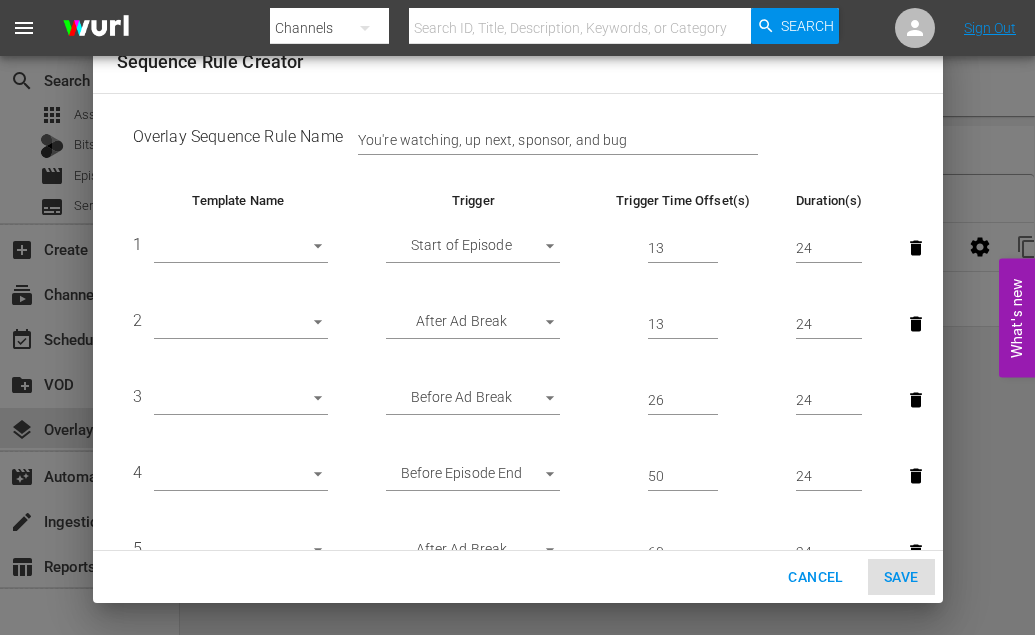 click on "menu Search By Channels Search ID, Title, Description, Keywords, or Category Search Sign Out search   Search apps Asset Bits movie Episode subtitles Series add_box   Create subscriptions   Channels event_available   Schedule create_new_folder   VOD layers   Overlays movie_filter   Automation create   Ingestion table_chart   Reports Channel Title DangerTV Template Manager Sequence Rules Templates Template Name Last Modified Now Next Later 08/05/2025 You're Watching 08/05/2025 Rule Name Created Applied To Status You're watching, up next, sponsor, and bug 07/28/2022 Channel Level CHANNEL_LEVEL content_copy
What's new 0 Sequence Rule Creator Overlay Sequence Rule Name You're watching, up next, sponsor, and bug Template Name Trigger Trigger Time Offset(s) Duration(s) 1 ​ Start of Episode START_OF_EPISODE 13 24 2 ​ After Ad Break AFTER_AD_BREAK 13 24 3 ​ Before Ad Break BEFORE_AD_BREAK 26 24 4 ​ Before Episode End END_OF_EPISODE 50 24 5 ​ After Ad Break 60 24" at bounding box center (517, 317) 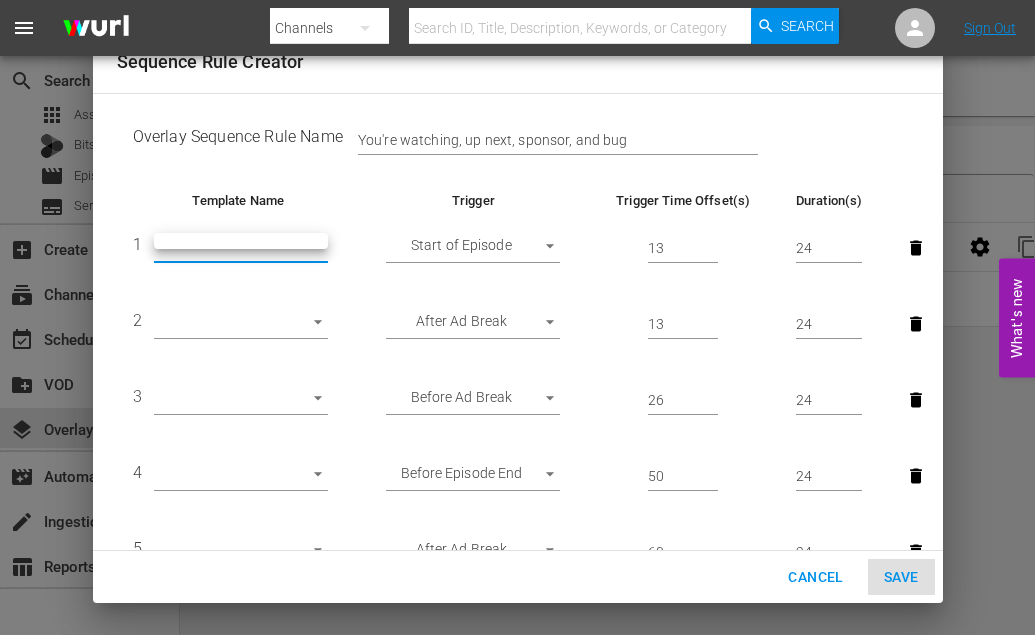 click at bounding box center (517, 317) 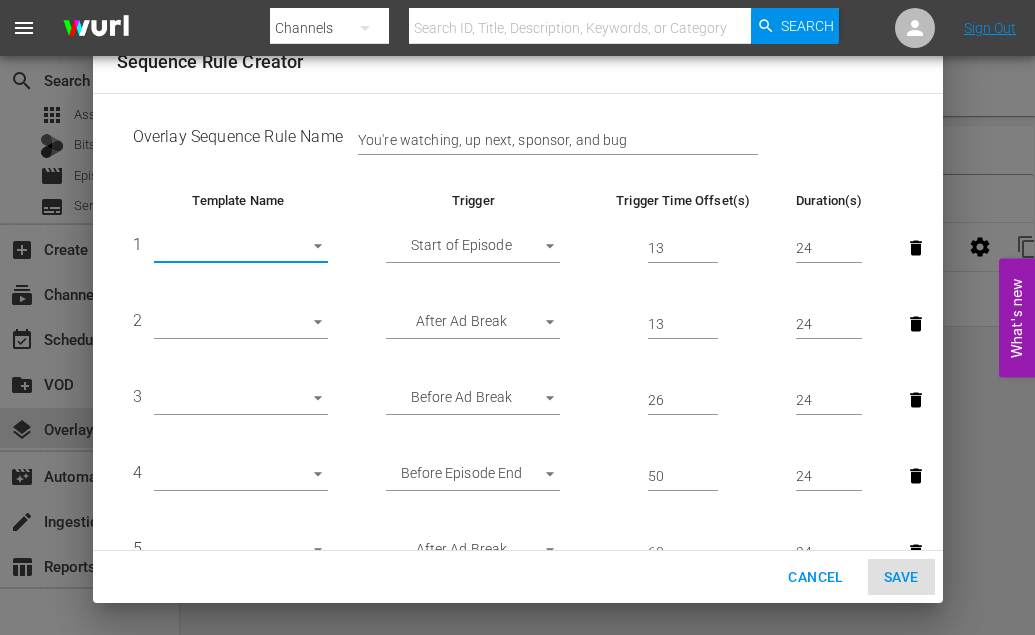 click on "Cancel" at bounding box center (815, 577) 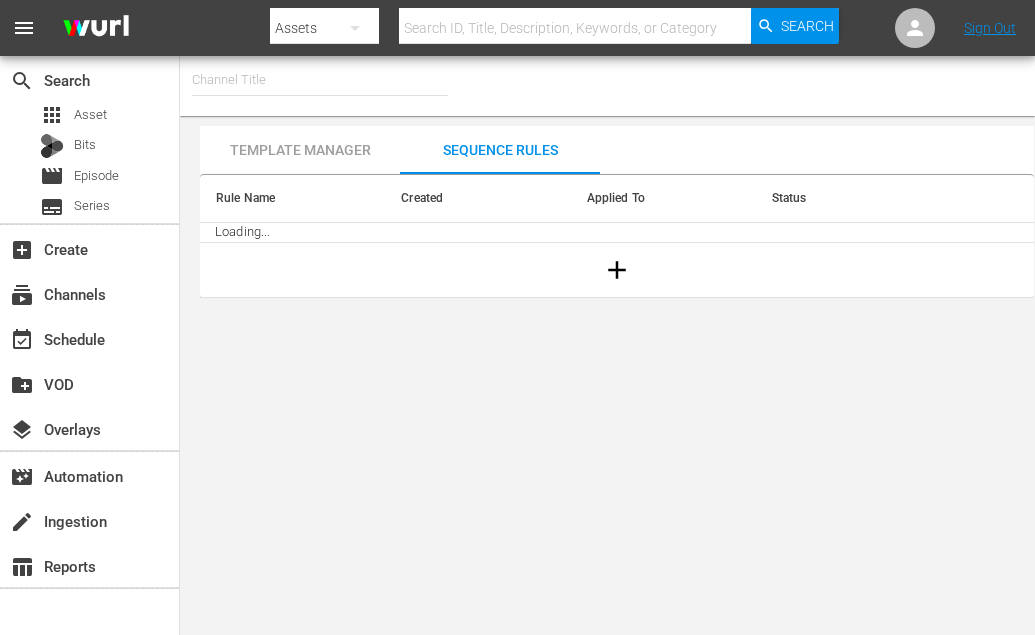 scroll, scrollTop: 0, scrollLeft: 0, axis: both 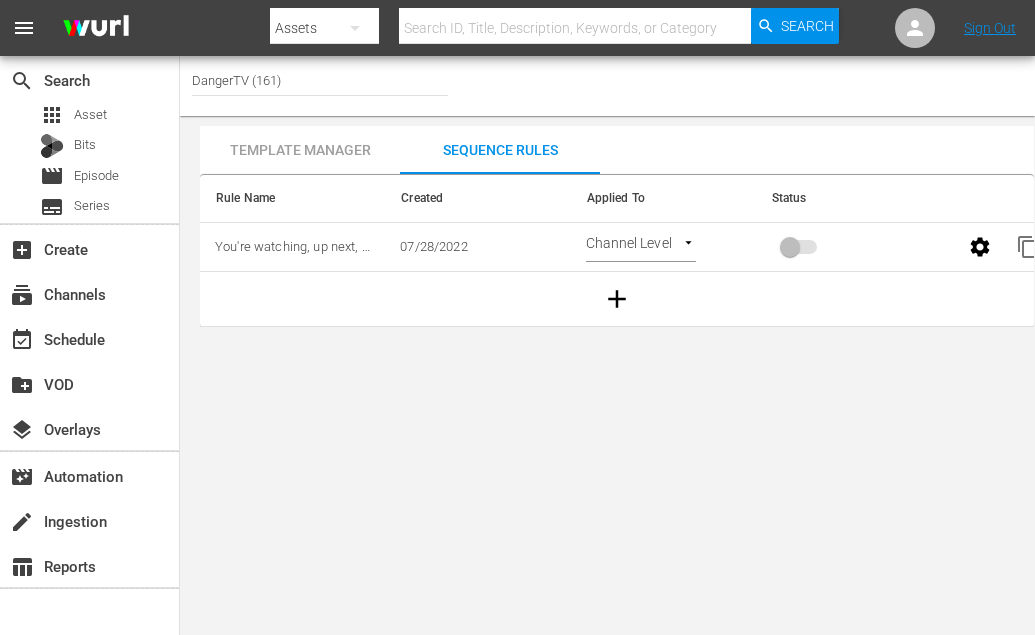 click on "Template Manager" at bounding box center [300, 150] 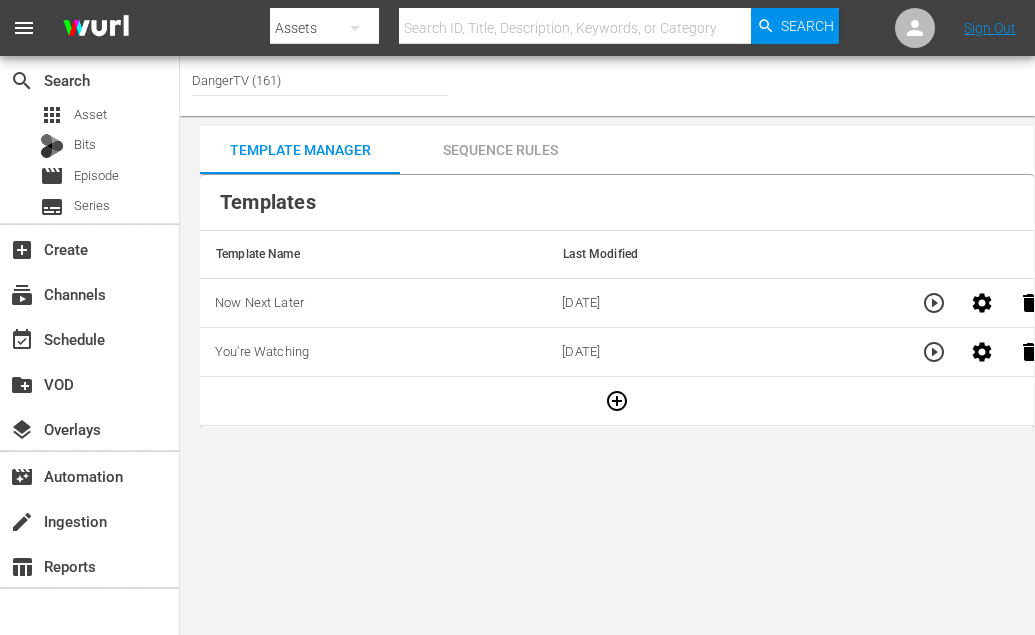 click on "Sequence Rules" at bounding box center (500, 150) 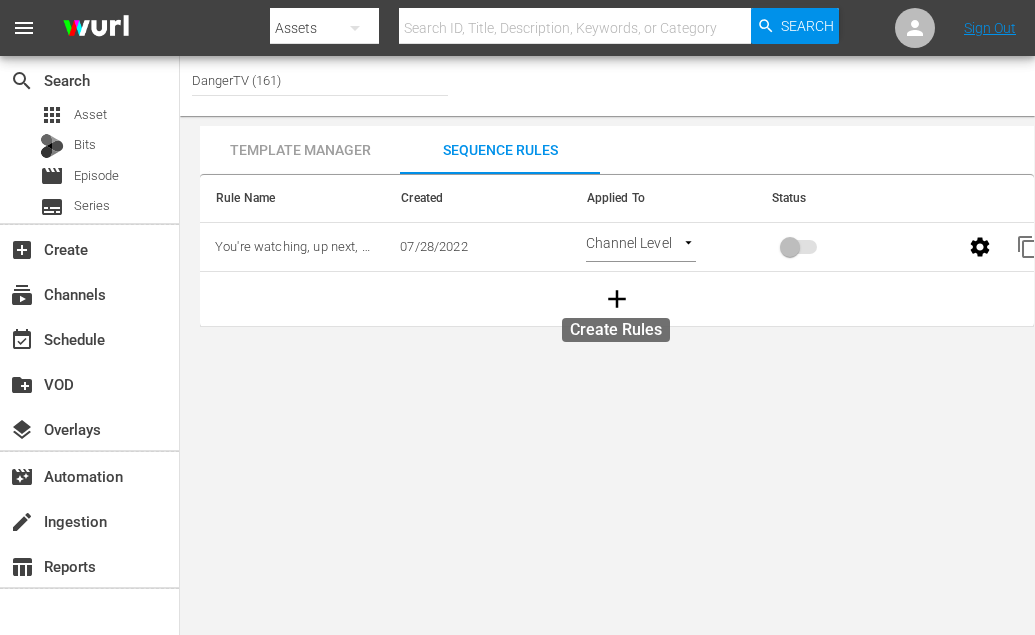 click 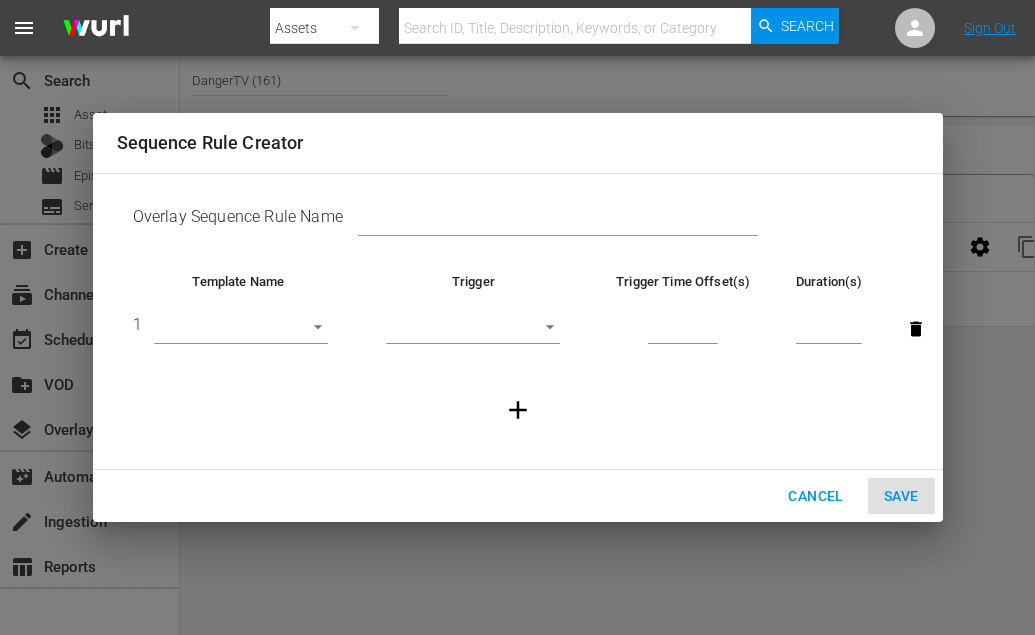 click on "menu Search By Assets Search ID, Title, Description, Keywords, or Category Search Sign Out search   Search apps Asset Bits movie Episode subtitles Series add_box   Create subscriptions   Channels event_available   Schedule create_new_folder   VOD layers   Overlays movie_filter   Automation create   Ingestion table_chart   Reports Channel Title DangerTV (161) Template Manager Sequence Rules Templates Template Name Last Modified Now Next Later [DATE] You're Watching [DATE] Rule Name Created Applied To Status You're watching, up next, sponsor, and bug [DATE] Channel Level CHANNEL_LEVEL content_copy
Sequence Rule Creator Overlay Sequence Rule Name Template Name Trigger Trigger Time Offset(s) Duration(s) 1 ​ ​ Cancel Save" at bounding box center [517, 317] 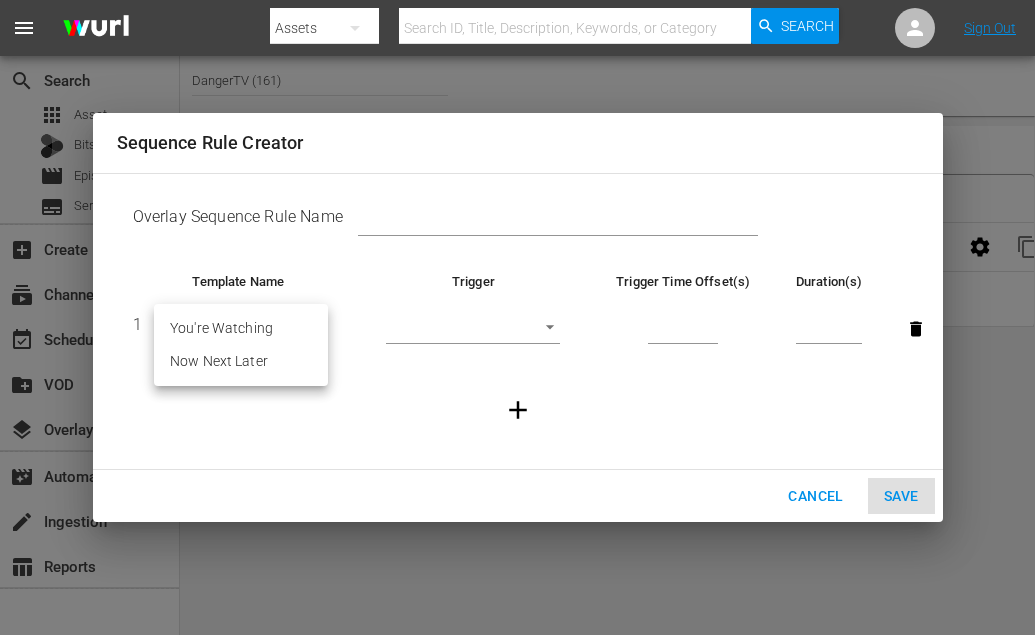 click on "Now Next Later" at bounding box center (241, 361) 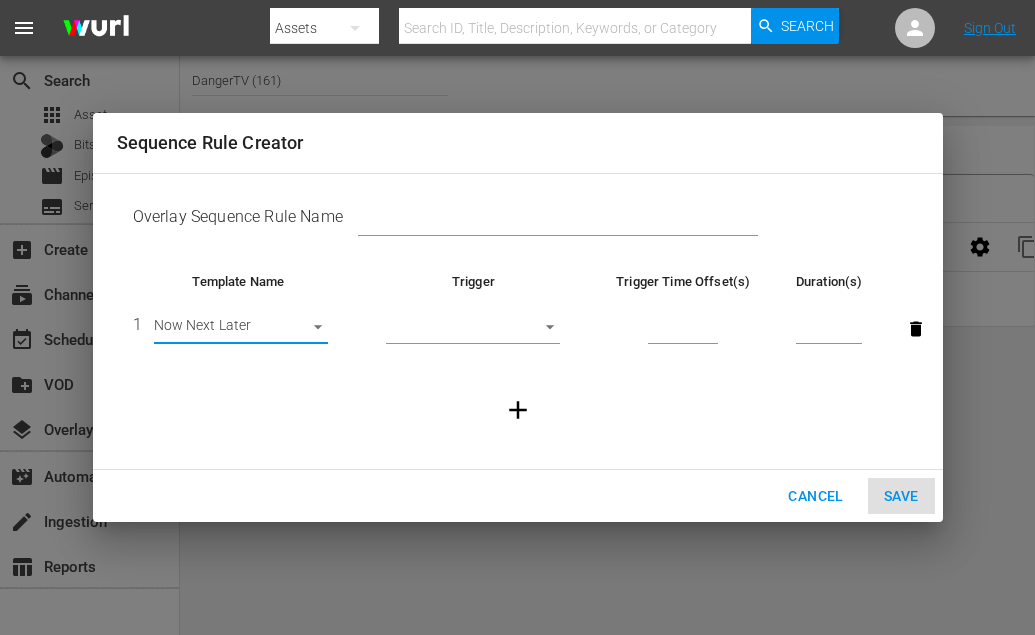 click on "menu Search By Assets Search ID, Title, Description, Keywords, or Category Search Sign Out search   Search apps Asset Bits movie Episode subtitles Series add_box   Create subscriptions   Channels event_available   Schedule create_new_folder   VOD layers   Overlays movie_filter   Automation create   Ingestion table_chart   Reports Channel Title DangerTV (161) Template Manager Sequence Rules Templates Template Name Last Modified Now Next Later [DATE] You're Watching [DATE] Rule Name Created Applied To Status You're watching, up next, sponsor, and bug [DATE] Channel Level CHANNEL_LEVEL content_copy
Sequence Rule Creator Overlay Sequence Rule Name Template Name Trigger Trigger Time Offset(s) Duration(s) 1 Now Next Later [POSTAL_CODE] ​ Cancel Save" at bounding box center (517, 317) 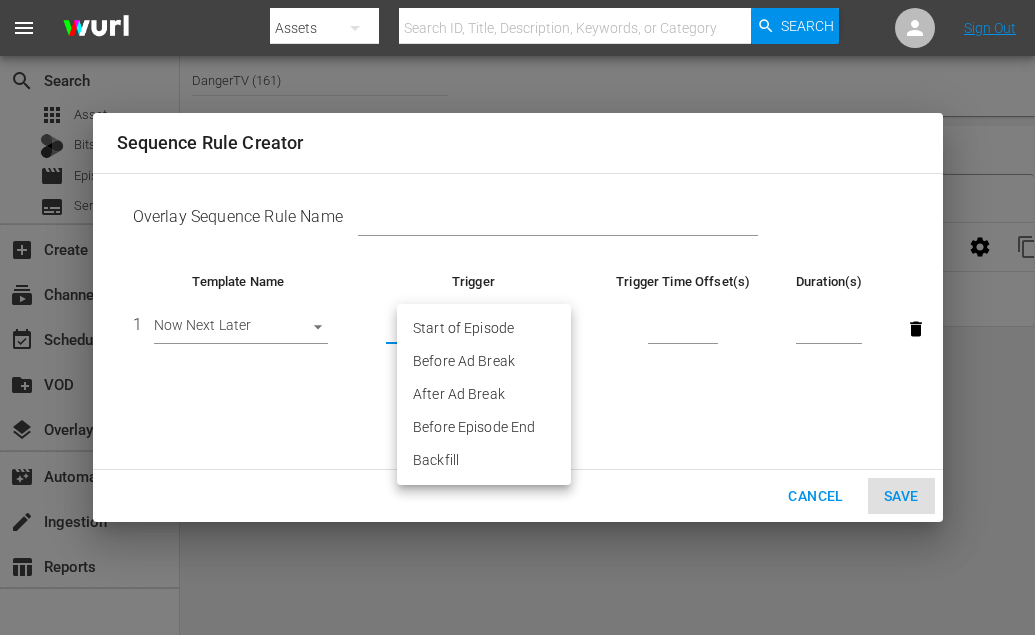 click on "Before Ad Break" at bounding box center [484, 361] 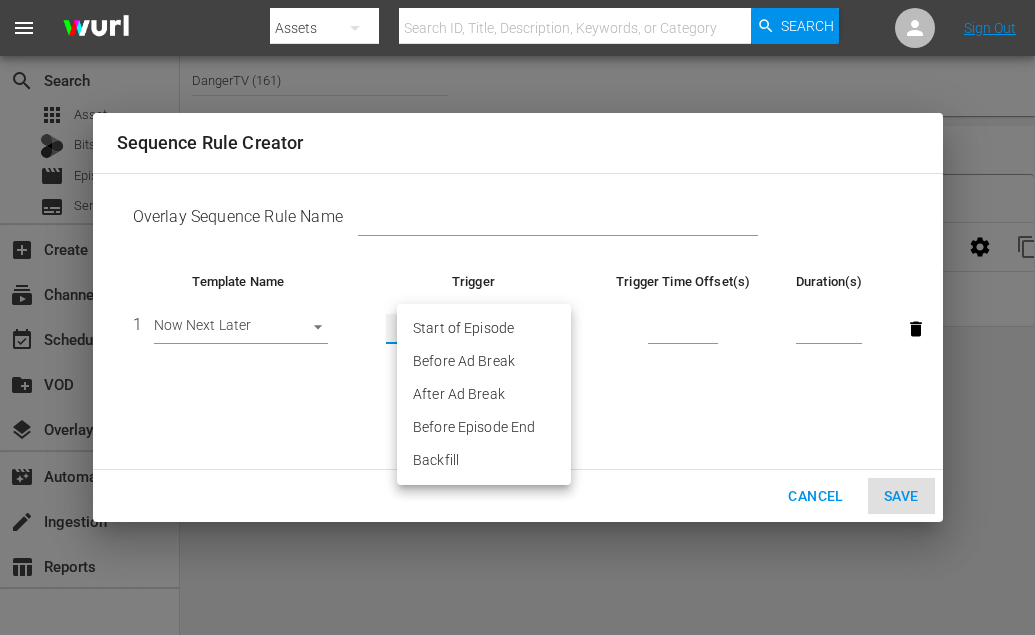 type on "BEFORE_AD_BREAK" 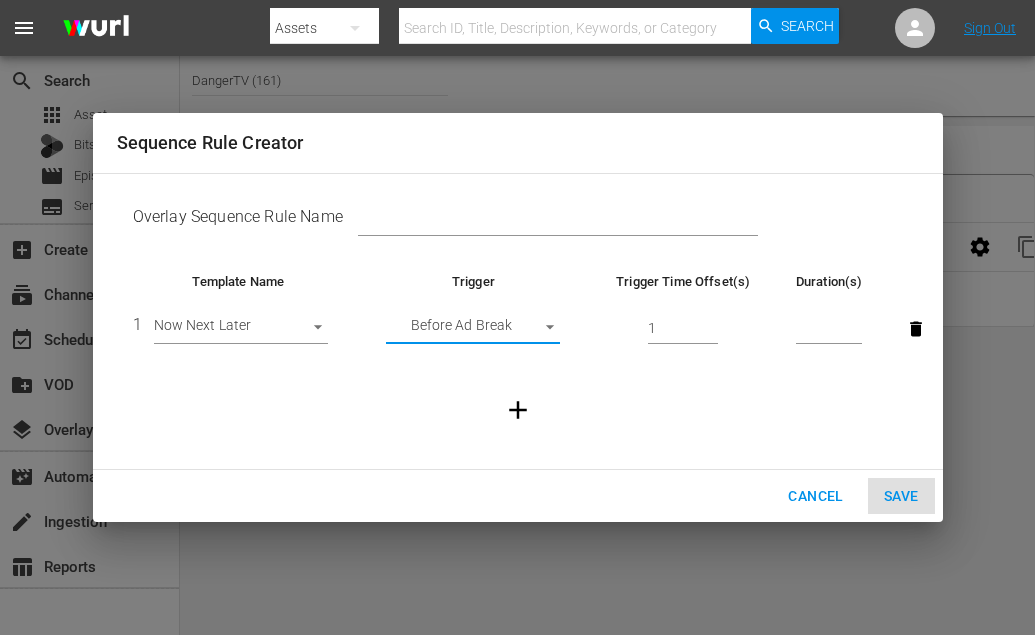 click on "1" at bounding box center (683, 329) 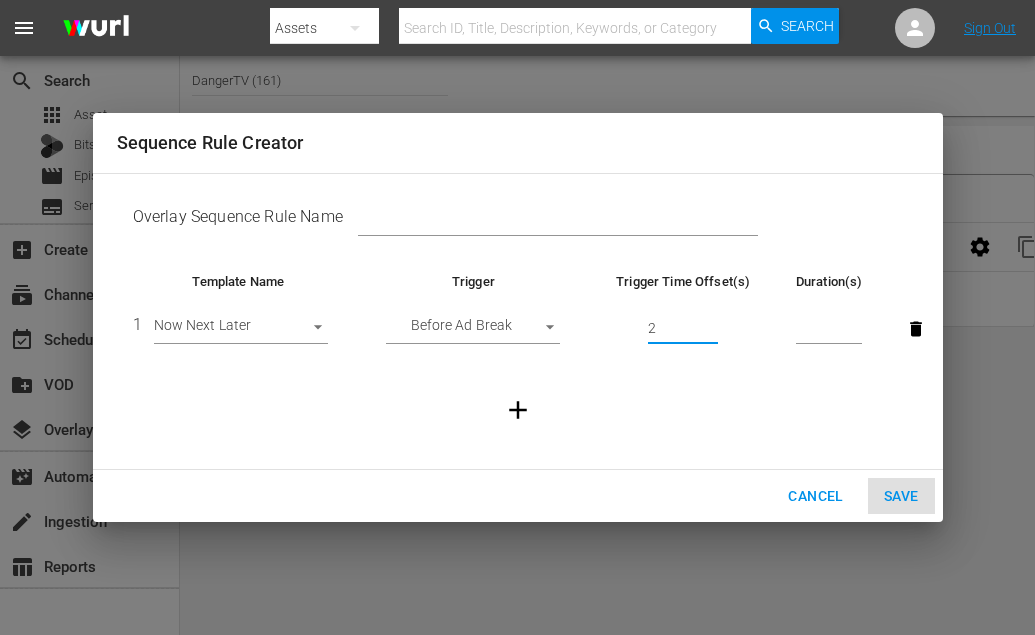 click on "2" at bounding box center (683, 329) 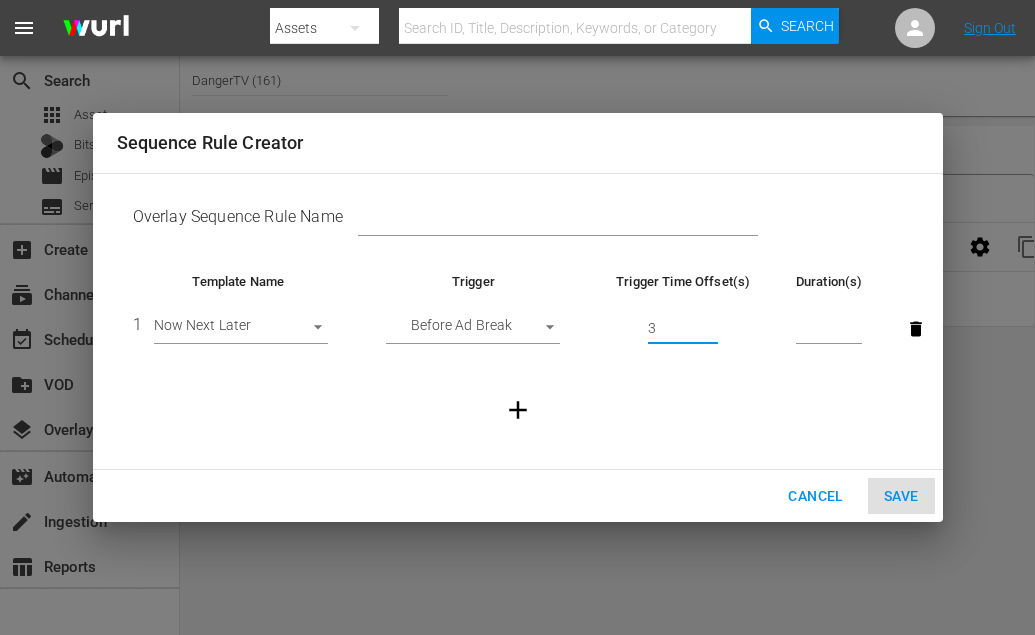 click on "3" at bounding box center [683, 329] 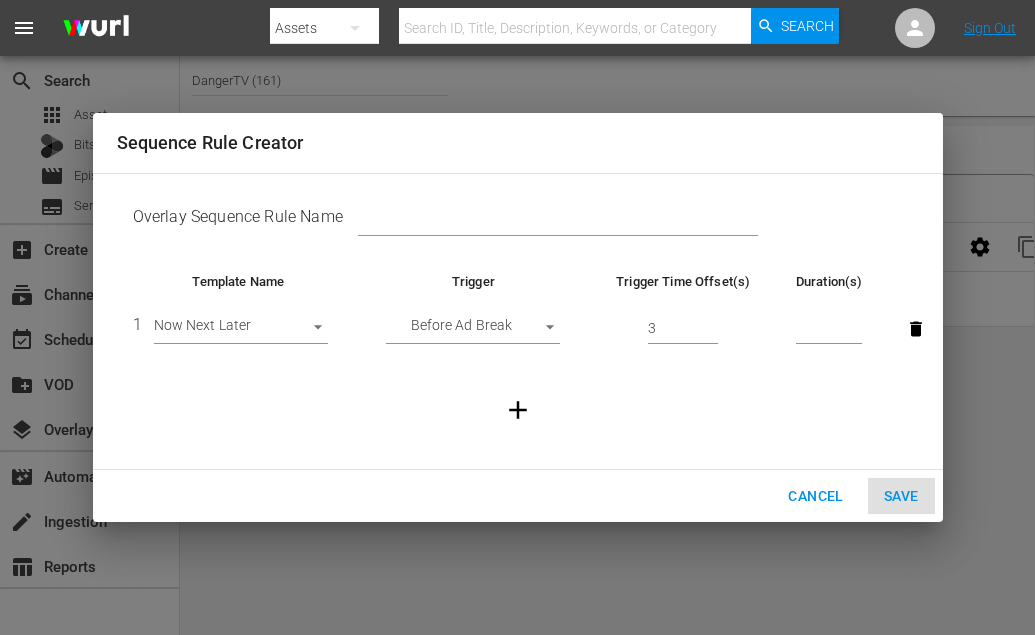 click on "3" at bounding box center (683, 329) 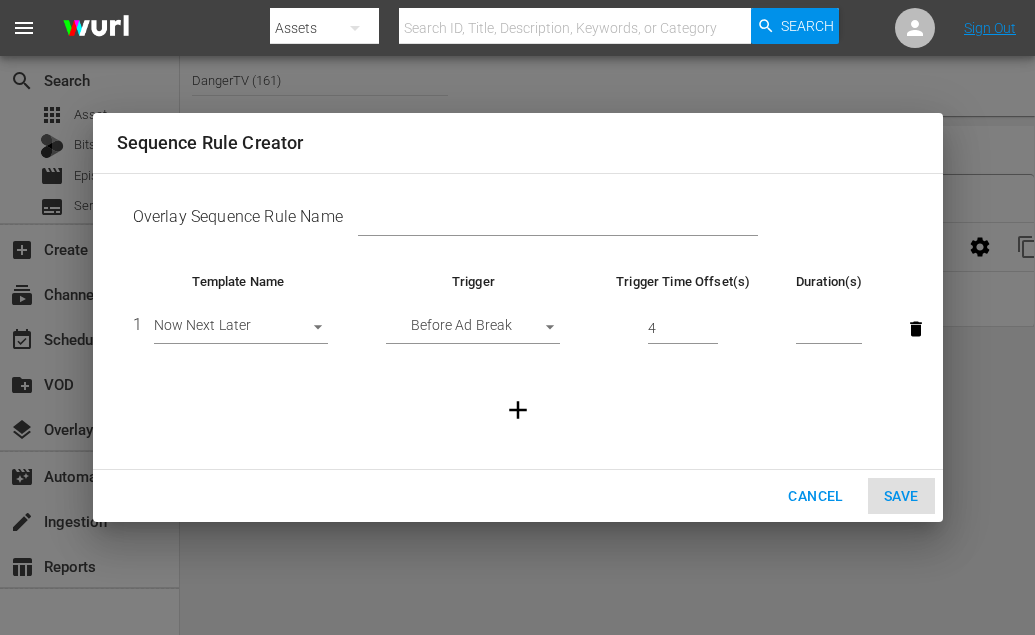 click on "4" at bounding box center [683, 329] 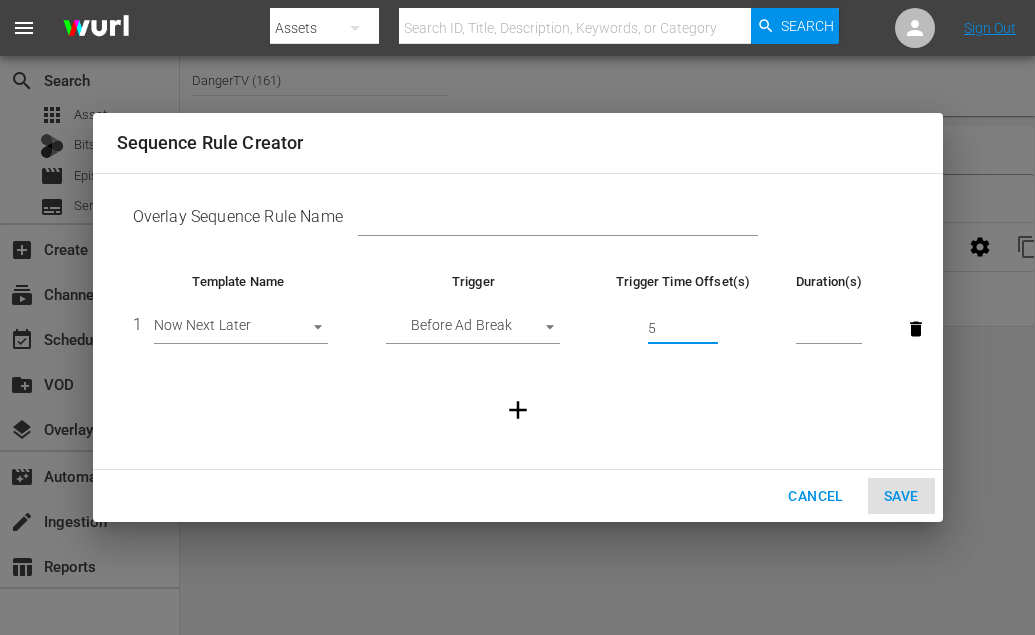 click on "5" at bounding box center (683, 329) 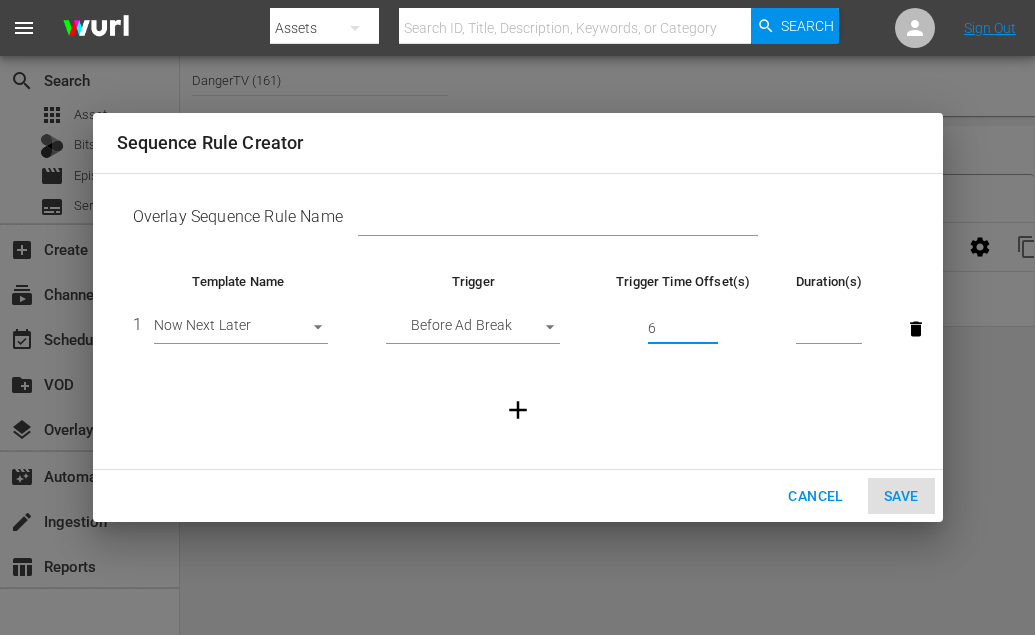 click on "6" at bounding box center [683, 329] 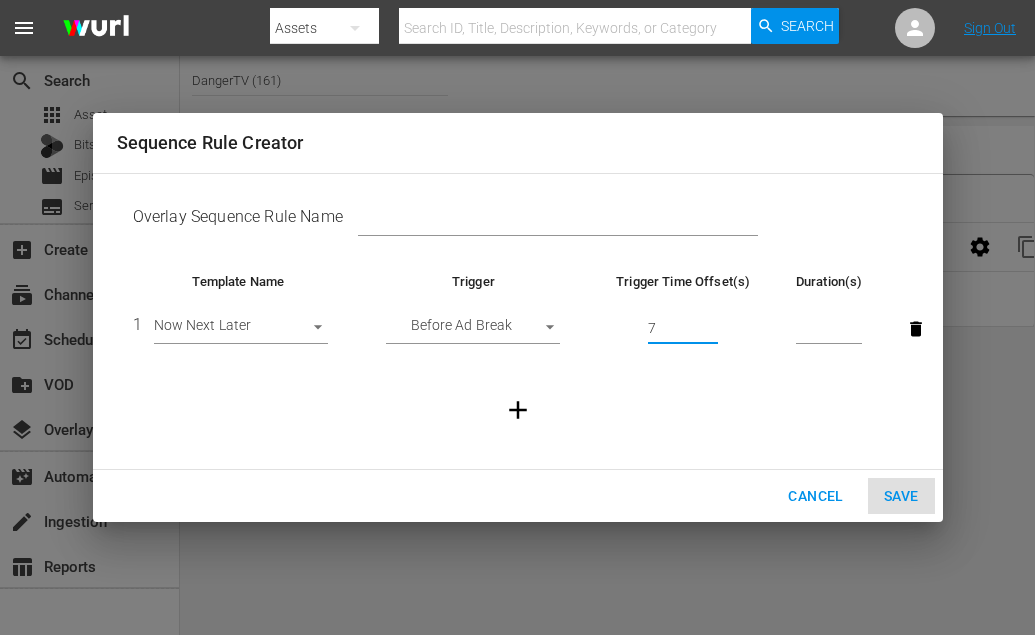 click on "7" at bounding box center (683, 329) 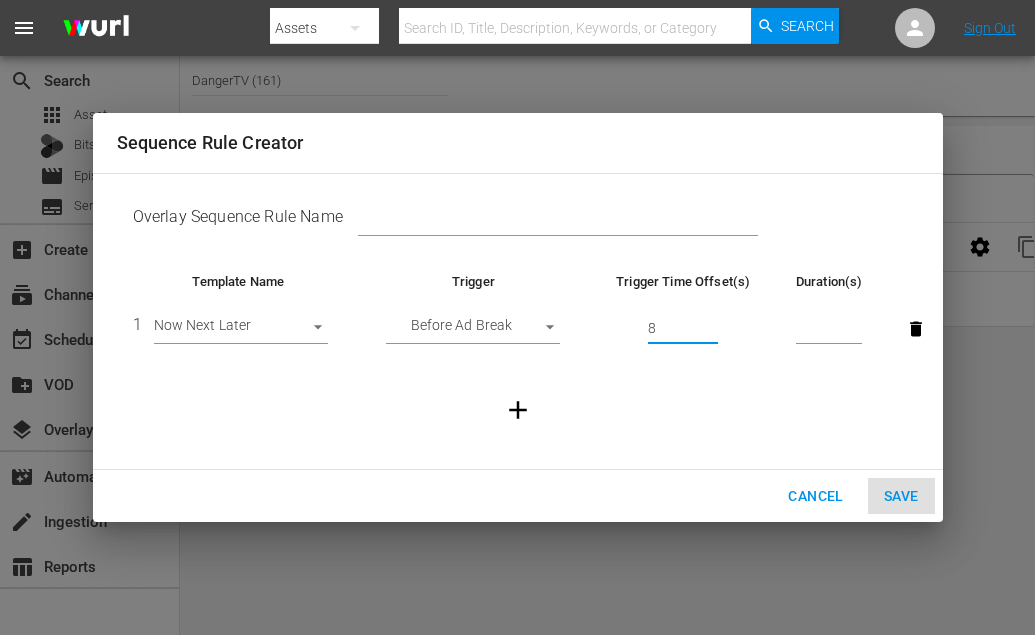 click on "8" at bounding box center (683, 329) 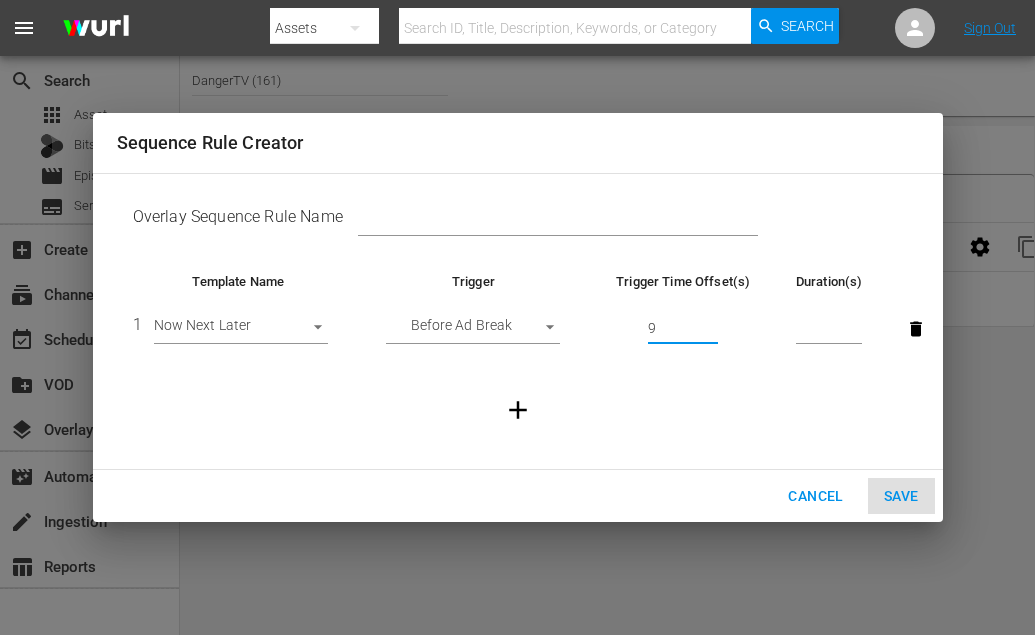 click on "9" at bounding box center [683, 329] 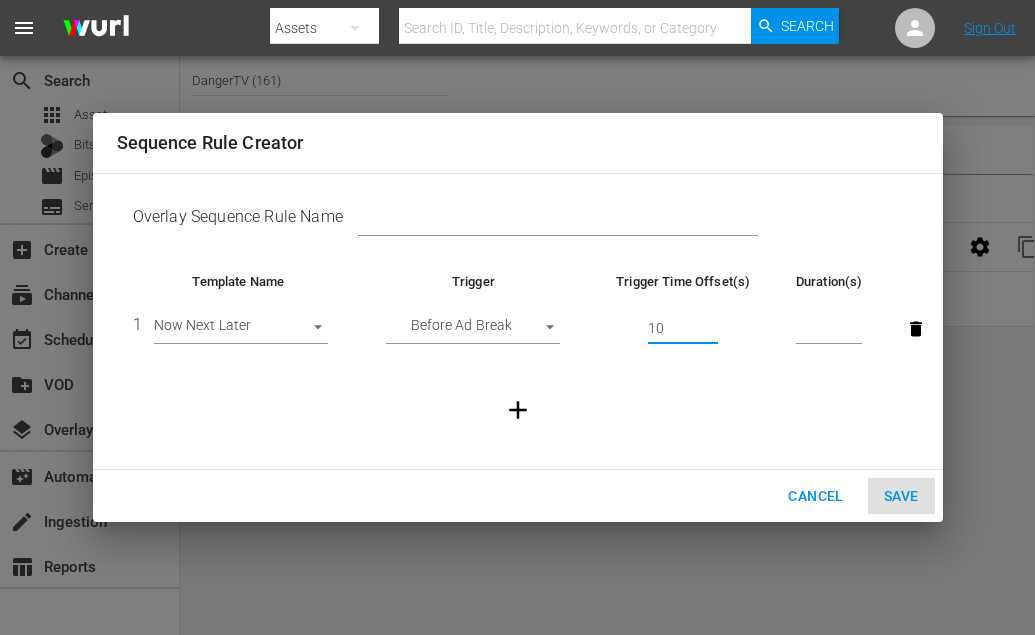 click on "10" at bounding box center (683, 329) 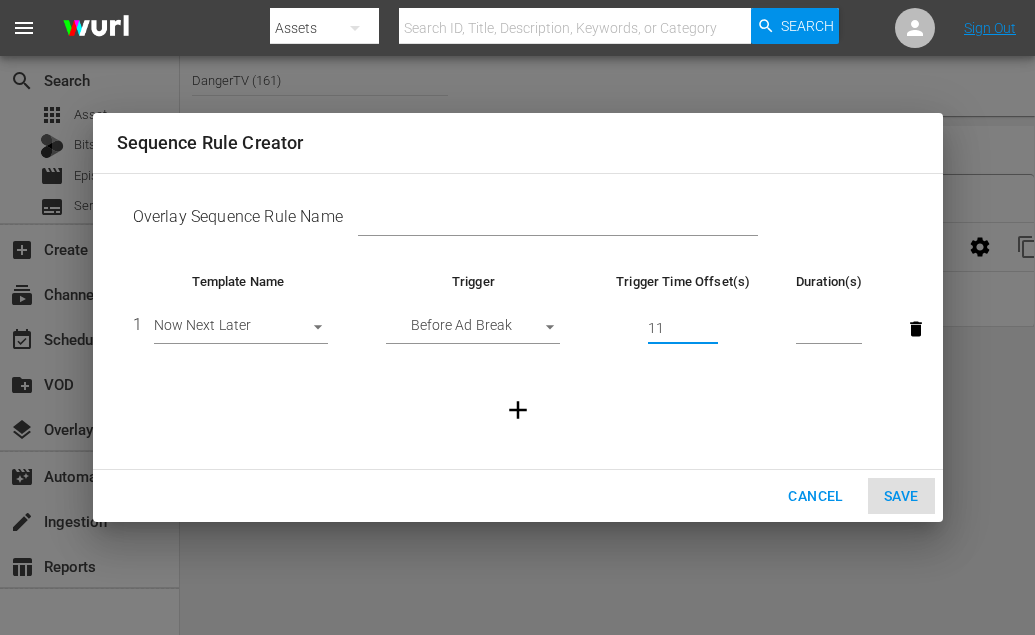click on "11" at bounding box center [683, 329] 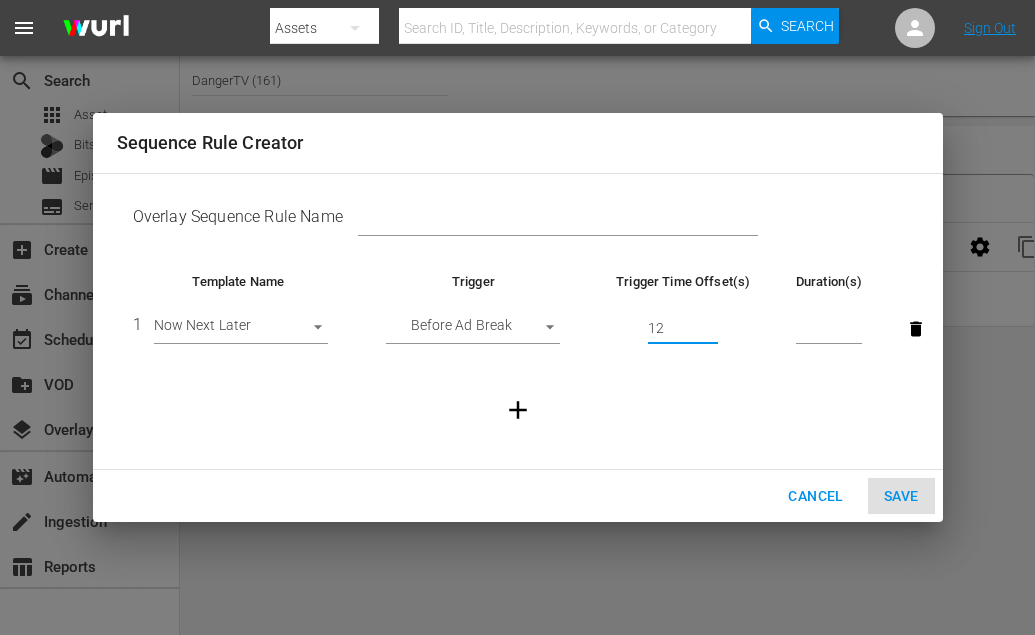 click on "12" at bounding box center [683, 329] 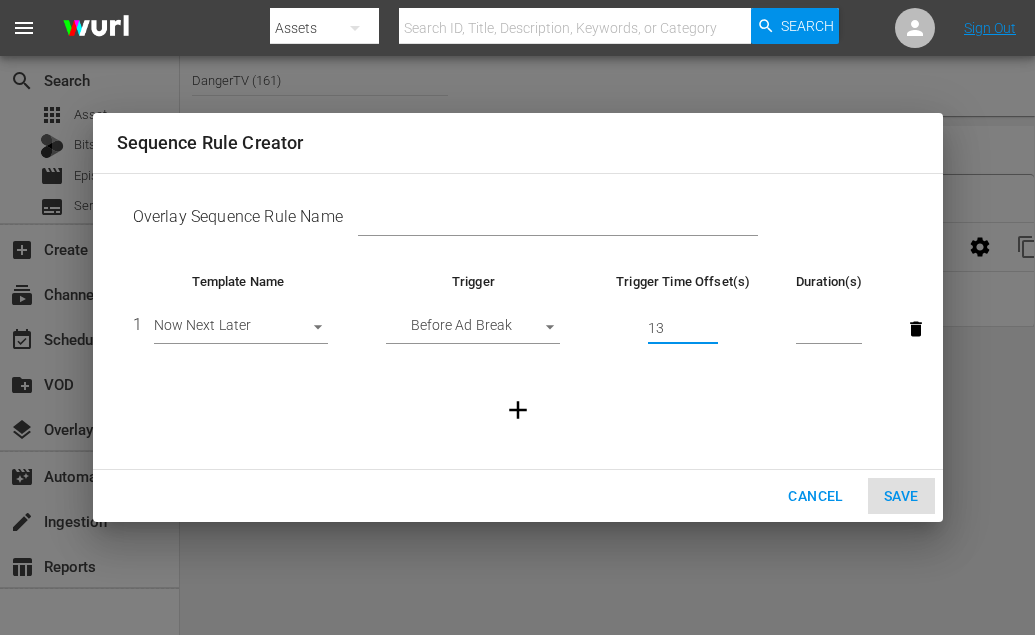 click on "13" at bounding box center (683, 329) 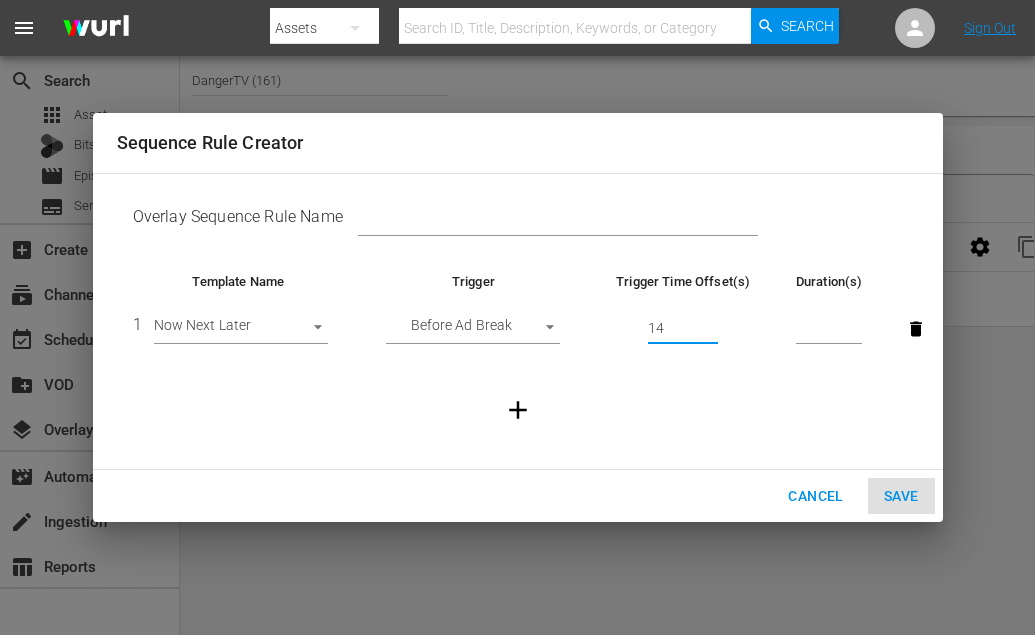 click on "14" at bounding box center (683, 329) 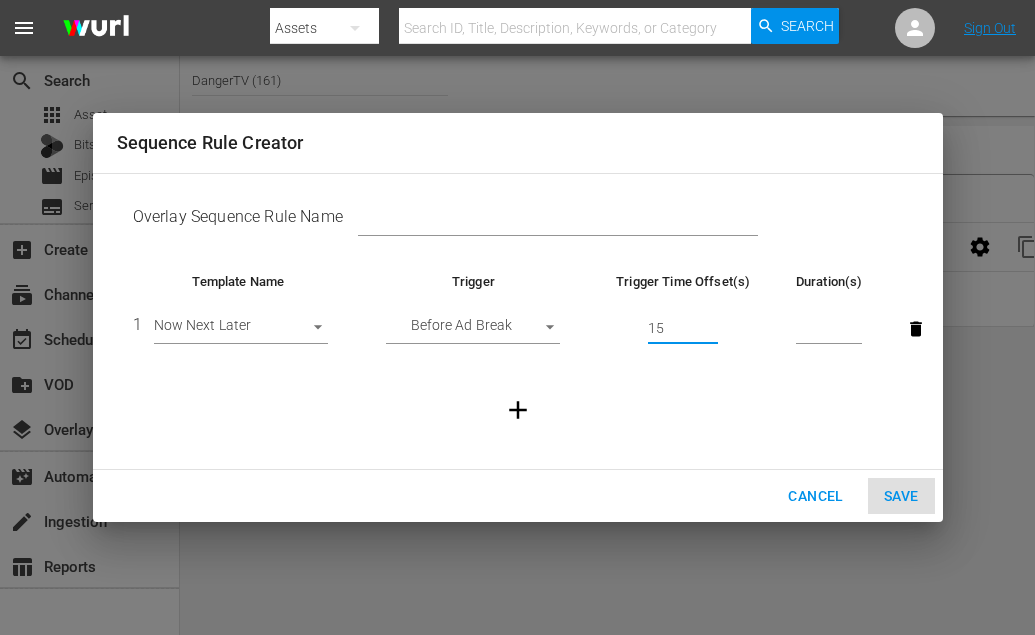 click on "15" at bounding box center [683, 329] 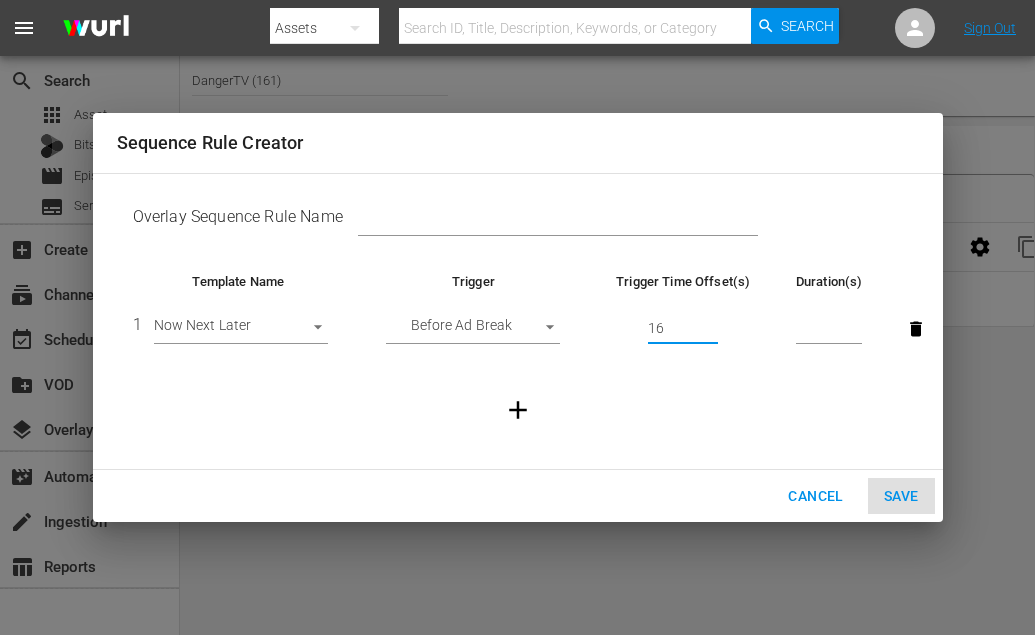 click on "16" at bounding box center (683, 329) 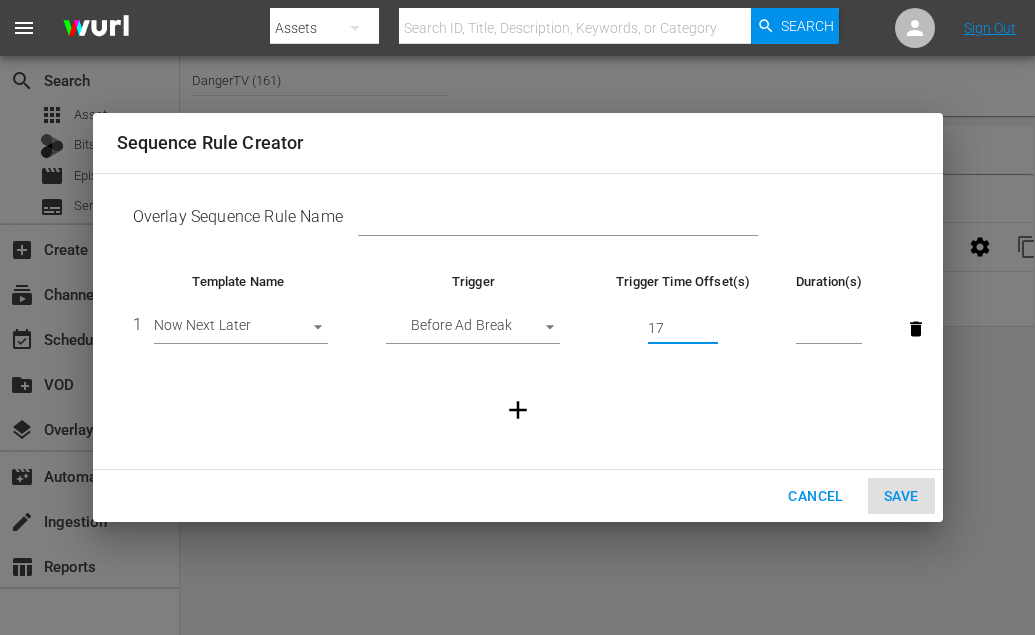 click on "17" at bounding box center [683, 329] 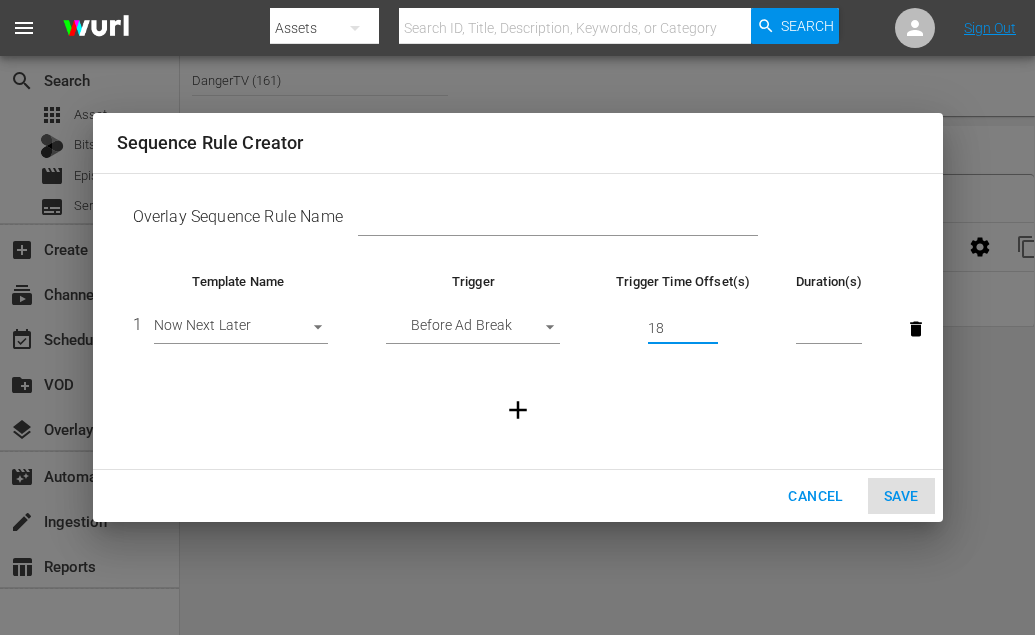 click on "18" at bounding box center (683, 329) 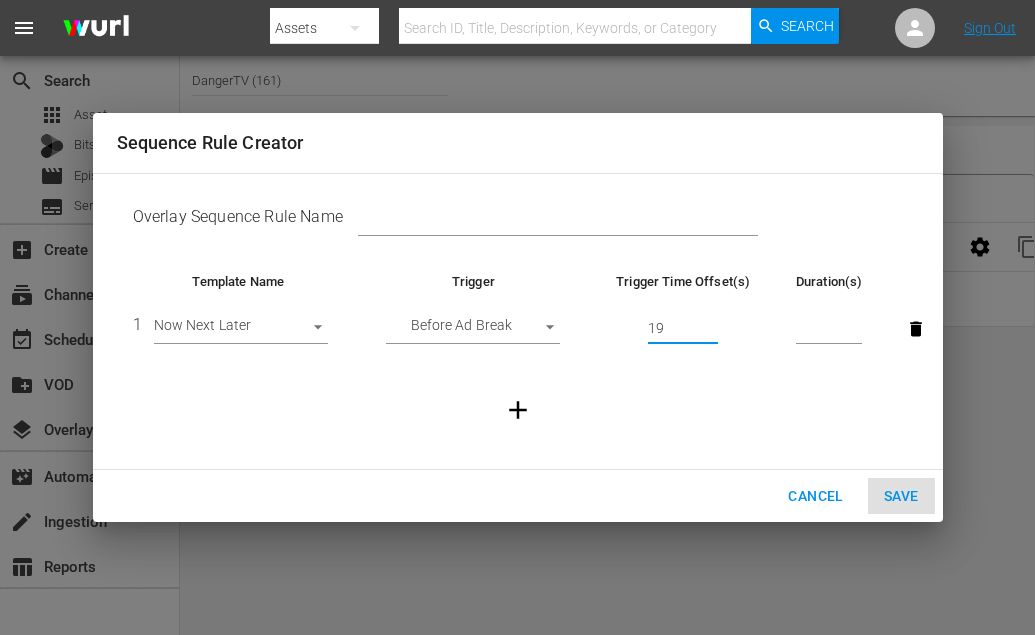 click on "19" at bounding box center (683, 329) 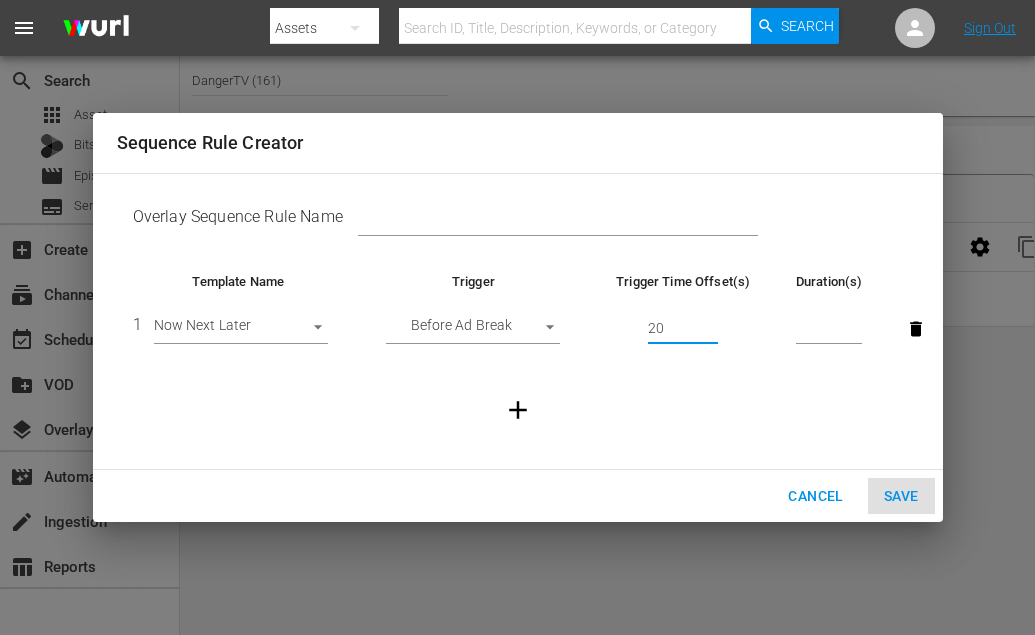 click on "20" at bounding box center [683, 329] 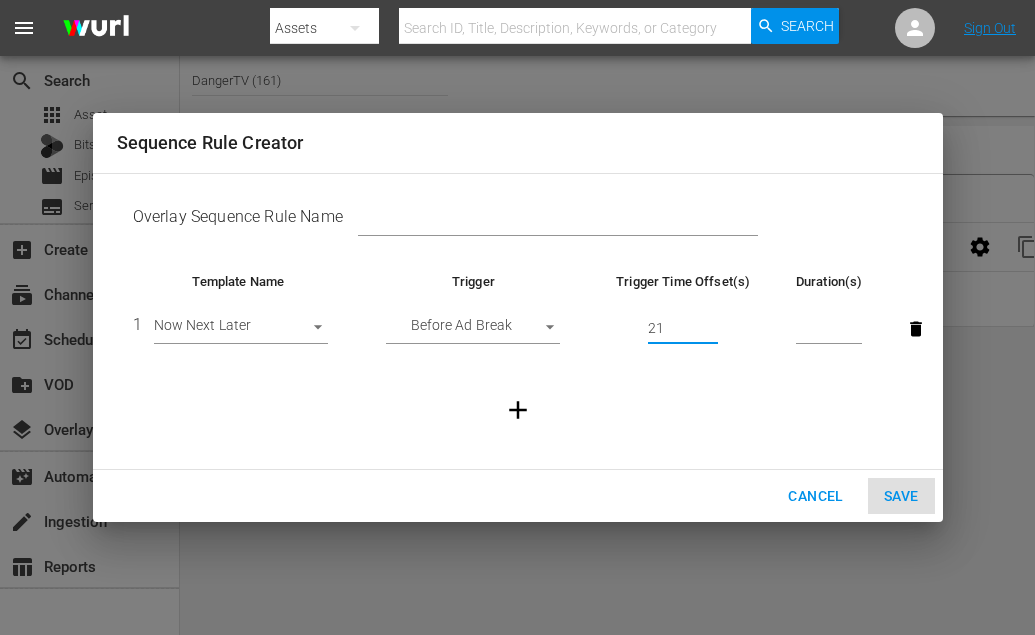 click on "21" at bounding box center (683, 329) 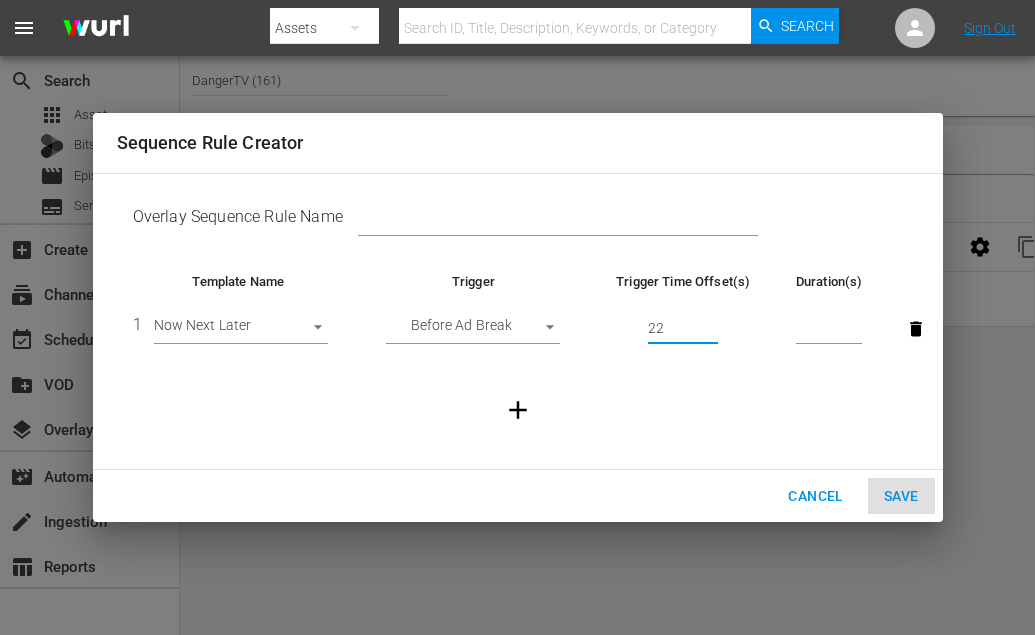 click on "22" at bounding box center (683, 329) 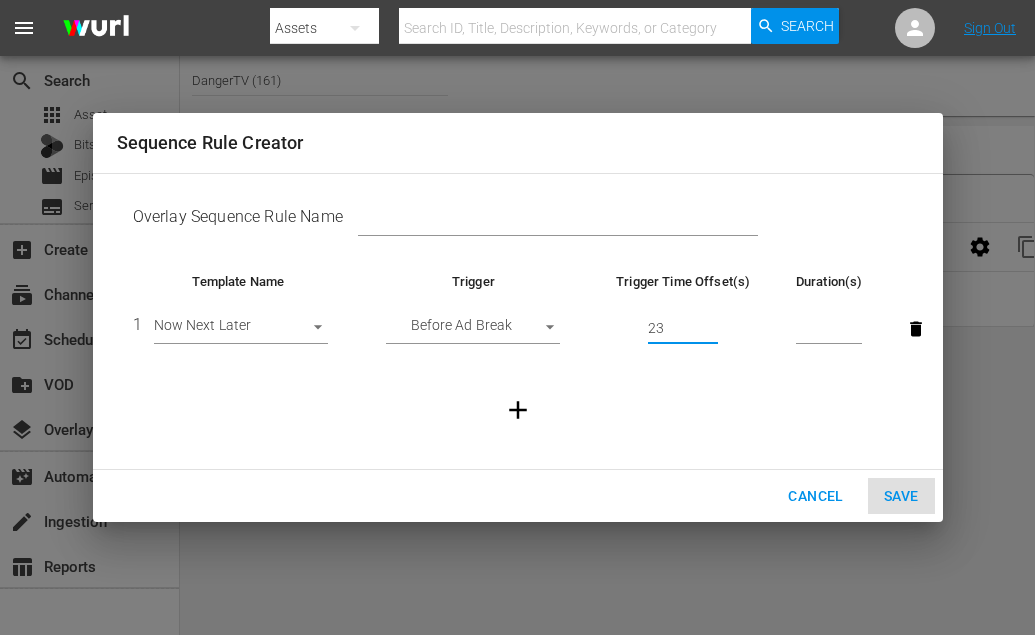 click on "23" at bounding box center (683, 329) 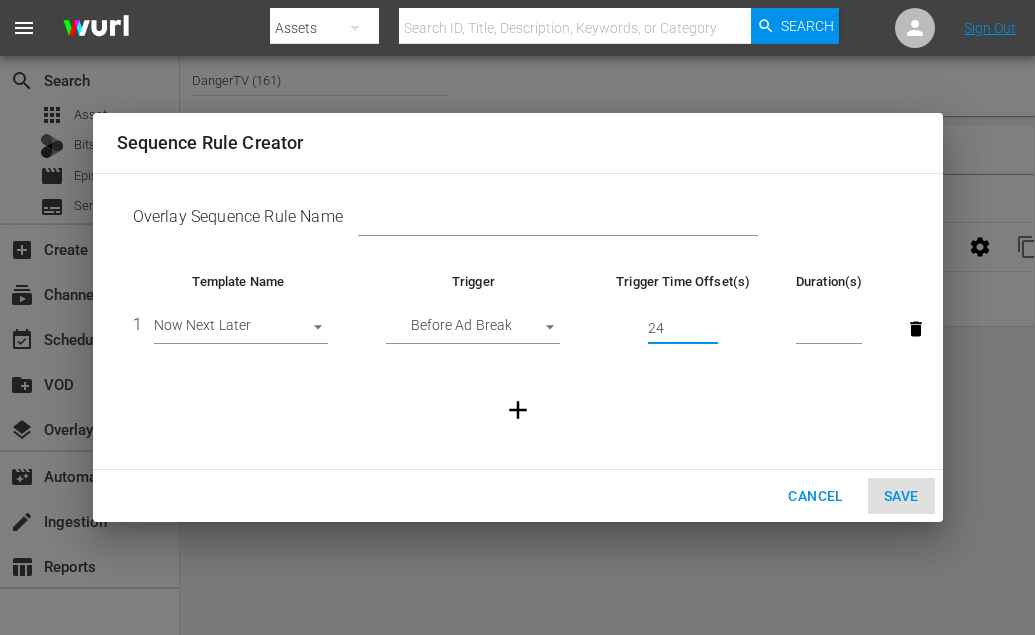 click on "24" at bounding box center [683, 329] 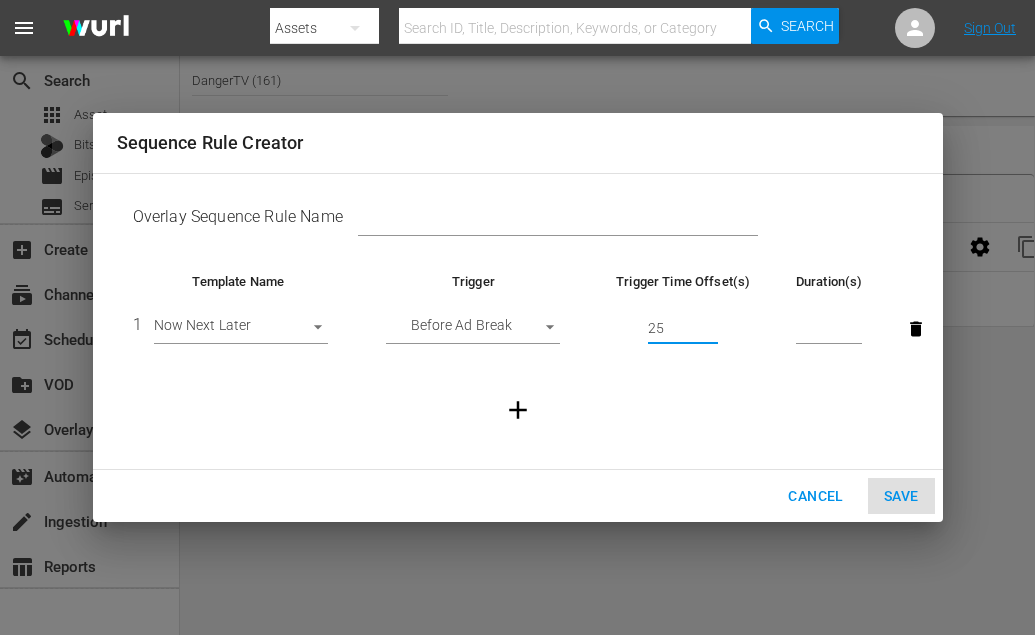 click on "25" at bounding box center (683, 329) 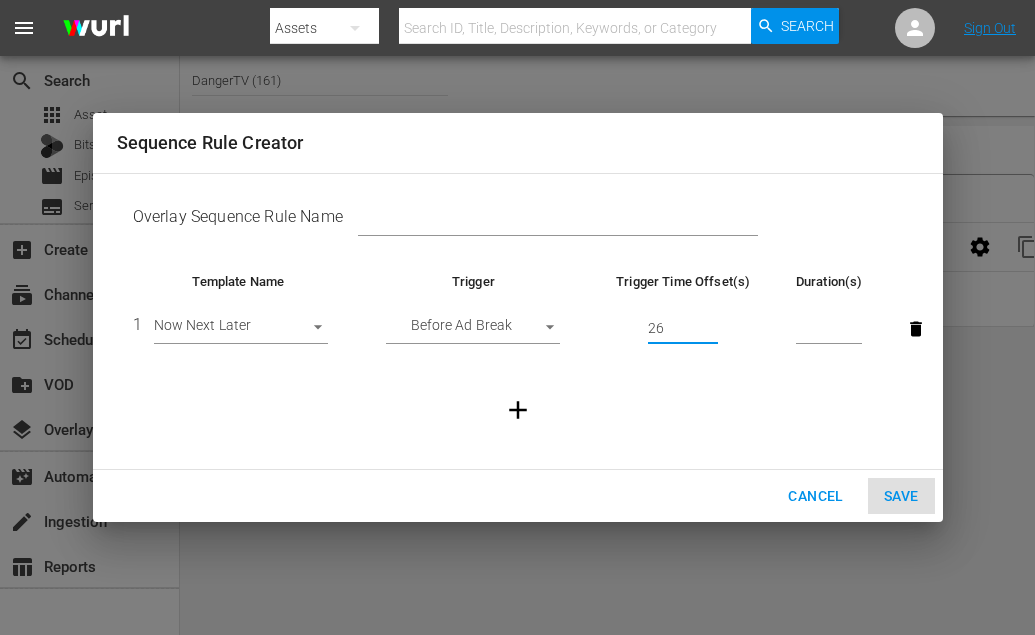 click on "26" at bounding box center (683, 329) 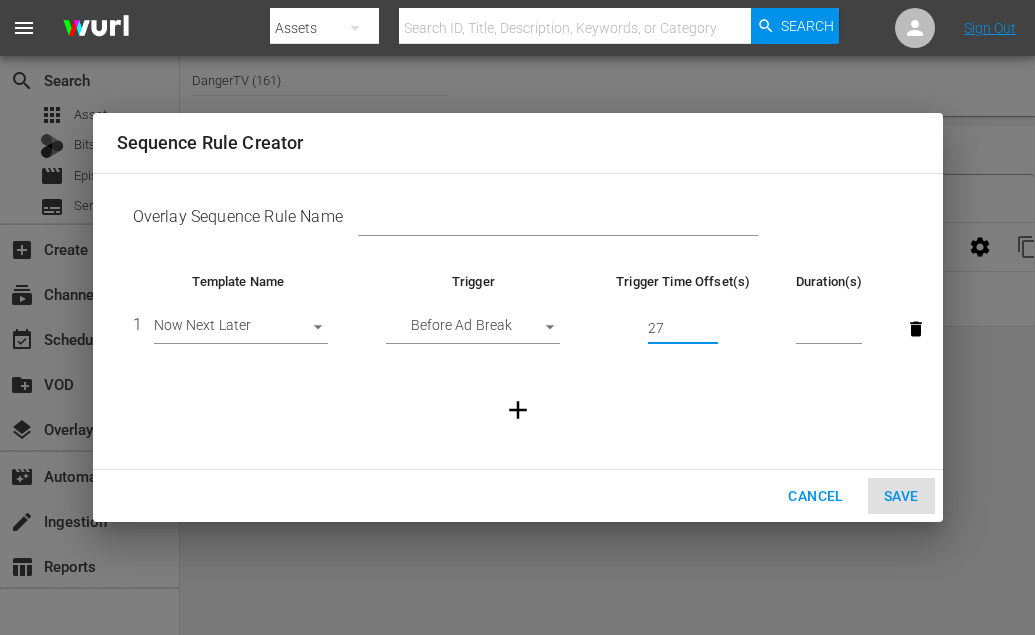 click on "27" at bounding box center (683, 329) 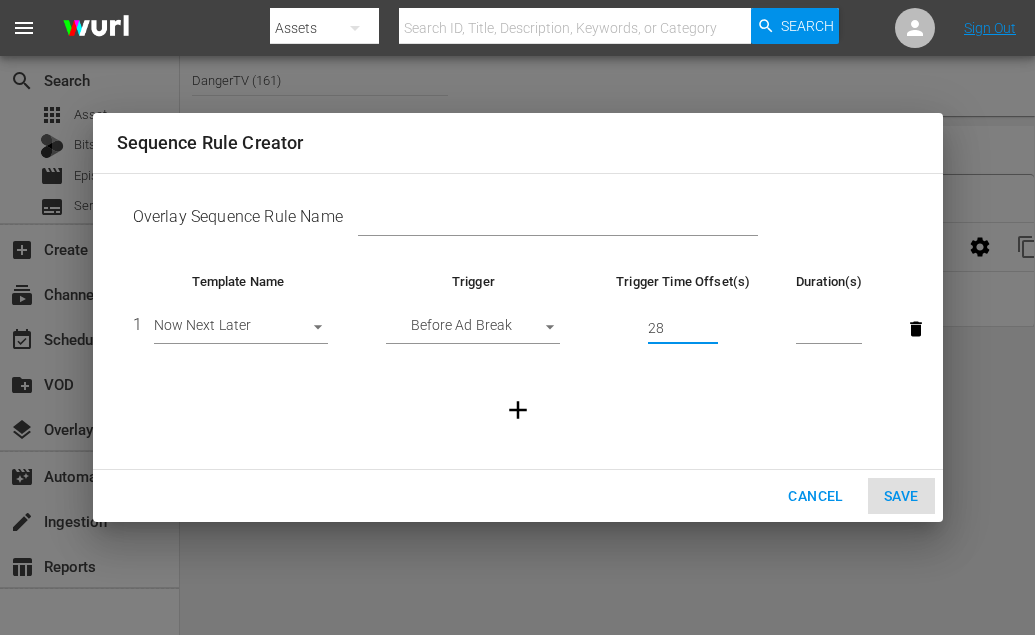 click on "28" at bounding box center [683, 329] 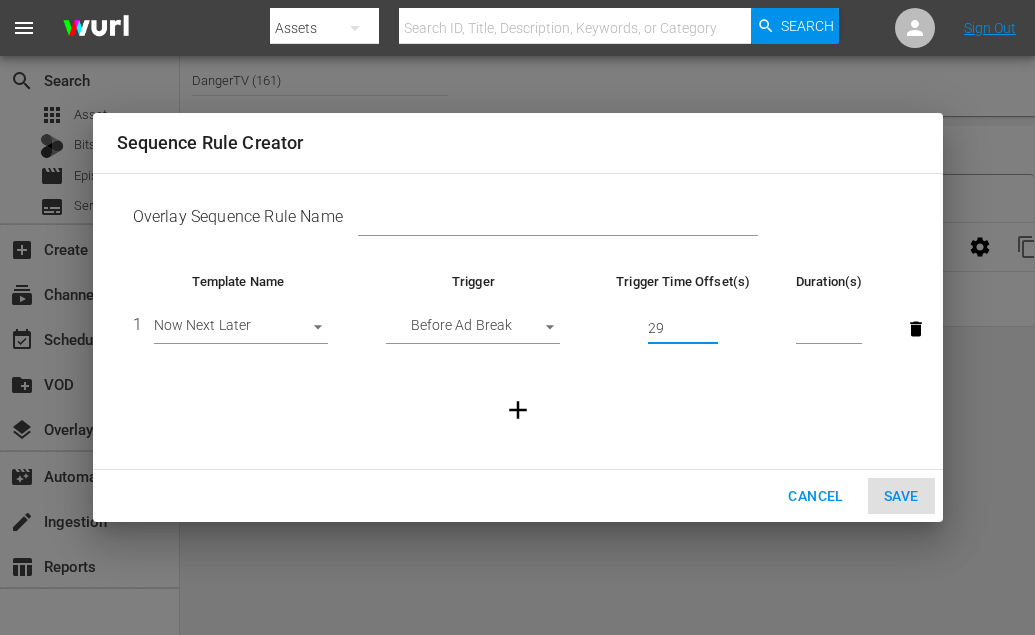click on "29" at bounding box center (683, 329) 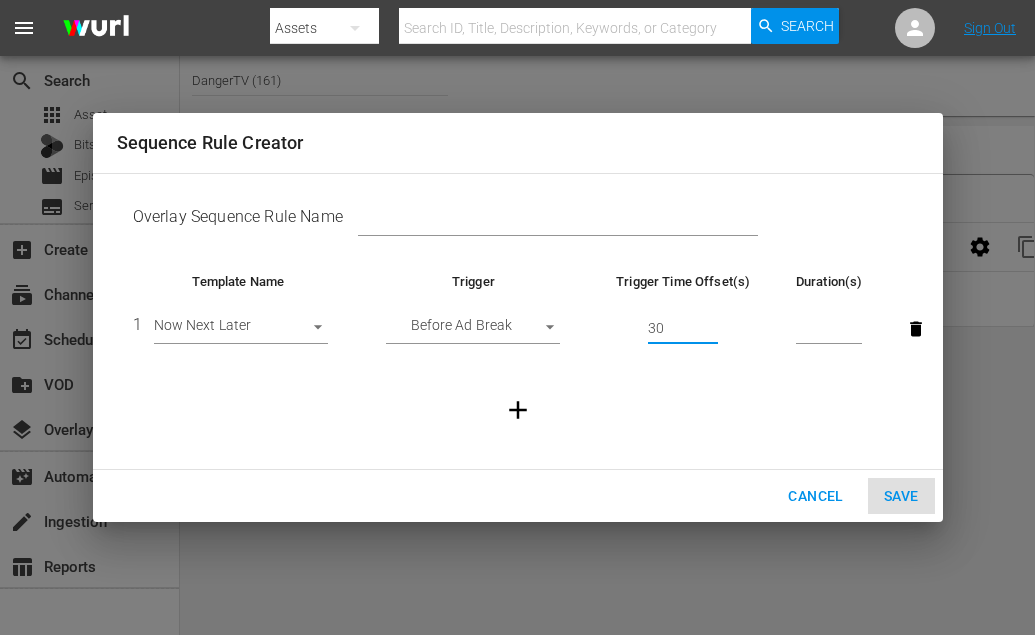 click on "30" at bounding box center (683, 329) 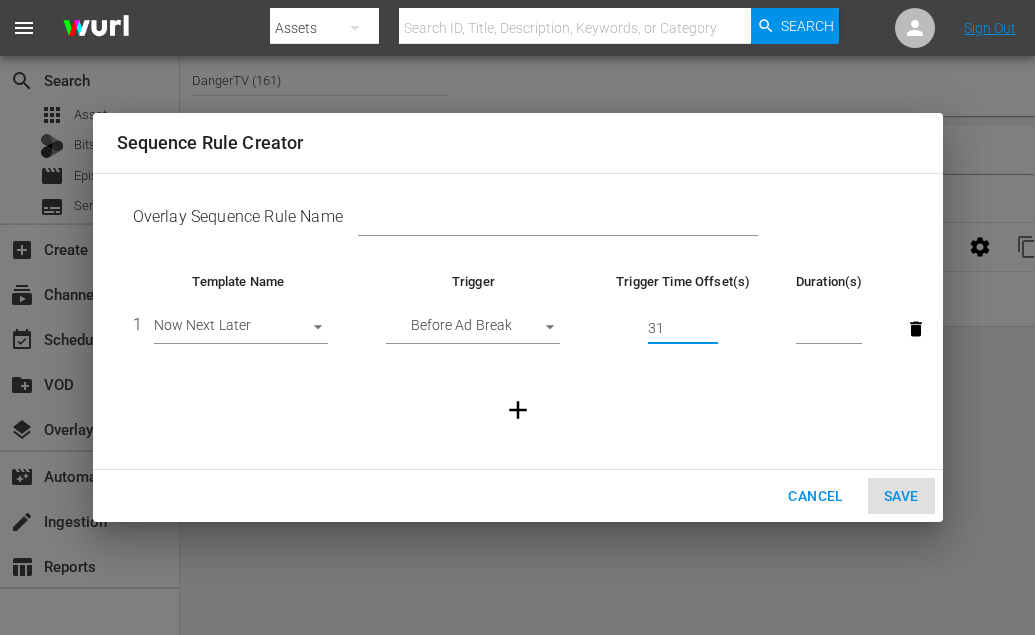 click on "31" at bounding box center [683, 329] 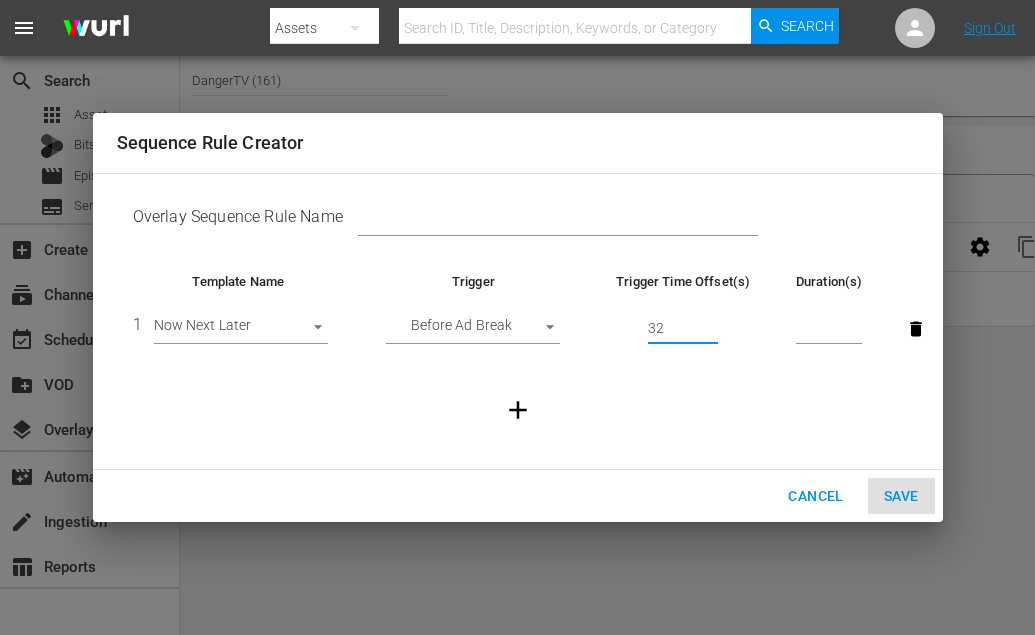 click on "32" at bounding box center (683, 329) 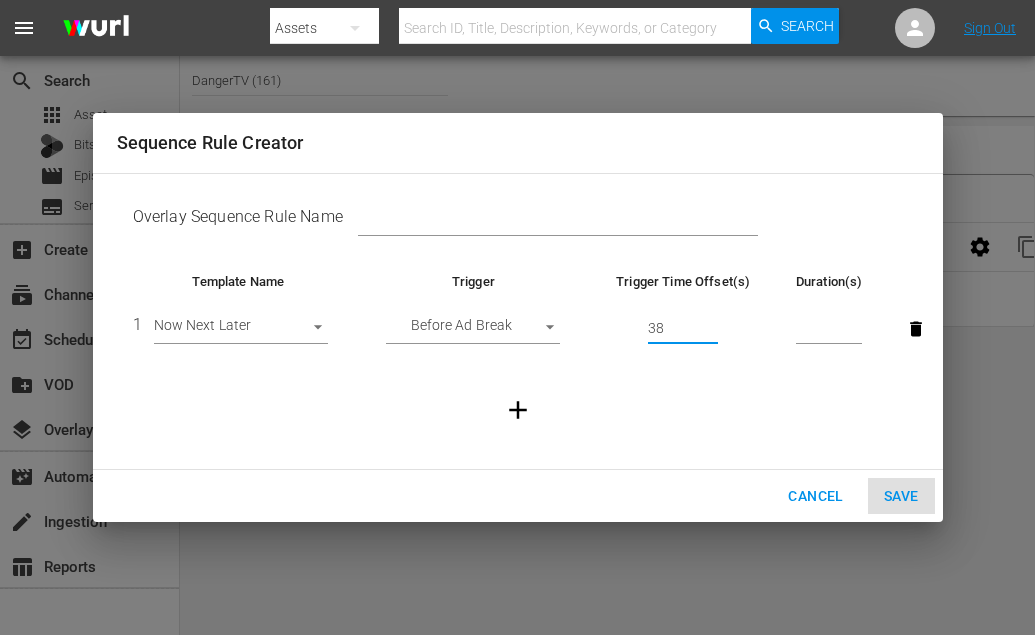 click on "38" at bounding box center [683, 329] 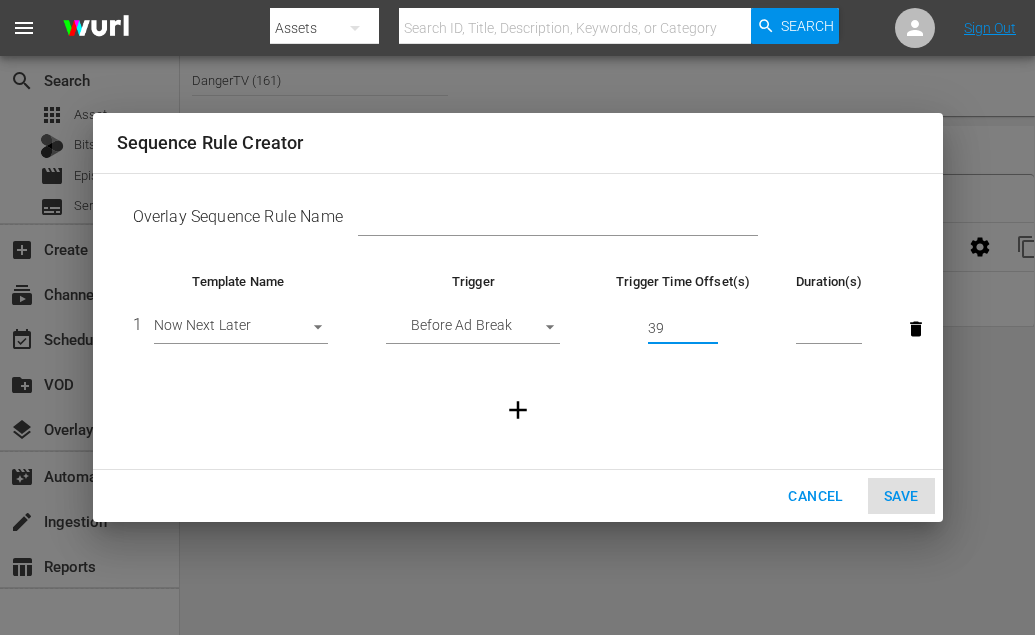 click on "39" at bounding box center (683, 329) 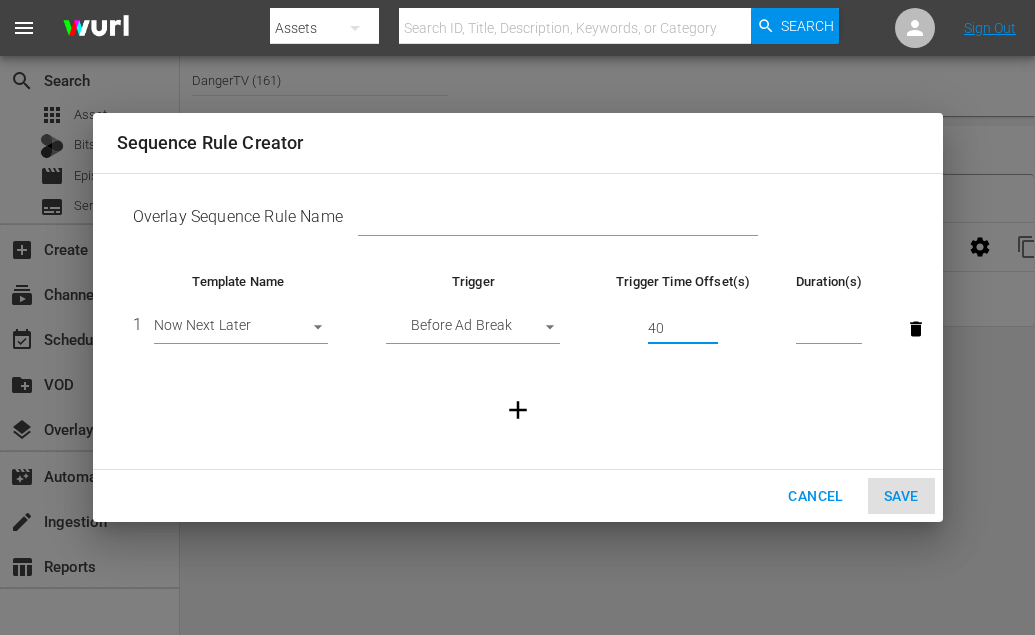 click on "40" at bounding box center (683, 329) 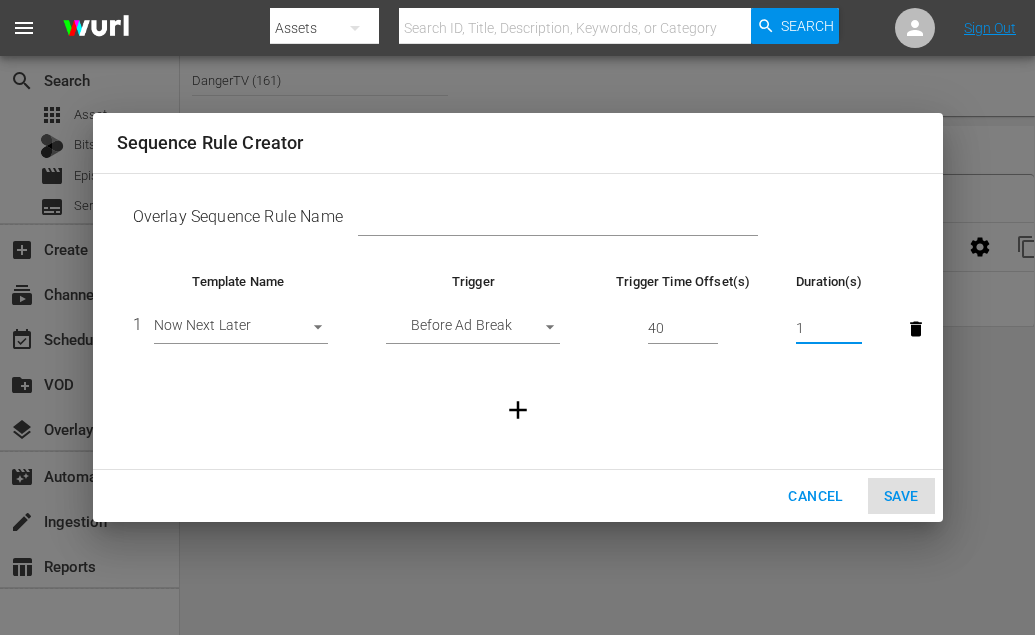 click on "1" at bounding box center (829, 329) 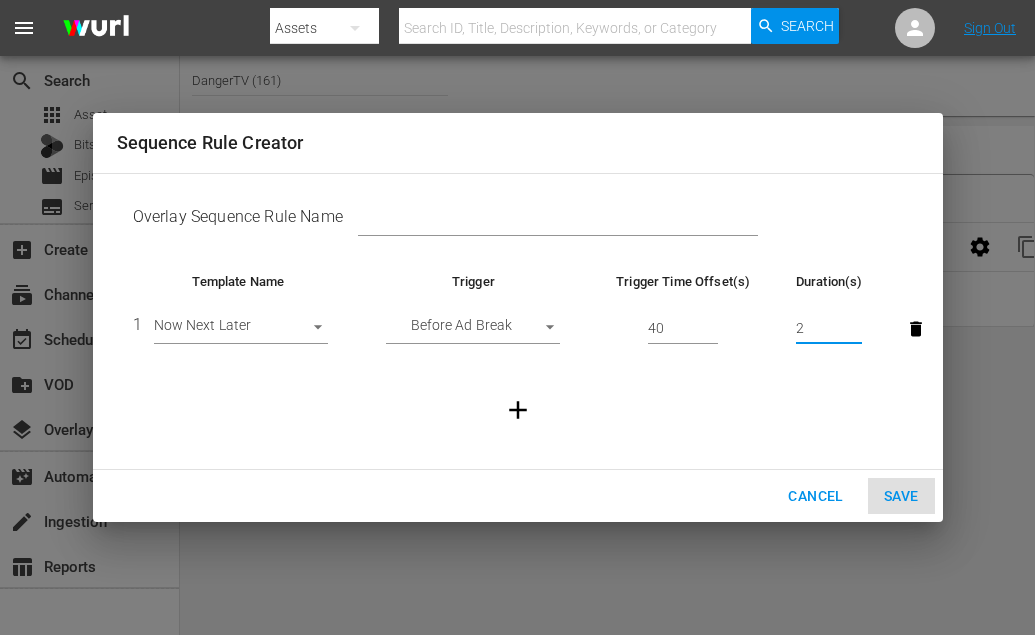 click on "2" at bounding box center (829, 329) 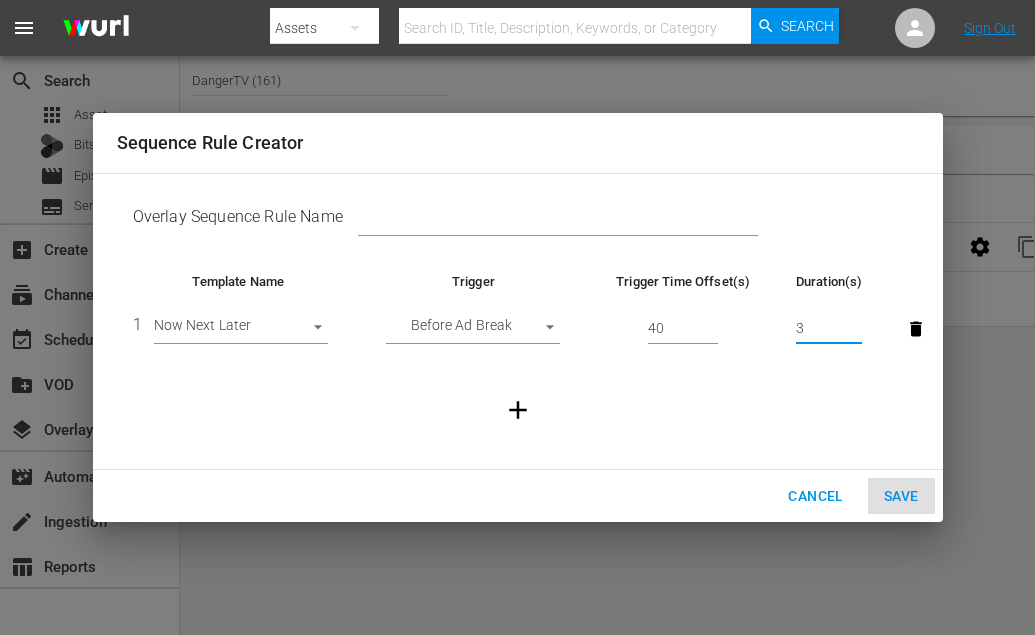 click on "3" at bounding box center [829, 329] 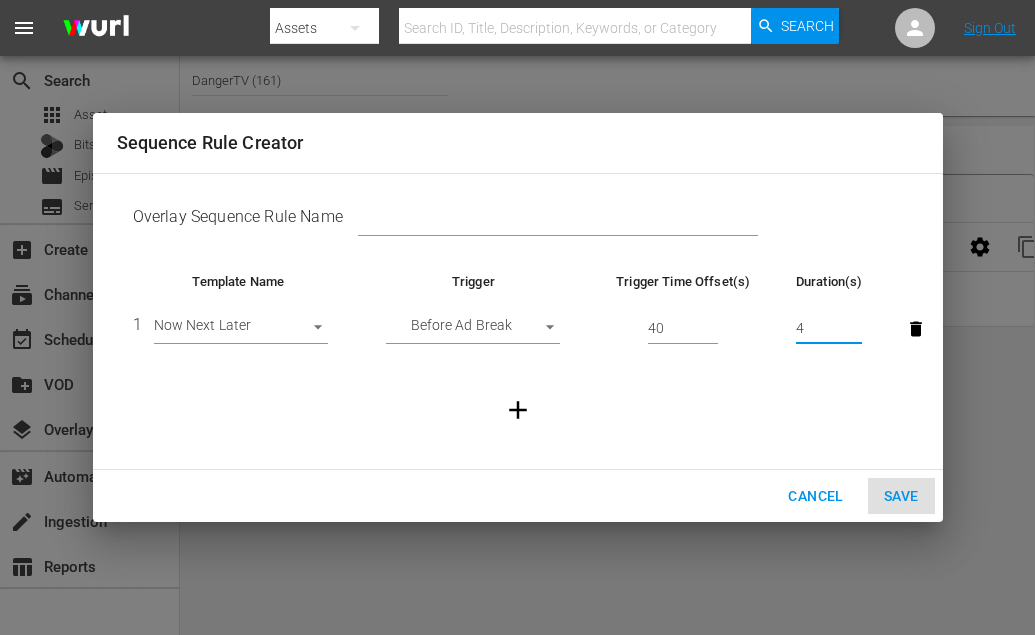 click on "4" at bounding box center [829, 329] 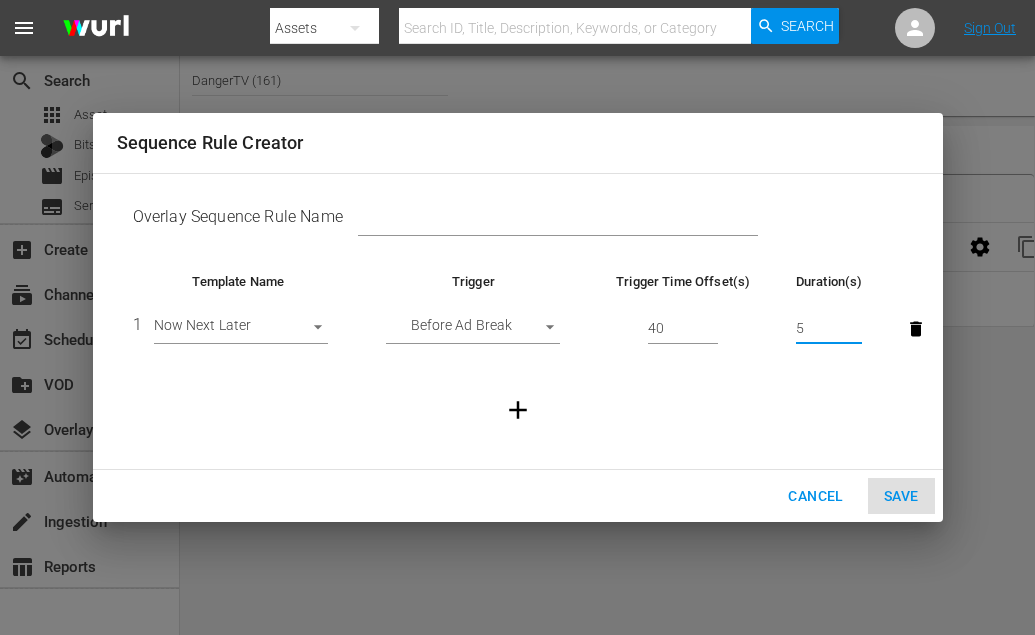 click on "5" at bounding box center [829, 329] 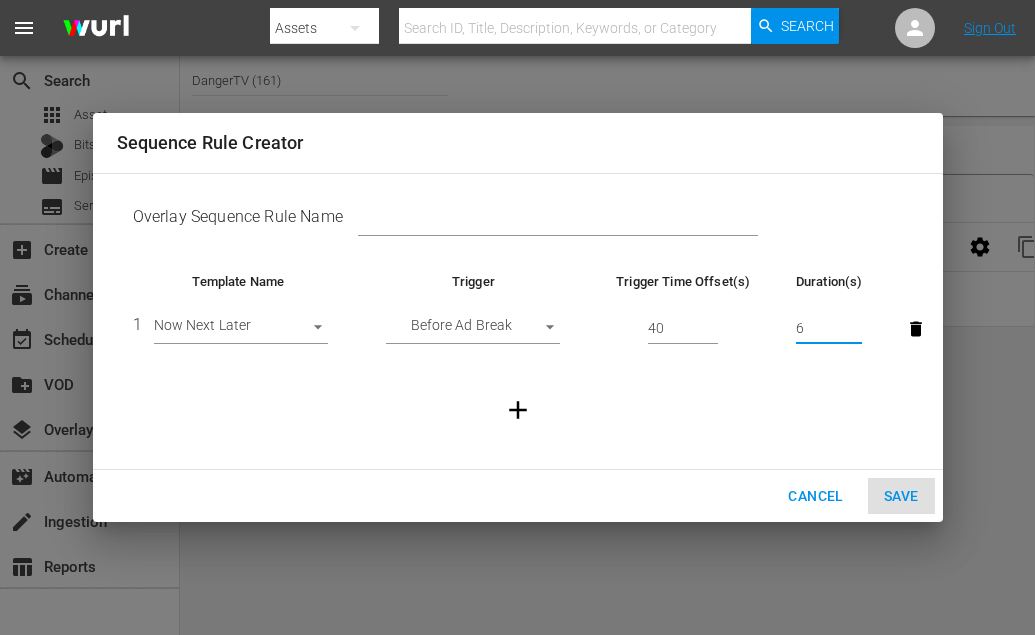 click on "6" at bounding box center (829, 329) 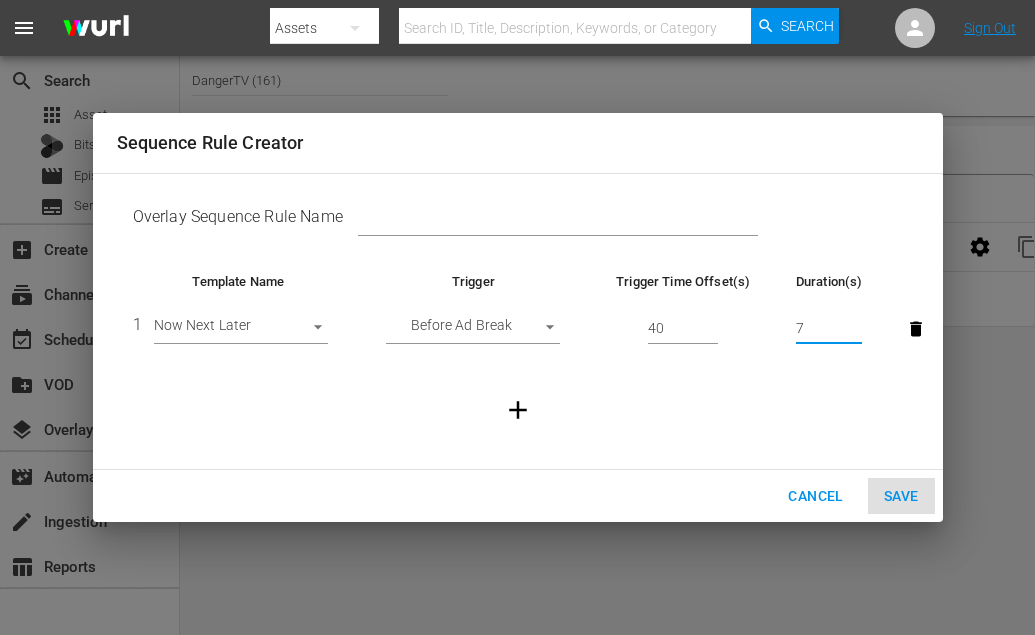 click on "7" at bounding box center (829, 329) 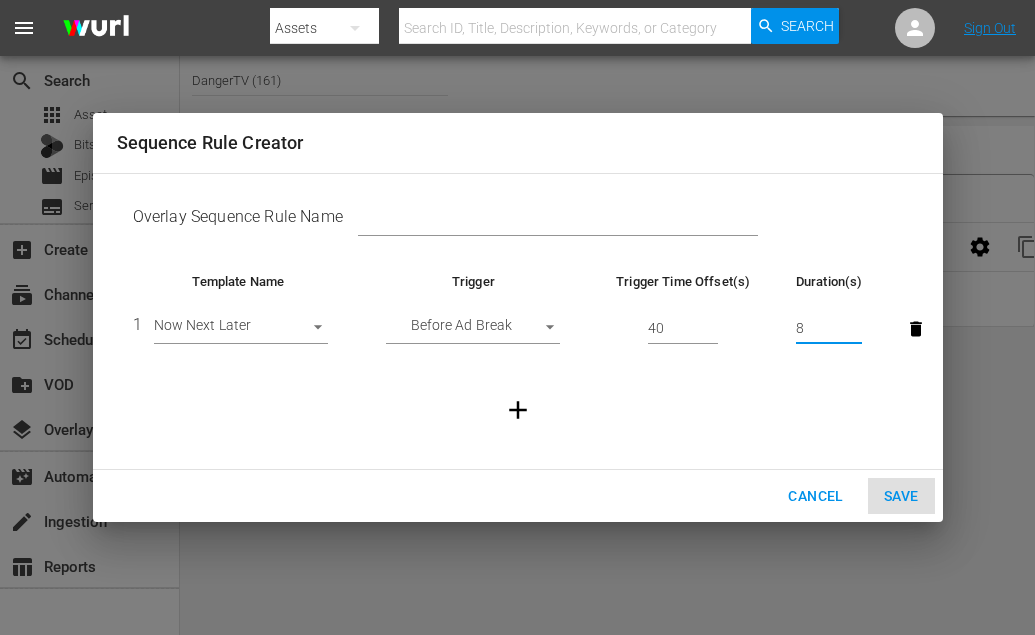 click on "8" at bounding box center (829, 329) 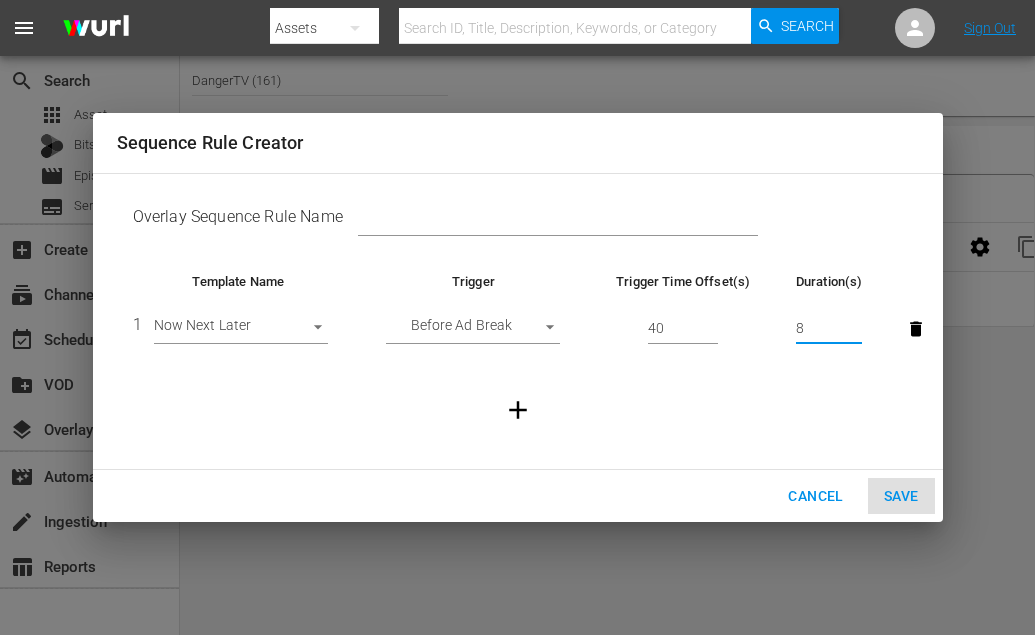 type on "9" 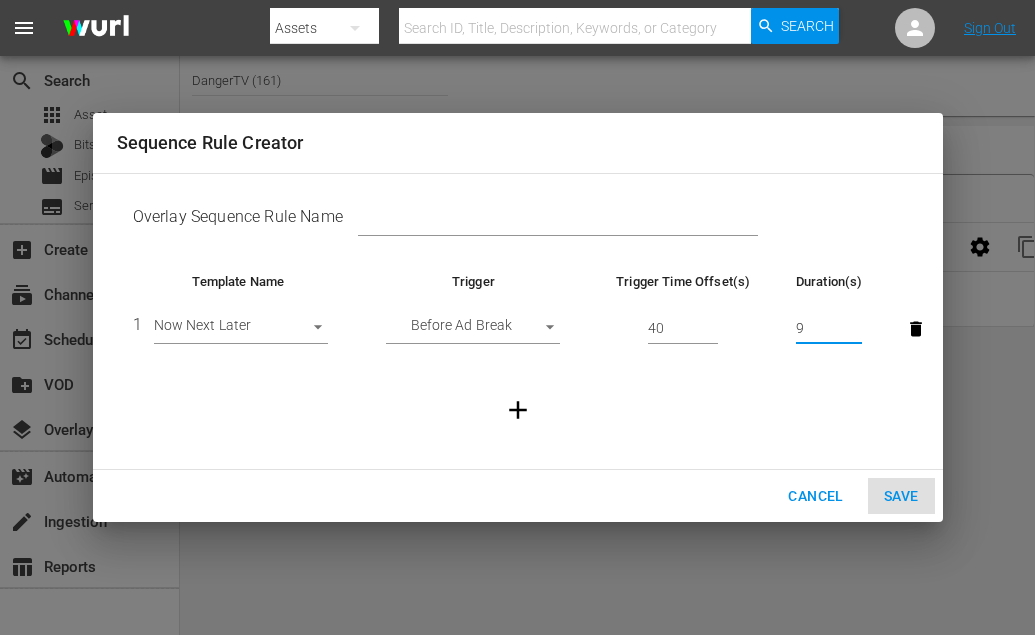 click on "9" at bounding box center [829, 329] 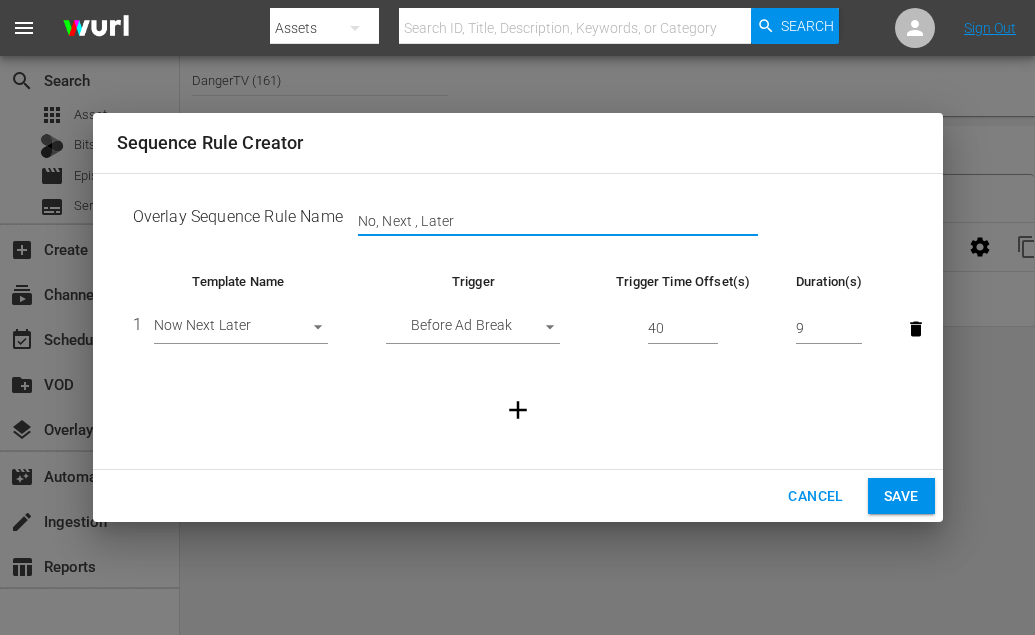type on "No, Next , Later" 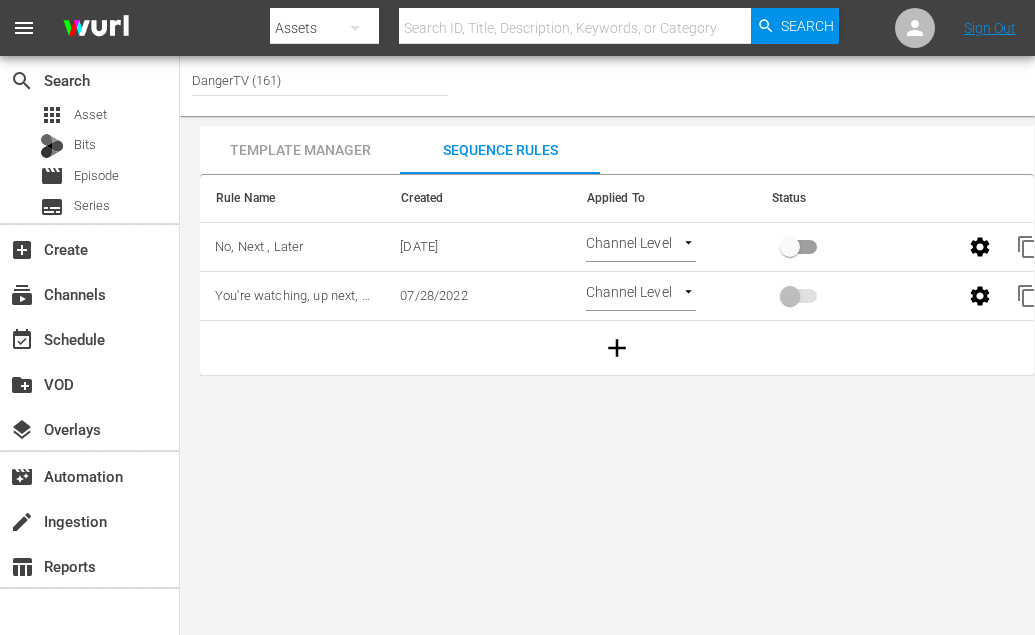 click on "menu Search By Assets Search ID, Title, Description, Keywords, or Category Search Sign Out search   Search apps Asset Bits movie Episode subtitles Series add_box   Create subscriptions   Channels event_available   Schedule create_new_folder   VOD layers   Overlays movie_filter   Automation create   Ingestion table_chart   Reports Channel Title DangerTV (161) Template Manager Sequence Rules Templates Template Name Last Modified Now Next Later [DATE] You're Watching [DATE] Rule Name Created Applied To Status No, Next , Later [DATE] Channel Level CHANNEL_LEVEL content_copy You're watching, up next, sponsor, and bug [DATE] Channel Level CHANNEL_LEVEL content_copy" at bounding box center (517, 317) 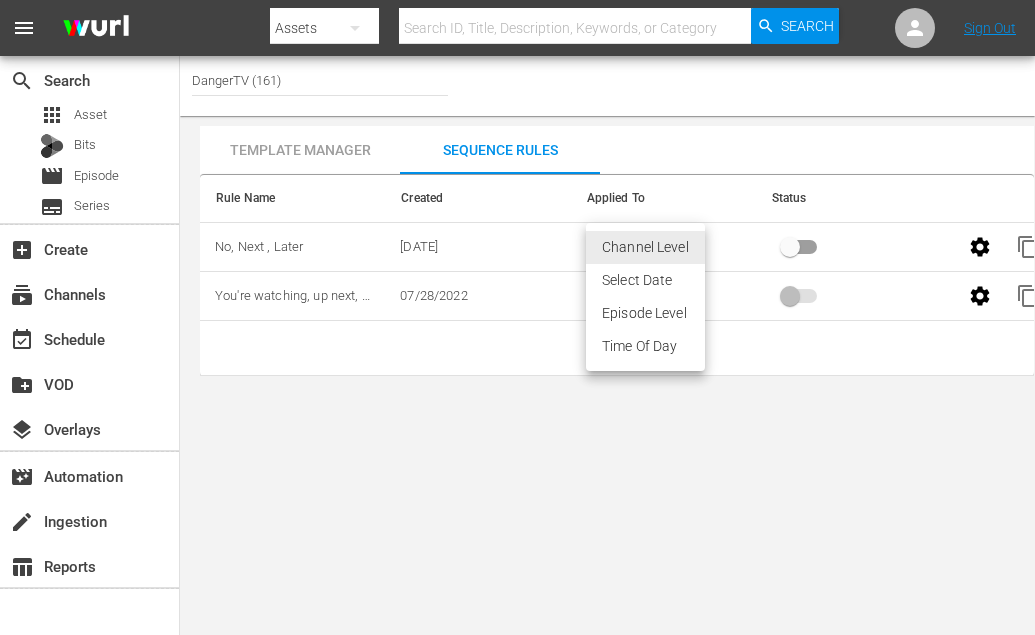 click at bounding box center [517, 317] 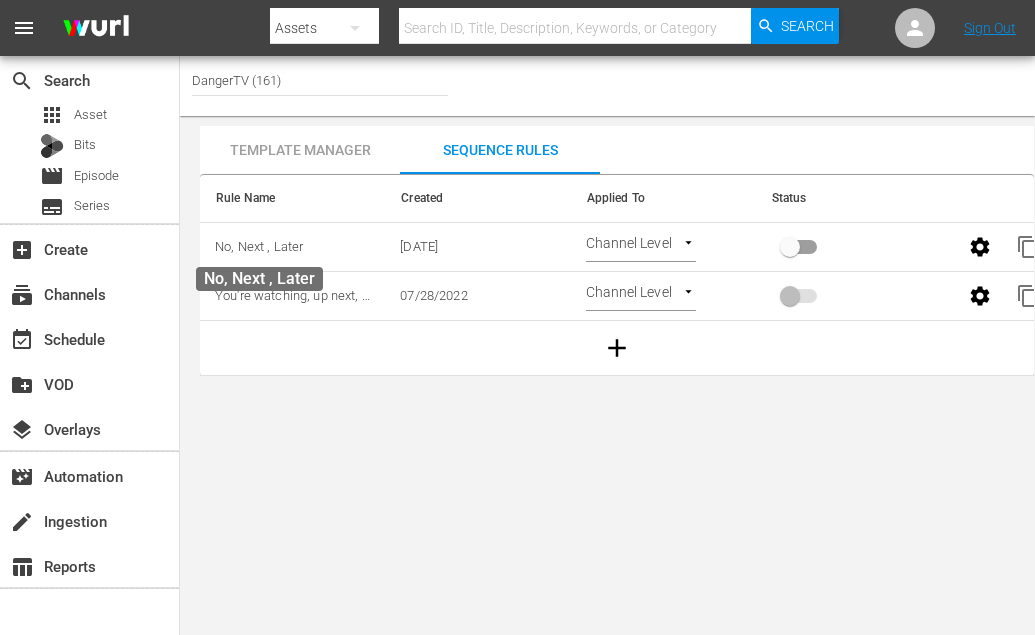 click on "No, Next , Later" at bounding box center (259, 246) 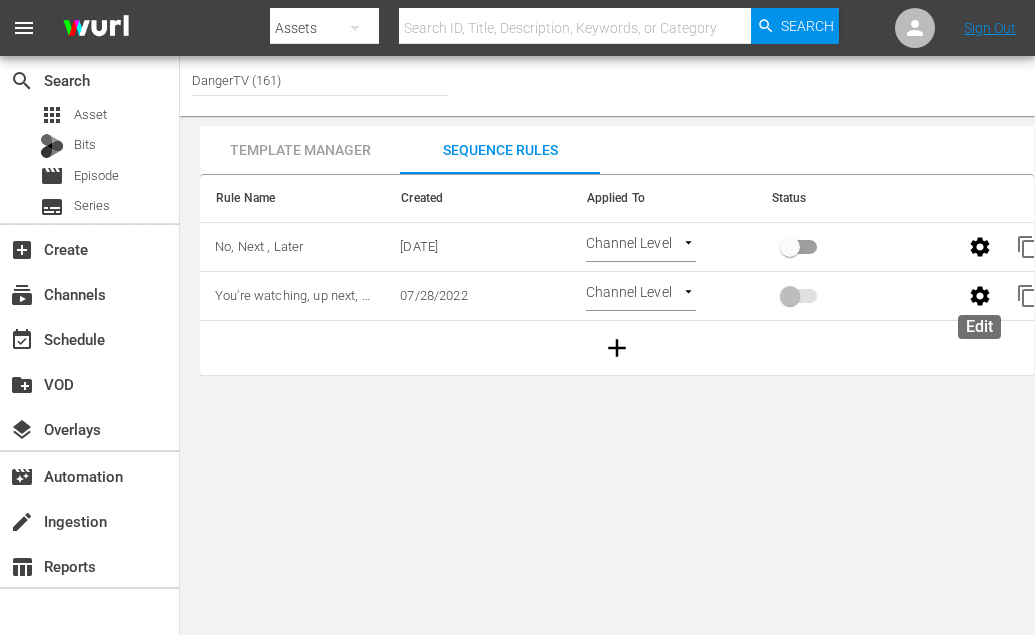 click 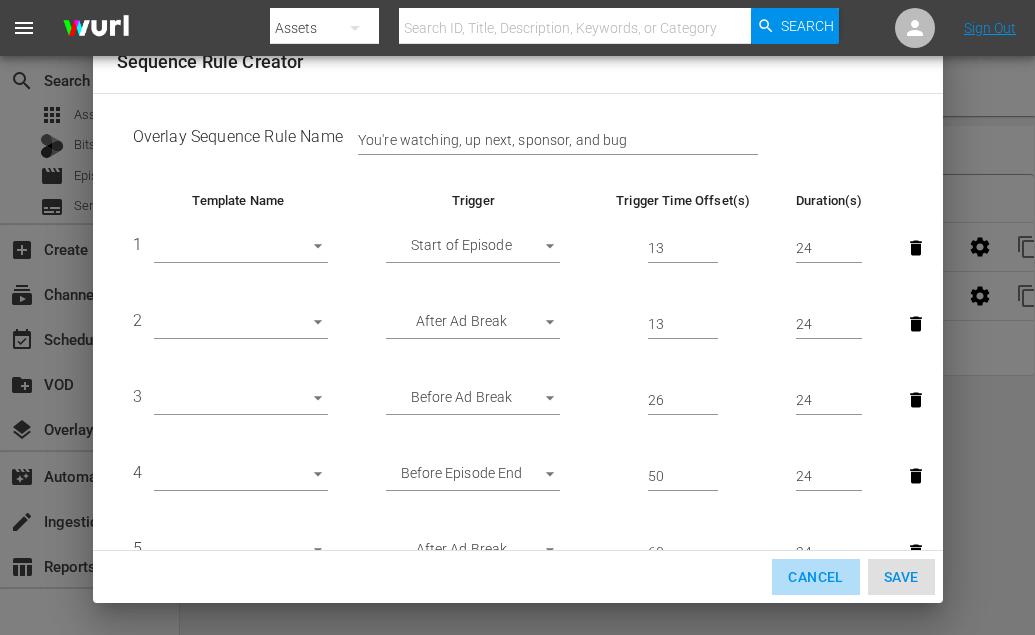click on "Cancel" at bounding box center (815, 577) 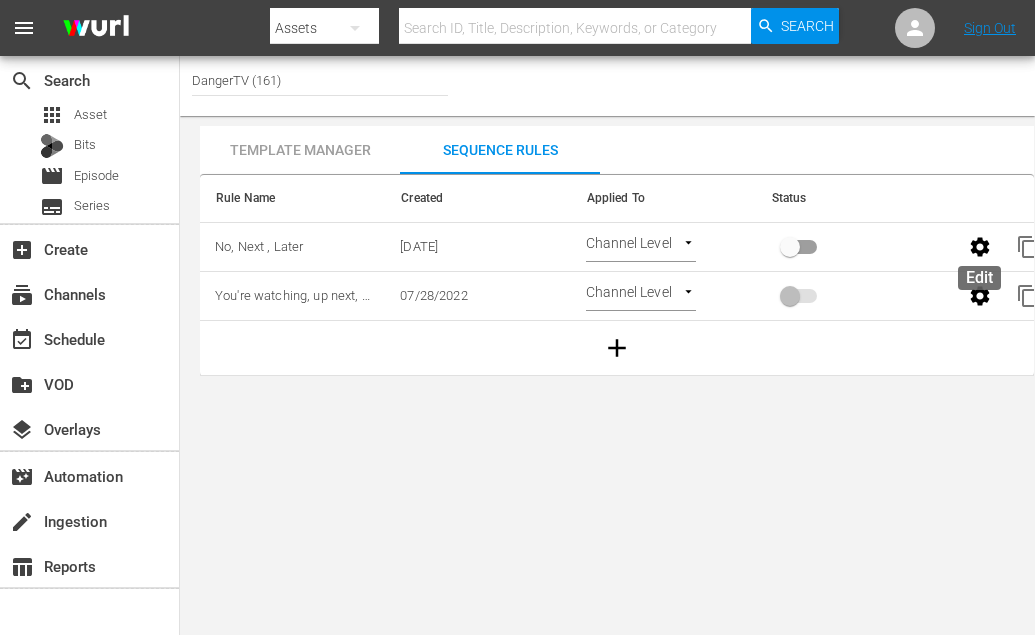 click 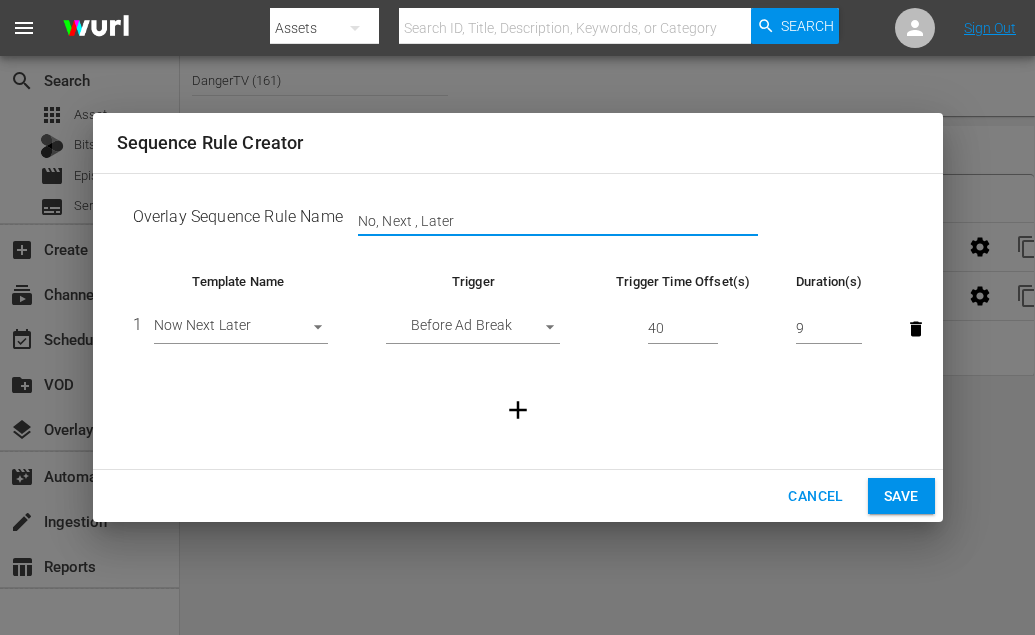 click on "No, Next , Later" at bounding box center (558, 221) 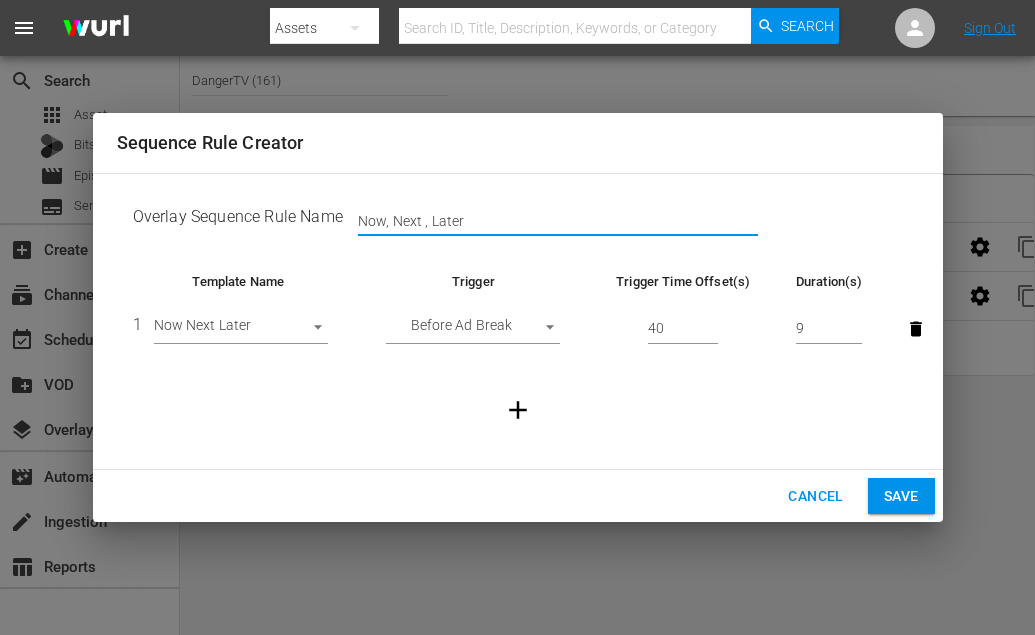 type on "Now, Next , Later" 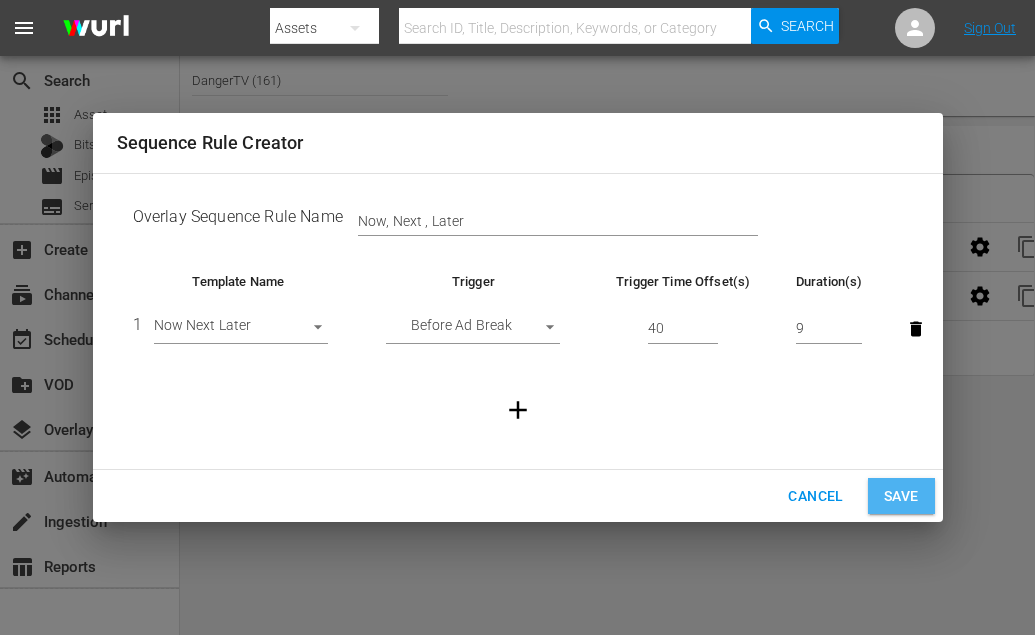 click on "Save" at bounding box center [901, 496] 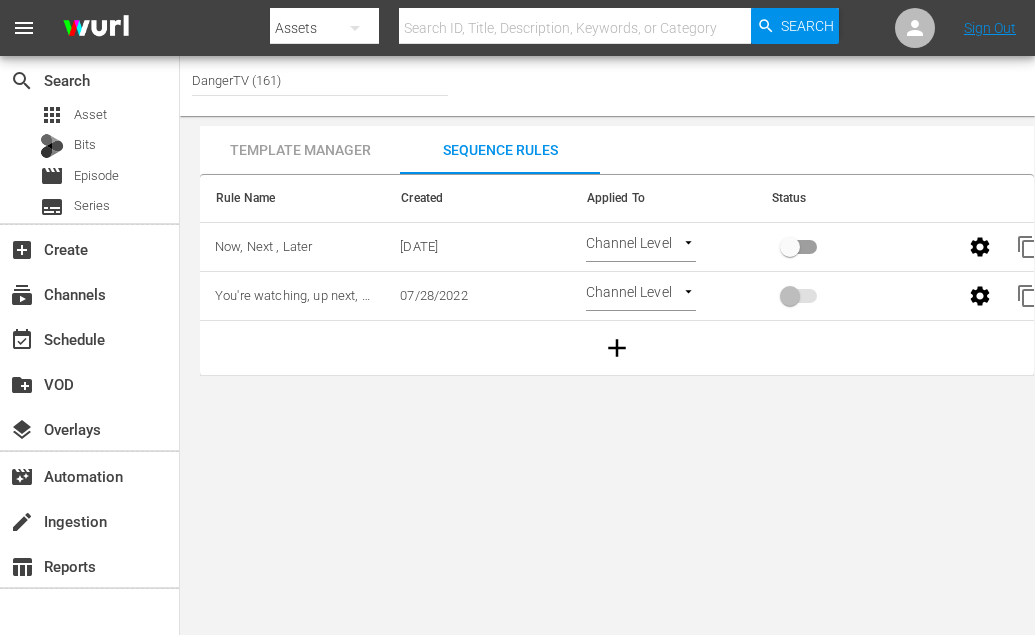 click at bounding box center (790, 251) 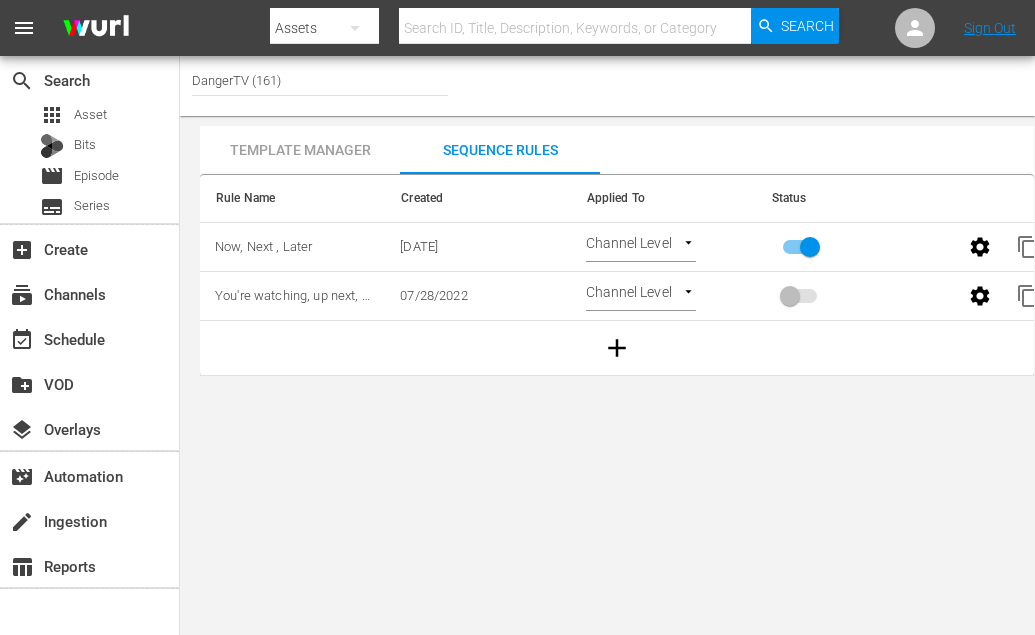 click on "Template Manager" at bounding box center (300, 150) 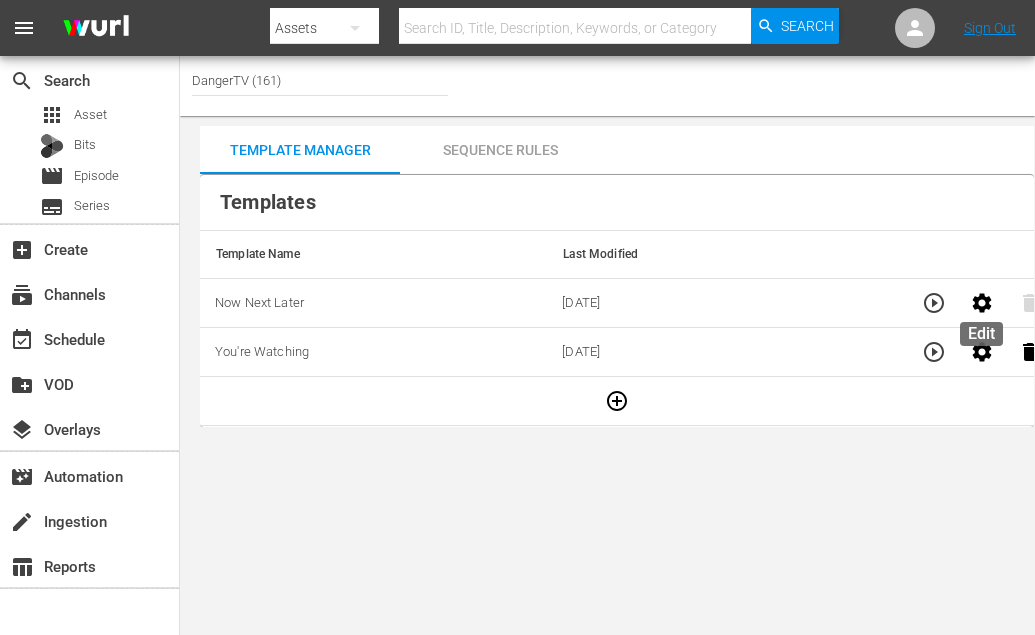 click 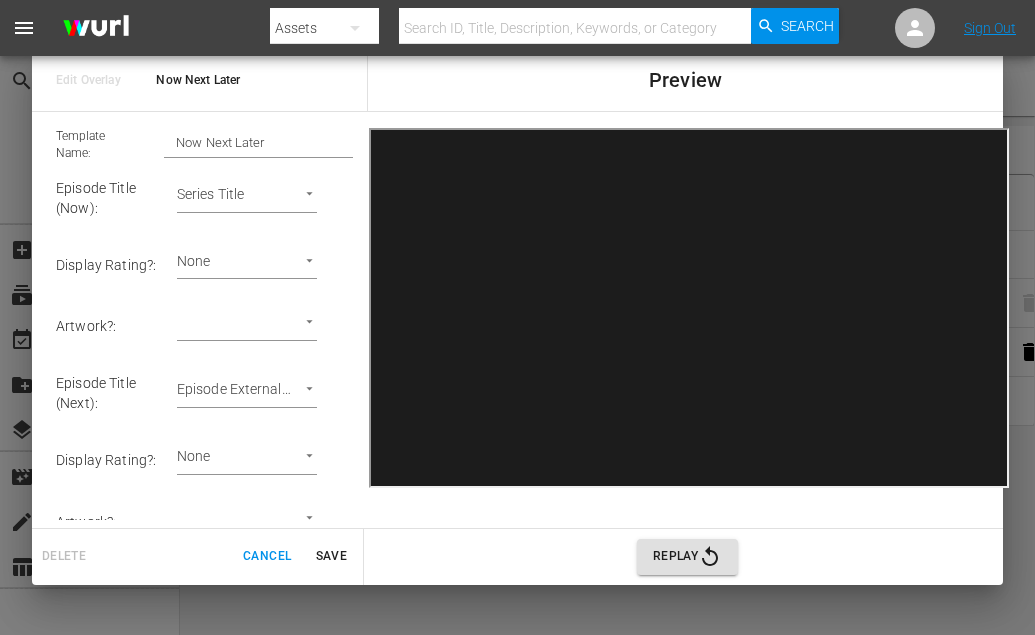 scroll, scrollTop: 60, scrollLeft: 0, axis: vertical 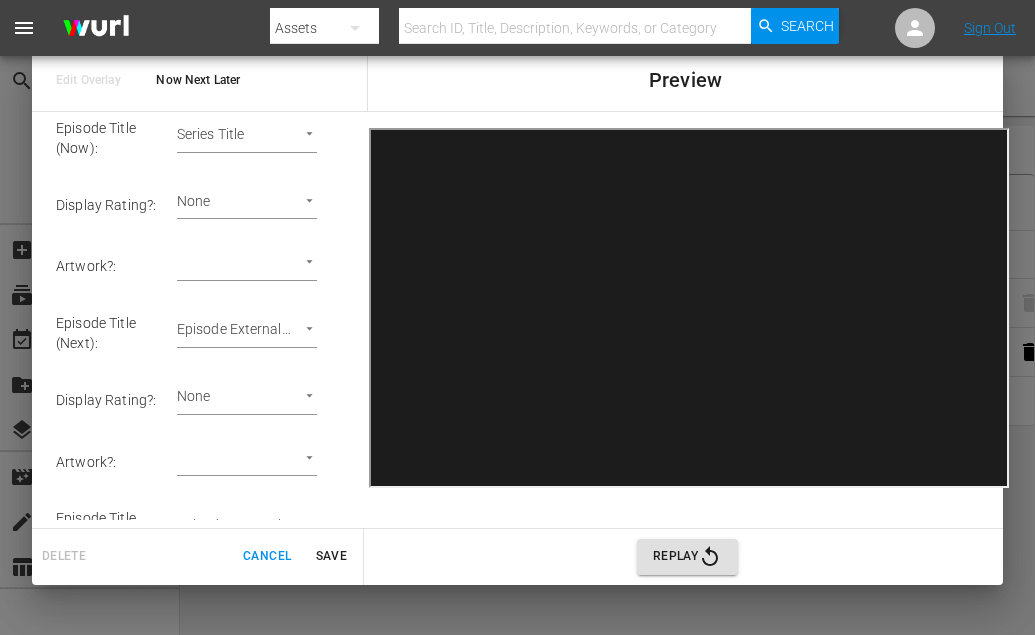 click on "menu Search By Assets Search ID, Title, Description, Keywords, or Category Search Sign Out search   Search apps Asset Bits movie Episode subtitles Series add_box   Create subscriptions   Channels event_available   Schedule create_new_folder   VOD layers   Overlays movie_filter   Automation create   Ingestion table_chart   Reports Channel Title DangerTV (161) Template Manager Sequence Rules Templates Template Name Last Modified Now Next Later [DATE] You're Watching [DATE] Rule Name Created Applied To Status Now, Next , Later [DATE] Channel Level CHANNEL_LEVEL content_copy You're watching, up next, sponsor, and bug [DATE] Channel Level CHANNEL_LEVEL content_copy
Edit Overlay Now Next Later Preview Template Name: Now Next Later Episode Title (Now) : Series Title Series Title 1 Display Rating? : None None Artwork? : ​ Episode Thumbnail Episode Title (Next) : Episode External Title Episode External Title 2 Display Rating? : None None Artwork? : ​ : : None None" at bounding box center (517, 317) 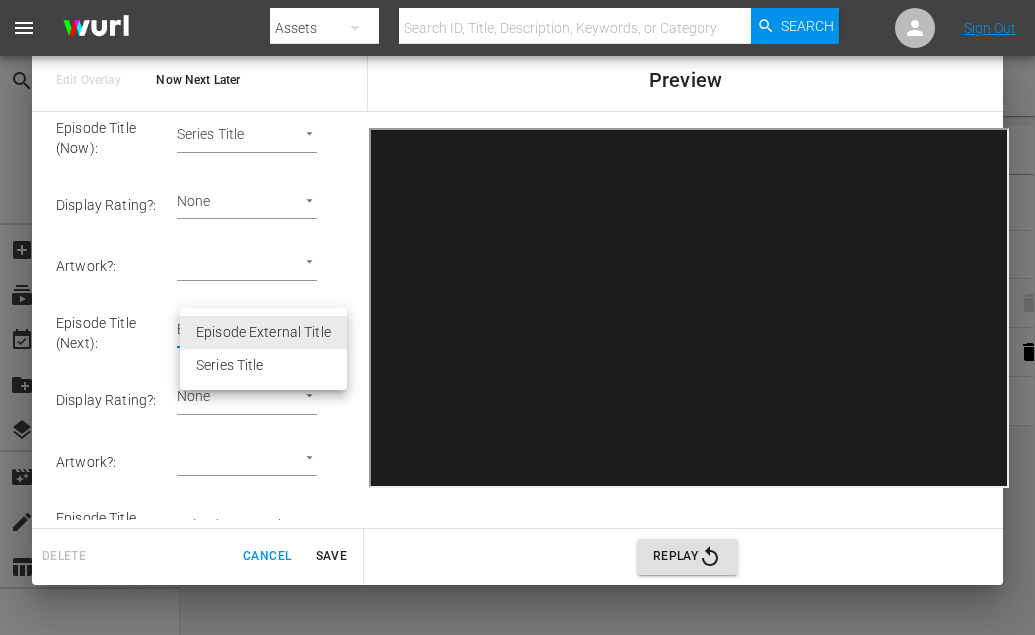 click on "Series Title" at bounding box center [263, 365] 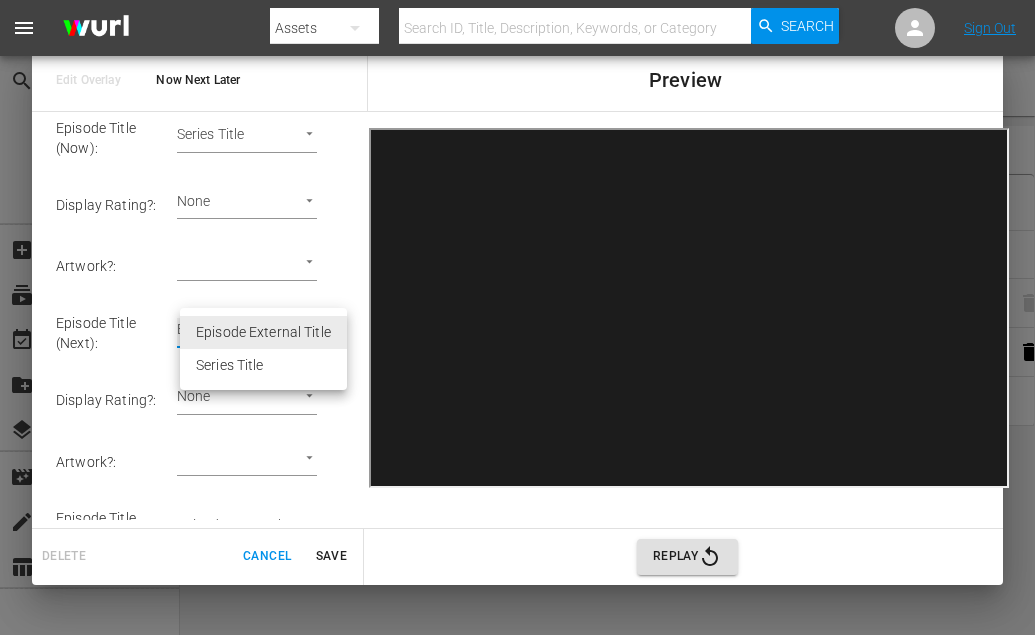type on "Series Title 2" 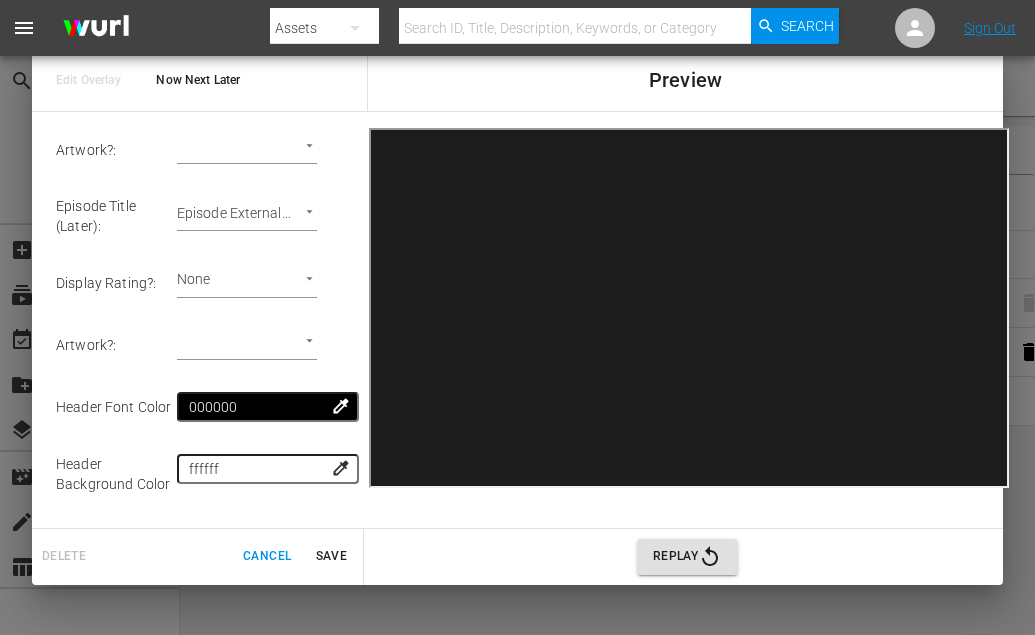 scroll, scrollTop: 373, scrollLeft: 0, axis: vertical 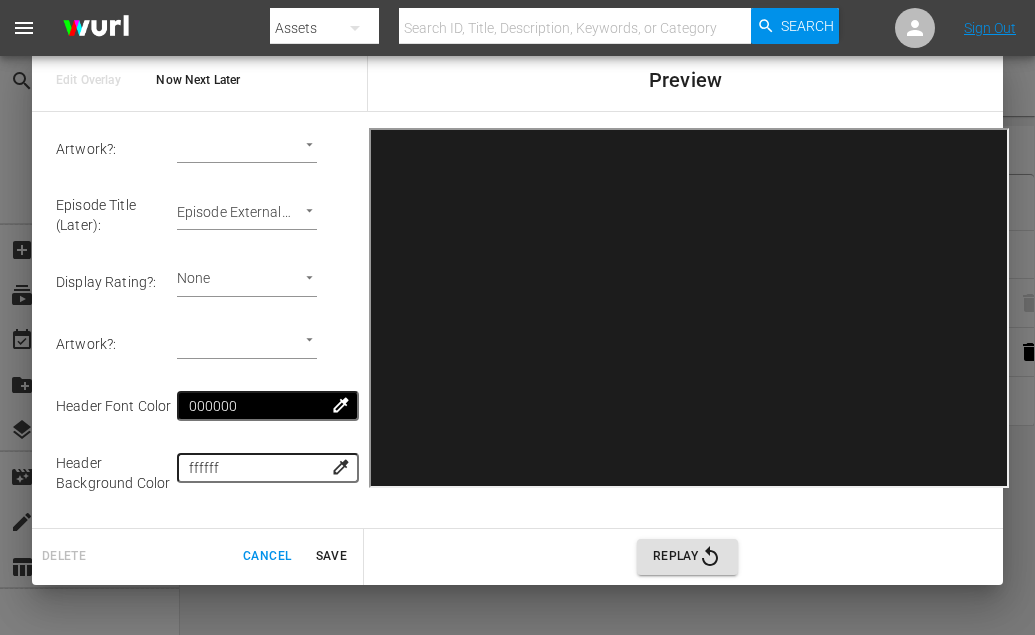 click on "menu Search By Assets Search ID, Title, Description, Keywords, or Category Search Sign Out search   Search apps Asset Bits movie Episode subtitles Series add_box   Create subscriptions   Channels event_available   Schedule create_new_folder   VOD layers   Overlays movie_filter   Automation create   Ingestion table_chart   Reports Channel Title DangerTV (161) Template Manager Sequence Rules Templates Template Name Last Modified Now Next Later [DATE] You're Watching [DATE] Rule Name Created Applied To Status Now, Next , Later [DATE] Channel Level CHANNEL_LEVEL content_copy You're watching, up next, sponsor, and bug [DATE] Channel Level CHANNEL_LEVEL content_copy
Edit Overlay Now Next Later Preview Template Name: Now Next Later Episode Title (Now) : Series Title Series Title 1 Display Rating? : None None Artwork? : ​ Episode Thumbnail Episode Title (Next) : Series Title Series Title 2 Display Rating? : None None Artwork? : ​ Episode Thumbnail : : None None :" at bounding box center [517, 317] 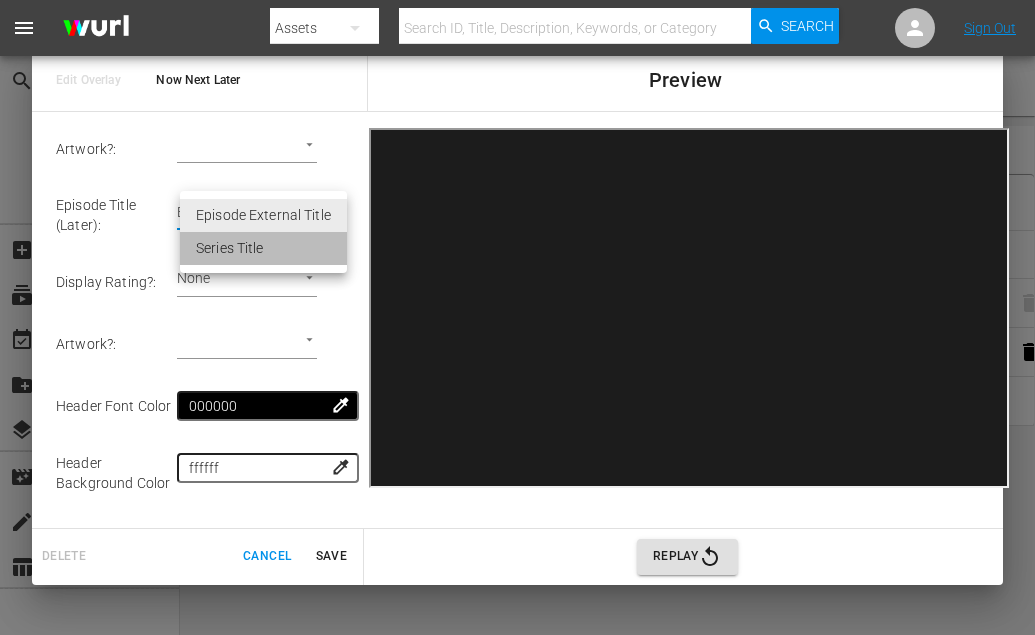 click on "Series Title" at bounding box center (263, 248) 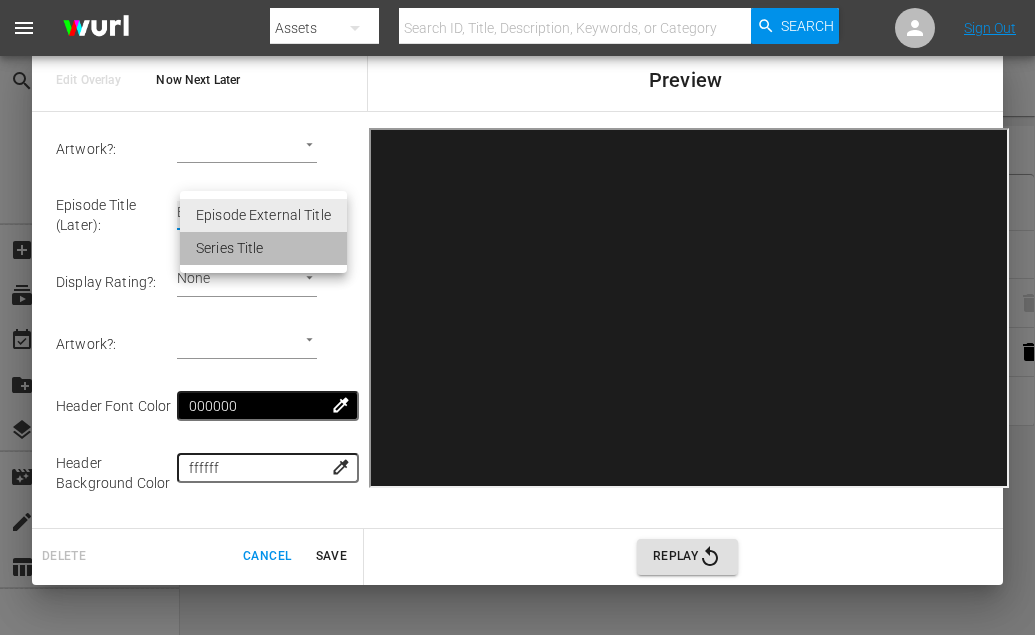 type on "Series Title 3" 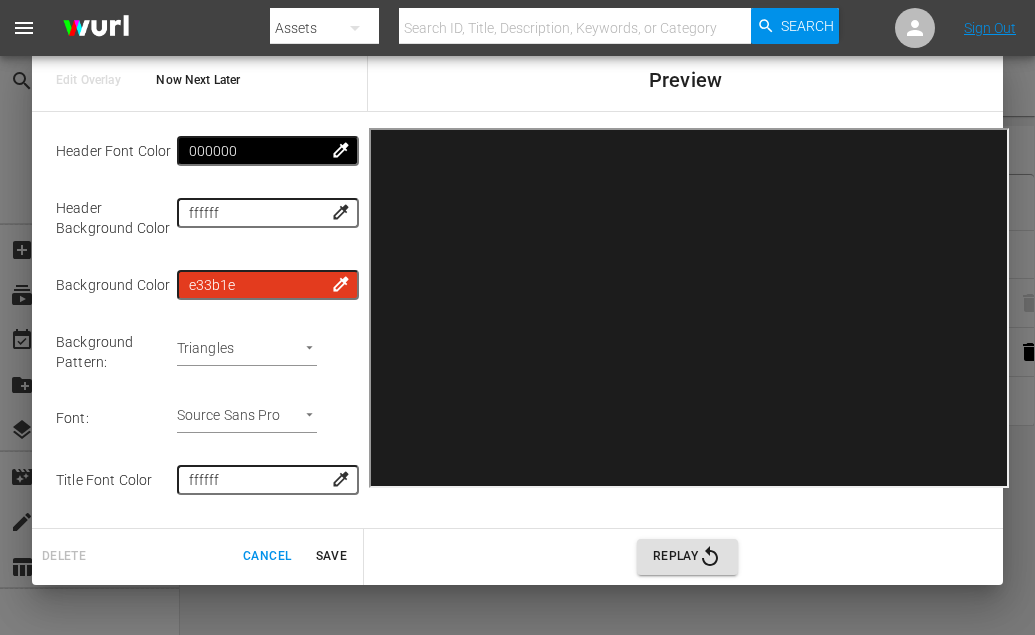 scroll, scrollTop: 627, scrollLeft: 0, axis: vertical 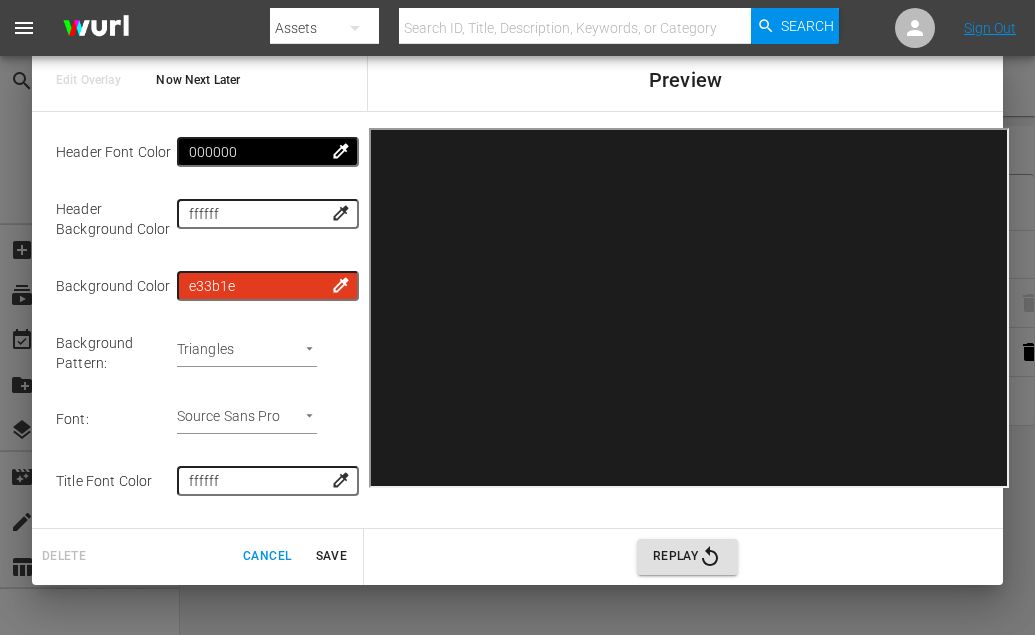 click on "Replay" at bounding box center (687, 557) 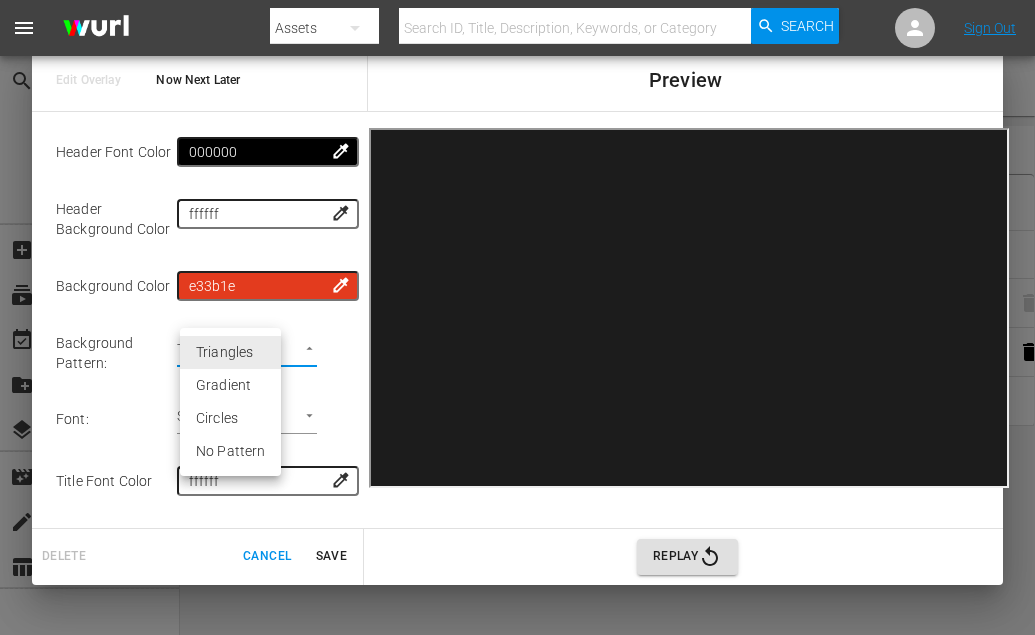 click on "menu Search By Assets Search ID, Title, Description, Keywords, or Category Search Sign Out search   Search apps Asset Bits movie Episode subtitles Series add_box   Create subscriptions   Channels event_available   Schedule create_new_folder   VOD layers   Overlays movie_filter   Automation create   Ingestion table_chart   Reports Channel Title DangerTV (161) Template Manager Sequence Rules Templates Template Name Last Modified Now Next Later [DATE] You're Watching [DATE] Rule Name Created Applied To Status Now, Next , Later [DATE] Channel Level CHANNEL_LEVEL content_copy You're watching, up next, sponsor, and bug [DATE] Channel Level CHANNEL_LEVEL content_copy
Edit Overlay Now Next Later Preview Template Name: Now Next Later Episode Title (Now) : Series Title Series Title 1 Display Rating? : None None Artwork? : ​ Episode Thumbnail Episode Title (Next) : Series Title Series Title 2 Display Rating? : None None Artwork? : ​ Episode Thumbnail : Series Title :" at bounding box center [517, 317] 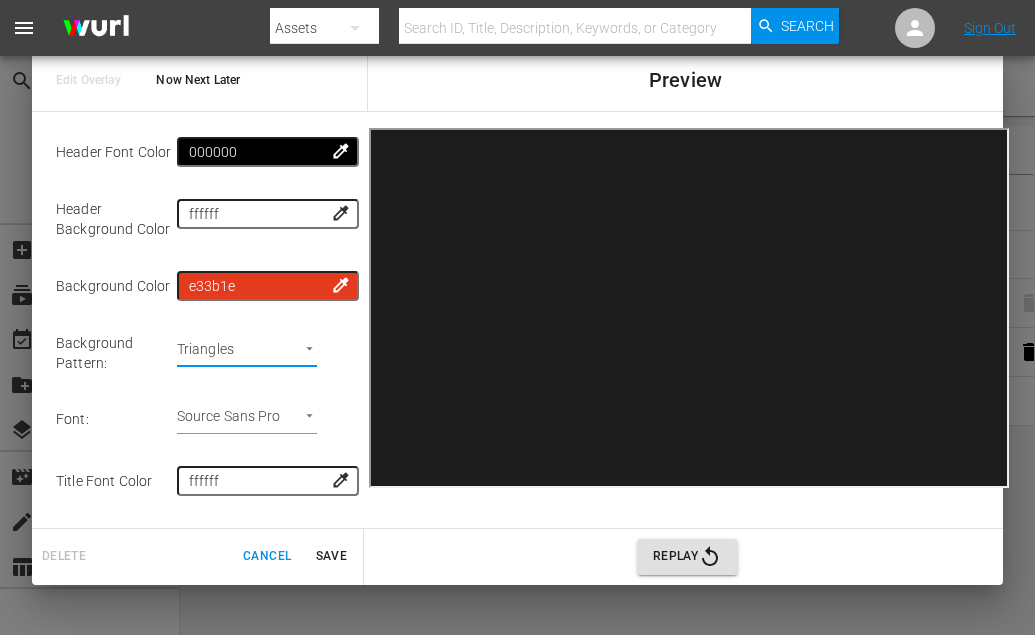 click on "Triangles background-image: url('https://www.transparenttextures.com/patterns/gplay.png');" at bounding box center [265, 353] 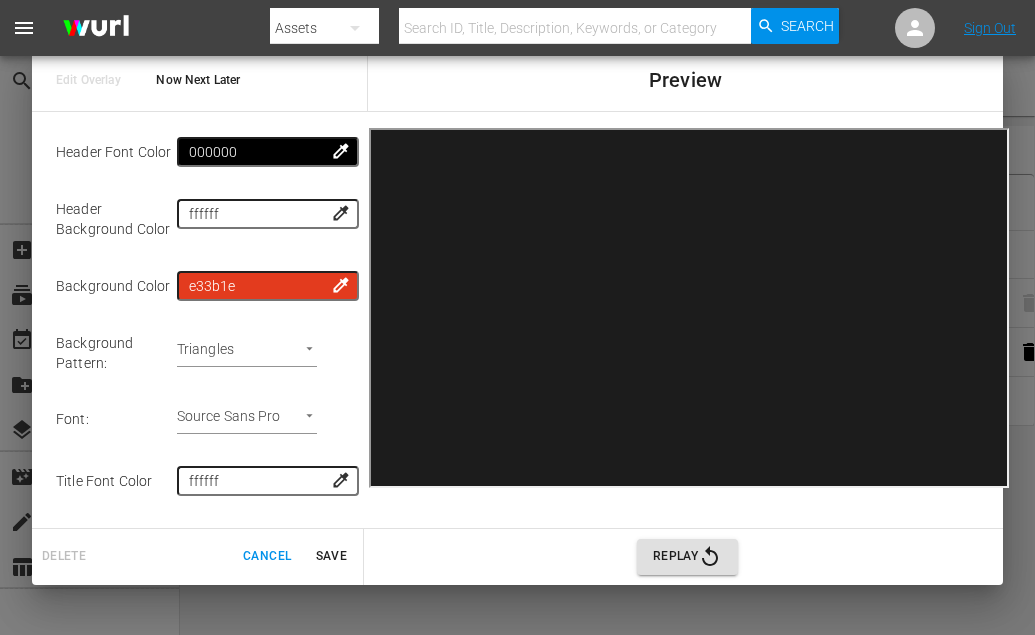 click on "menu Search By Assets Search ID, Title, Description, Keywords, or Category Search Sign Out search   Search apps Asset Bits movie Episode subtitles Series add_box   Create subscriptions   Channels event_available   Schedule create_new_folder   VOD layers   Overlays movie_filter   Automation create   Ingestion table_chart   Reports Channel Title DangerTV (161) Template Manager Sequence Rules Templates Template Name Last Modified Now Next Later [DATE] You're Watching [DATE] Rule Name Created Applied To Status Now, Next , Later [DATE] Channel Level CHANNEL_LEVEL content_copy You're watching, up next, sponsor, and bug [DATE] Channel Level CHANNEL_LEVEL content_copy
Edit Overlay Now Next Later Preview Template Name: Now Next Later Episode Title (Now) : Series Title Series Title 1 Display Rating? : None None Artwork? : ​ Episode Thumbnail Episode Title (Next) : Series Title Series Title 2 Display Rating? : None None Artwork? : ​ Episode Thumbnail : Series Title :" at bounding box center [517, 317] 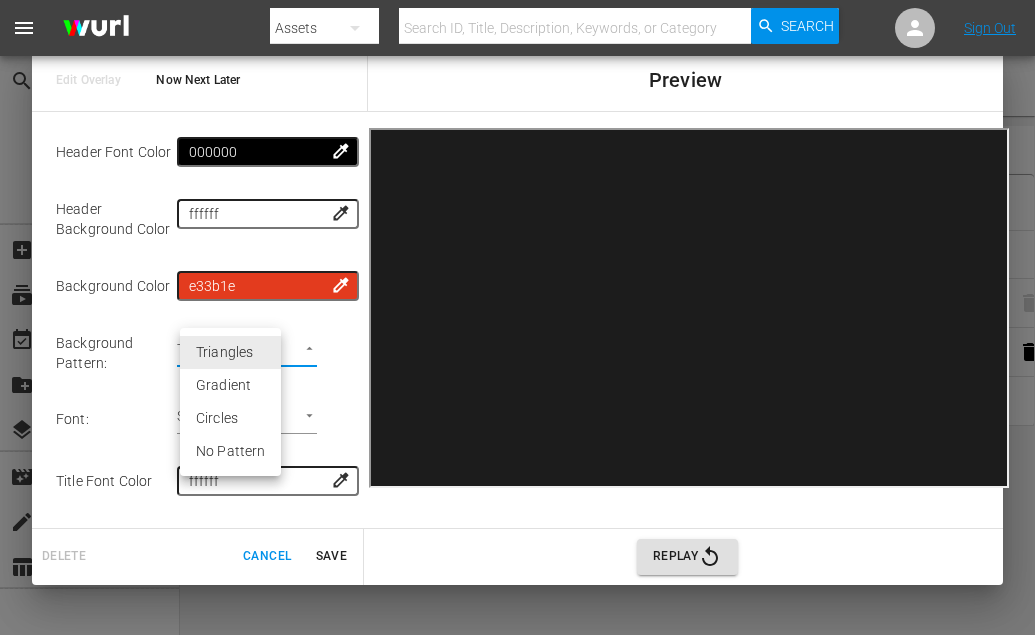 click on "Gradient" at bounding box center (230, 385) 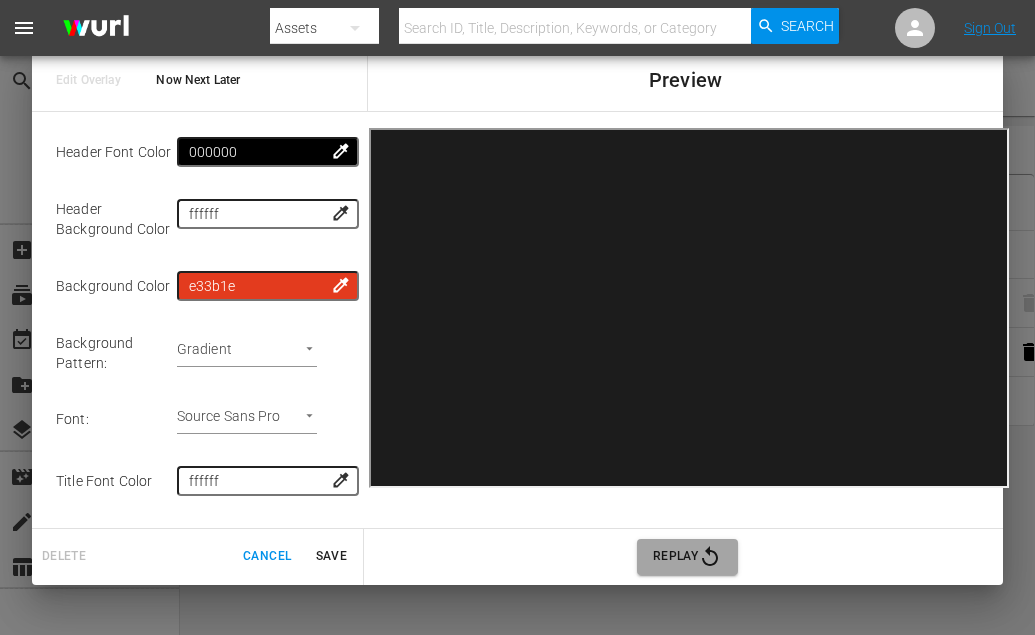 click on "Replay" at bounding box center [687, 557] 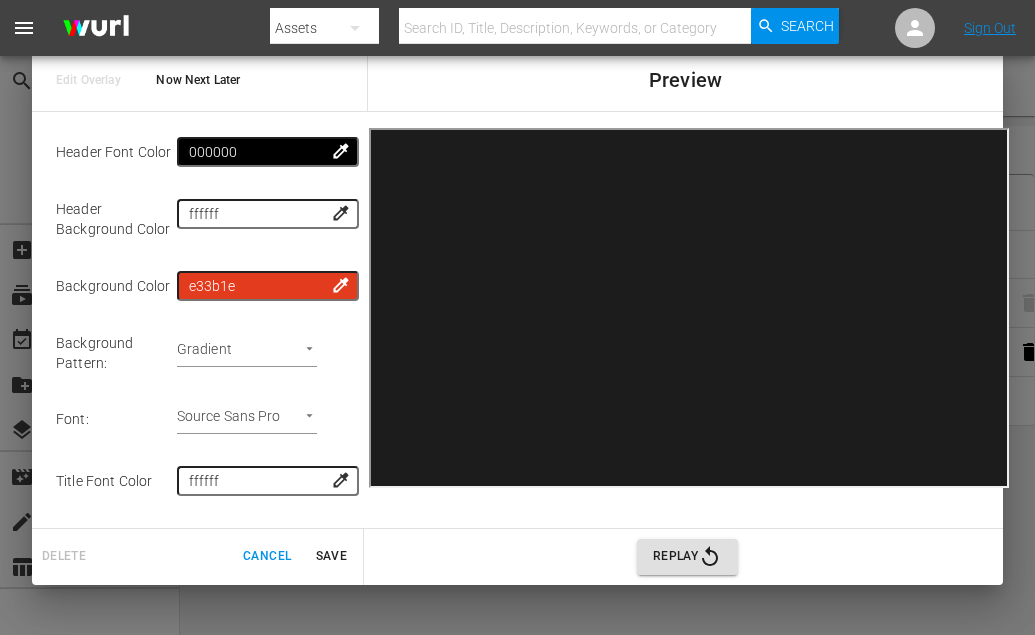 click on "Replay" at bounding box center (687, 557) 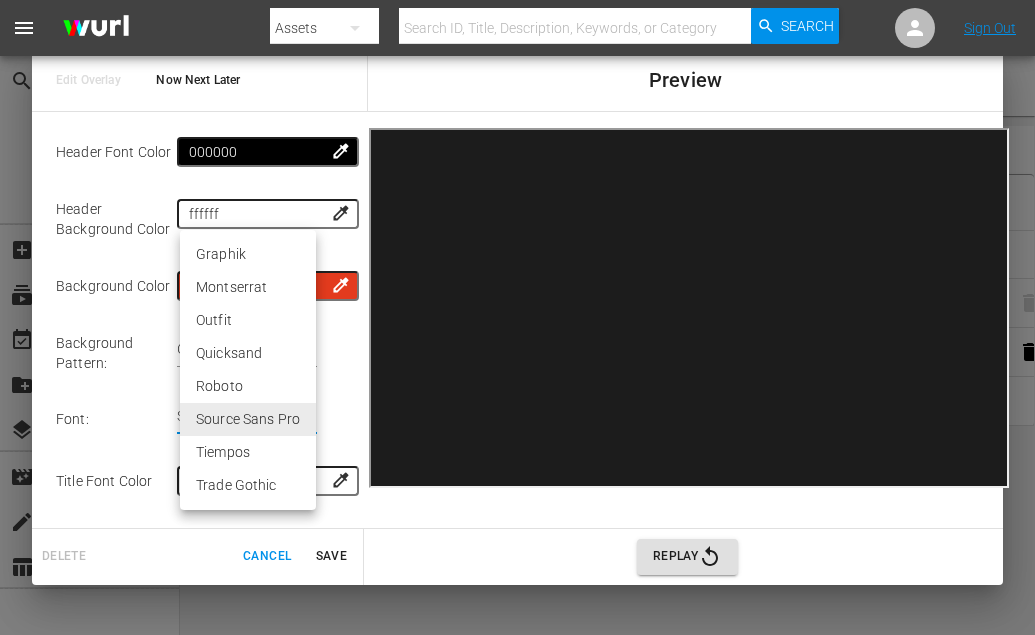 click at bounding box center (517, 317) 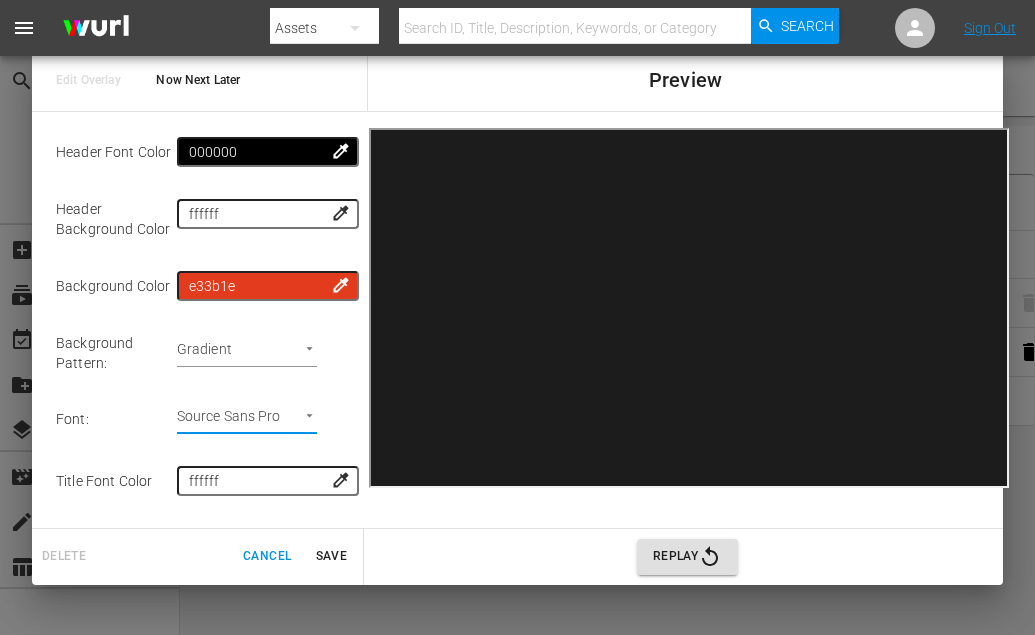 click on "Replay" at bounding box center (687, 557) 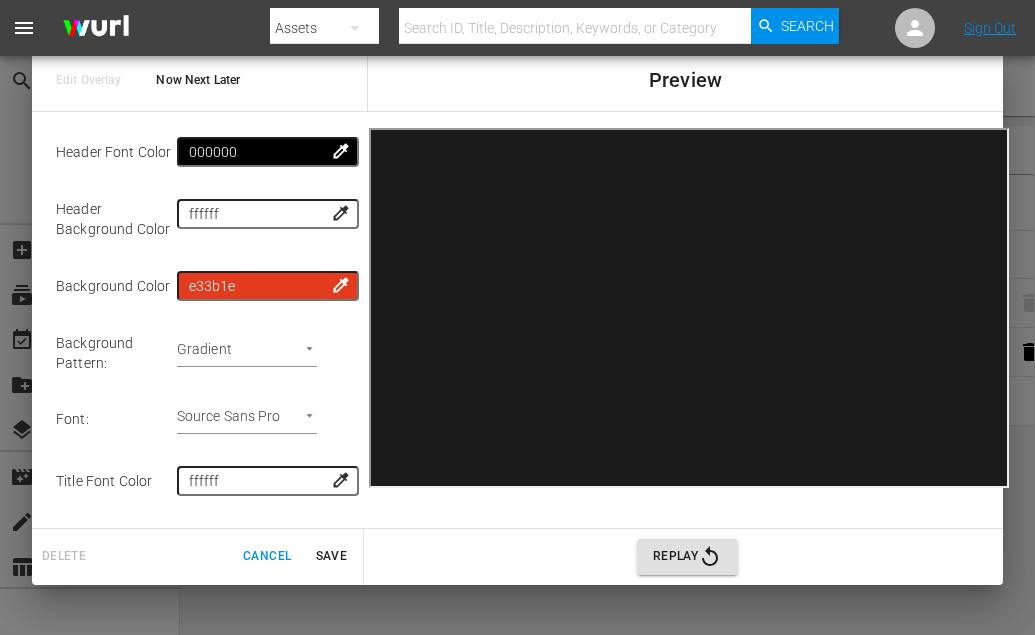 click on "menu Search By Assets Search ID, Title, Description, Keywords, or Category Search Sign Out search   Search apps Asset Bits movie Episode subtitles Series add_box   Create subscriptions   Channels event_available   Schedule create_new_folder   VOD layers   Overlays movie_filter   Automation create   Ingestion table_chart   Reports Channel Title DangerTV (161) Template Manager Sequence Rules Templates Template Name Last Modified Now Next Later [DATE] You're Watching [DATE] Rule Name Created Applied To Status Now, Next , Later [DATE] Channel Level CHANNEL_LEVEL content_copy You're watching, up next, sponsor, and bug [DATE] Channel Level CHANNEL_LEVEL content_copy
Edit Overlay Now Next Later Preview Template Name: Now Next Later Episode Title (Now) : Series Title Series Title 1 Display Rating? : None None Artwork? : ​ Episode Thumbnail Episode Title (Next) : Series Title Series Title 2 Display Rating? : None None Artwork? : ​ Episode Thumbnail : Series Title :" at bounding box center [517, 317] 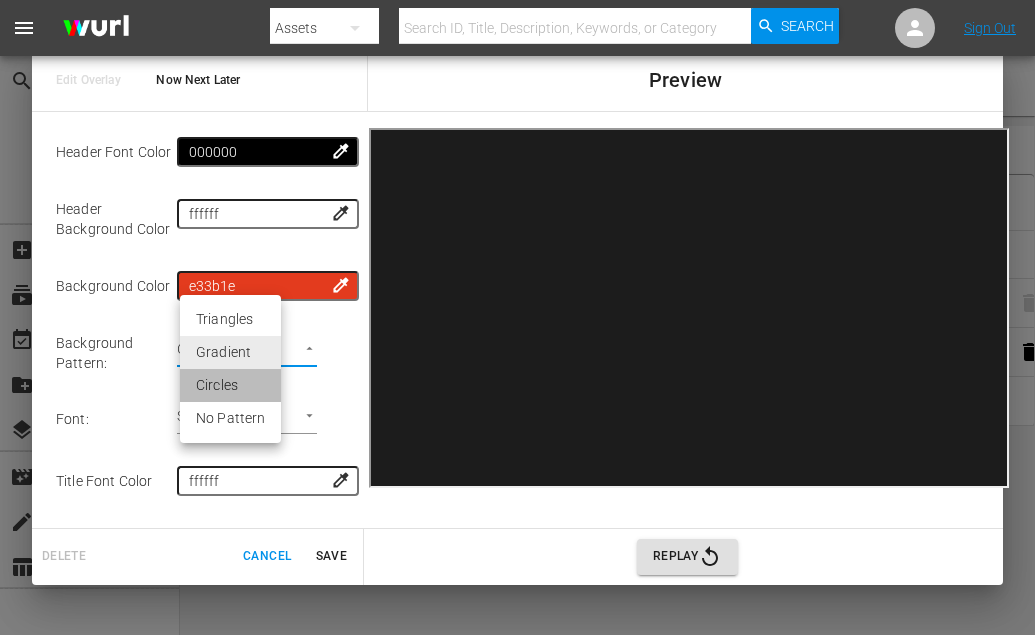 click on "Circles" at bounding box center [230, 385] 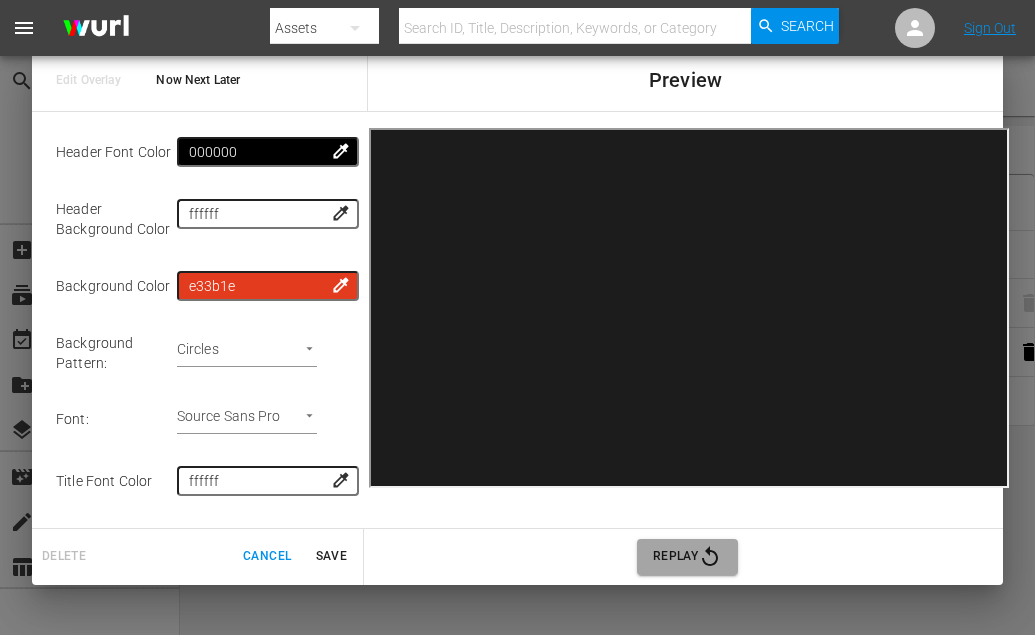 click 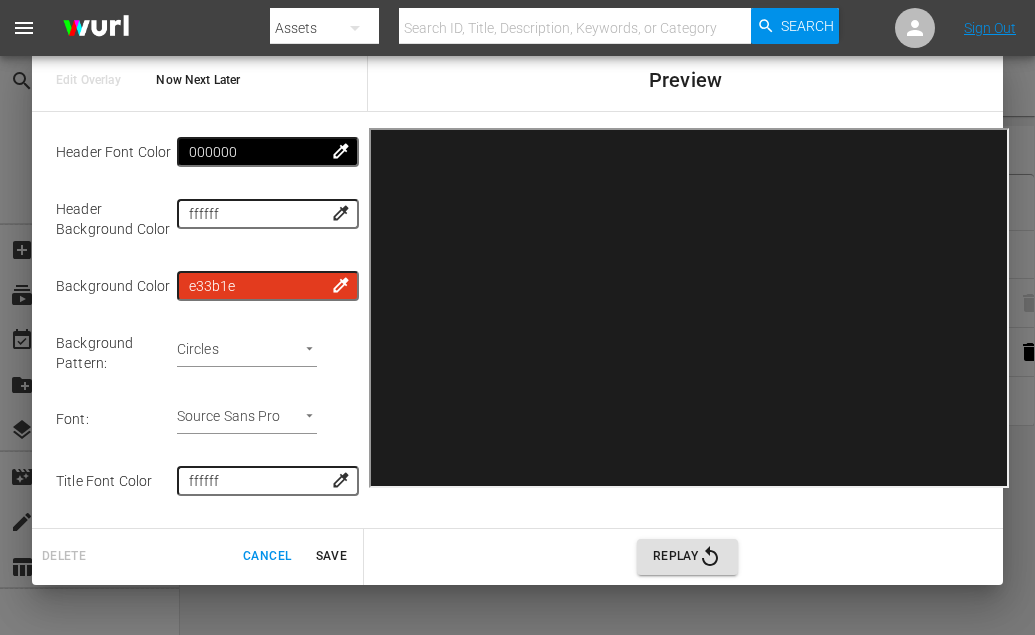 click on "menu Search By Assets Search ID, Title, Description, Keywords, or Category Search Sign Out search   Search apps Asset Bits movie Episode subtitles Series add_box   Create subscriptions   Channels event_available   Schedule create_new_folder   VOD layers   Overlays movie_filter   Automation create   Ingestion table_chart   Reports Channel Title DangerTV (161) Template Manager Sequence Rules Templates Template Name Last Modified Now Next Later [DATE] You're Watching [DATE] Rule Name Created Applied To Status Now, Next , Later [DATE] Channel Level CHANNEL_LEVEL content_copy You're watching, up next, sponsor, and bug [DATE] Channel Level CHANNEL_LEVEL content_copy
Edit Overlay Now Next Later Preview Template Name: Now Next Later Episode Title (Now) : Series Title Series Title 1 Display Rating? : None None Artwork? : ​ Episode Thumbnail Episode Title (Next) : Series Title Series Title 2 Display Rating? : None None Artwork? : ​ Episode Thumbnail : Series Title :" at bounding box center [517, 317] 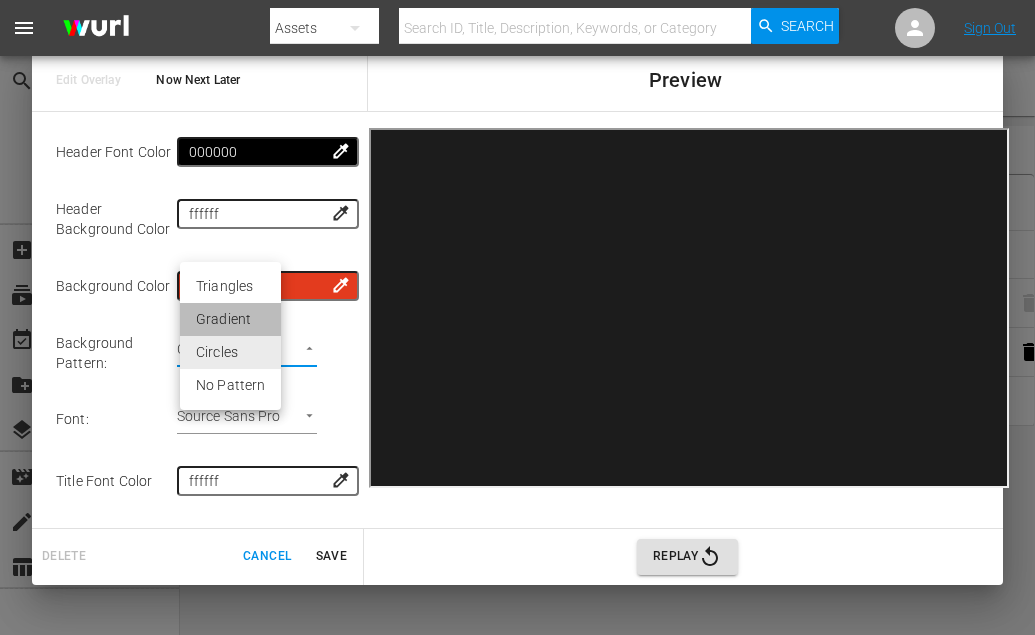 click on "Gradient" at bounding box center (230, 319) 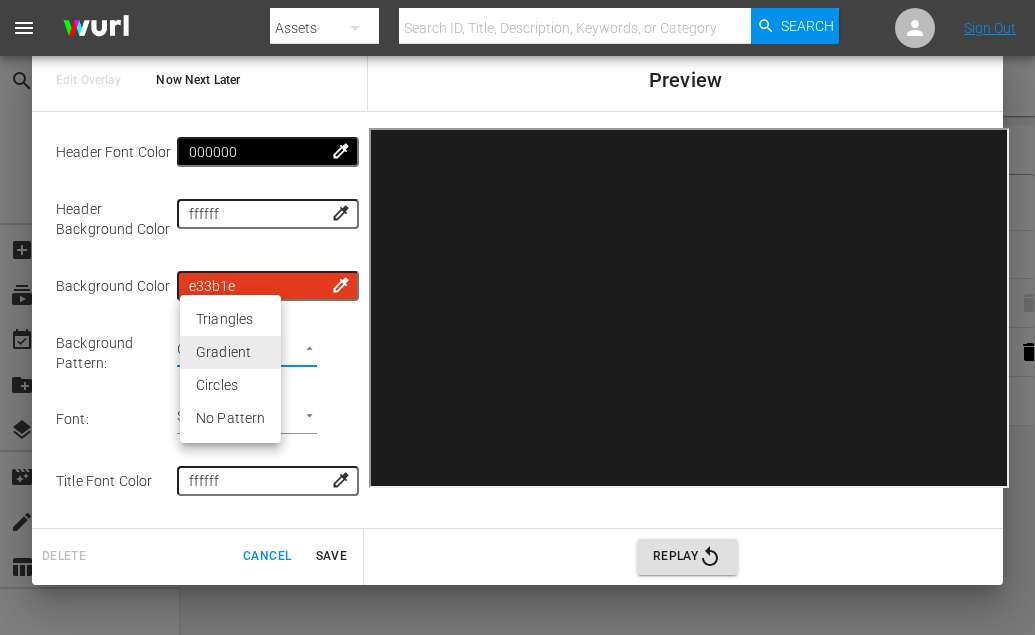 click on "menu Search By Assets Search ID, Title, Description, Keywords, or Category Search Sign Out search   Search apps Asset Bits movie Episode subtitles Series add_box   Create subscriptions   Channels event_available   Schedule create_new_folder   VOD layers   Overlays movie_filter   Automation create   Ingestion table_chart   Reports Channel Title DangerTV (161) Template Manager Sequence Rules Templates Template Name Last Modified Now Next Later [DATE] You're Watching [DATE] Rule Name Created Applied To Status Now, Next , Later [DATE] Channel Level CHANNEL_LEVEL content_copy You're watching, up next, sponsor, and bug [DATE] Channel Level CHANNEL_LEVEL content_copy
Edit Overlay Now Next Later Preview Template Name: Now Next Later Episode Title (Now) : Series Title Series Title 1 Display Rating? : None None Artwork? : ​ Episode Thumbnail Episode Title (Next) : Series Title Series Title 2 Display Rating? : None None Artwork? : ​ Episode Thumbnail : Series Title :" at bounding box center [517, 317] 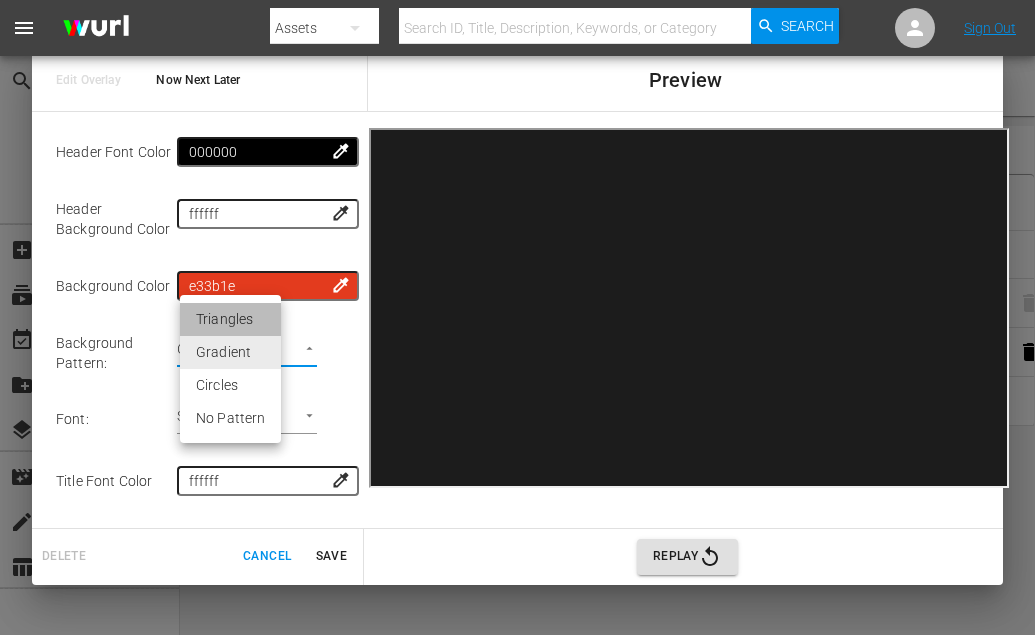click on "Triangles" at bounding box center [230, 319] 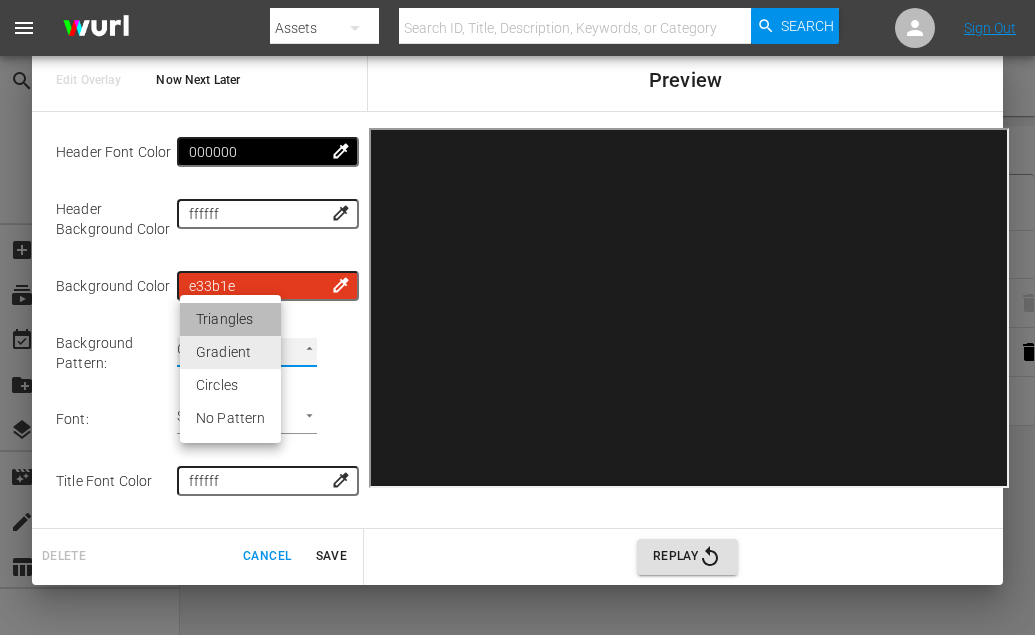 type on "background-image: url('https://www.transparenttextures.com/patterns/gplay.png');" 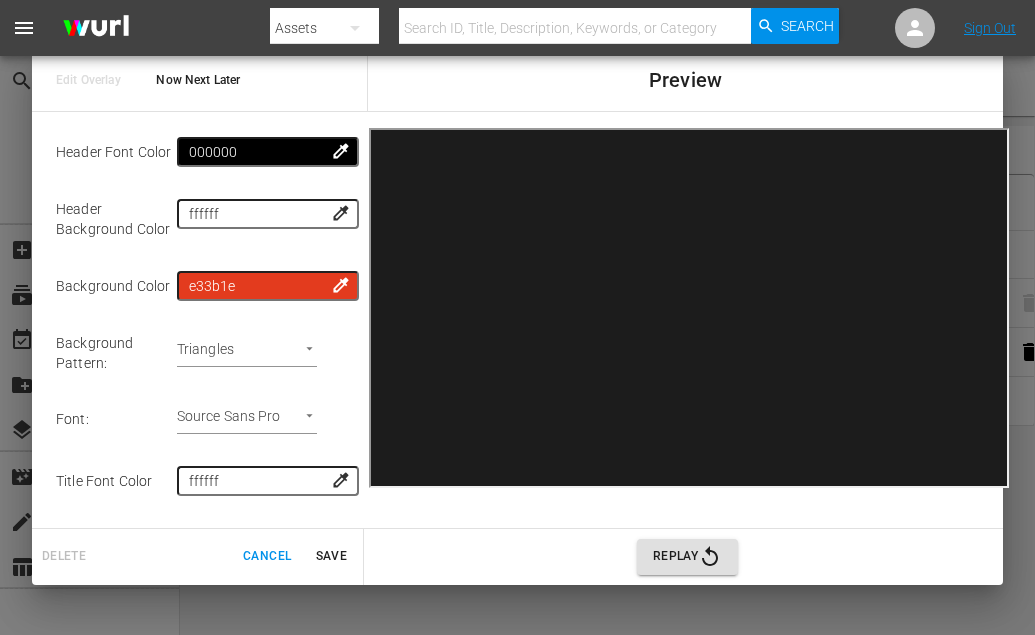 click on "Triangles background-image: url('https://www.transparenttextures.com/patterns/gplay.png');" at bounding box center [265, 353] 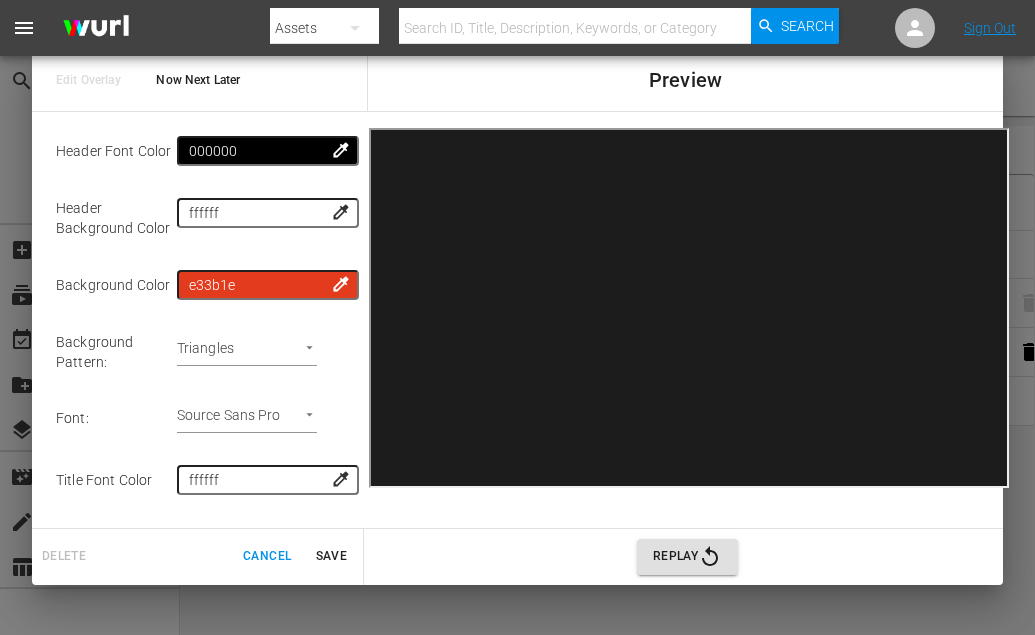 scroll, scrollTop: 627, scrollLeft: 0, axis: vertical 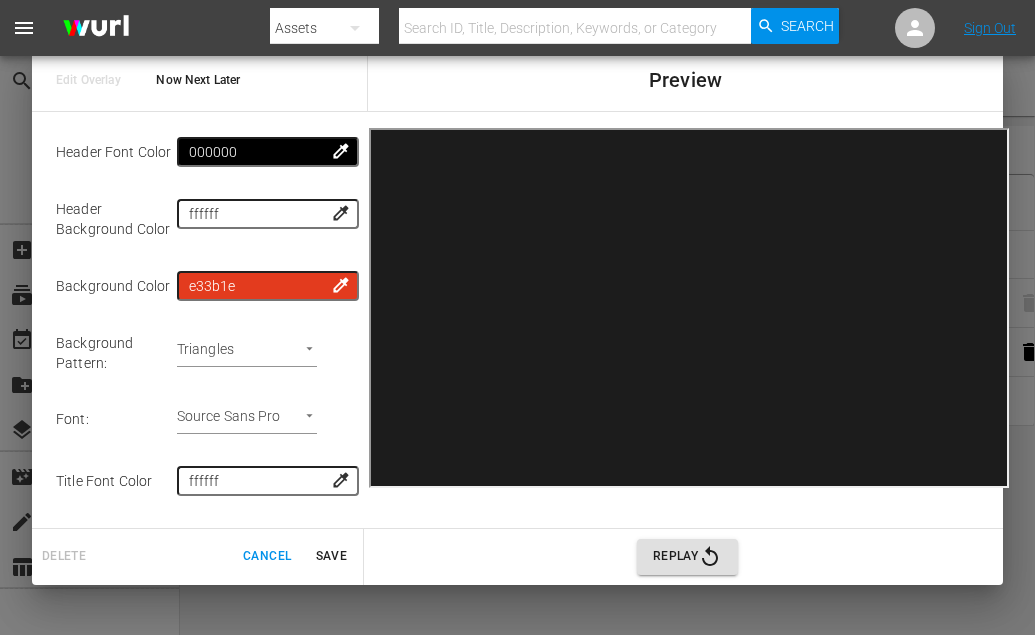 click on "menu Search By Assets Search ID, Title, Description, Keywords, or Category Search Sign Out search   Search apps Asset Bits movie Episode subtitles Series add_box   Create subscriptions   Channels event_available   Schedule create_new_folder   VOD layers   Overlays movie_filter   Automation create   Ingestion table_chart   Reports Channel Title DangerTV (161) Template Manager Sequence Rules Templates Template Name Last Modified Now Next Later [DATE] You're Watching [DATE] Rule Name Created Applied To Status Now, Next , Later [DATE] Channel Level CHANNEL_LEVEL content_copy You're watching, up next, sponsor, and bug [DATE] Channel Level CHANNEL_LEVEL content_copy
Edit Overlay Now Next Later Preview Template Name: Now Next Later Episode Title (Now) : Series Title Series Title 1 Display Rating? : None None Artwork? : ​ Episode Thumbnail Episode Title (Next) : Series Title Series Title 2 Display Rating? : None None Artwork? : ​ Episode Thumbnail : Series Title :" at bounding box center [517, 317] 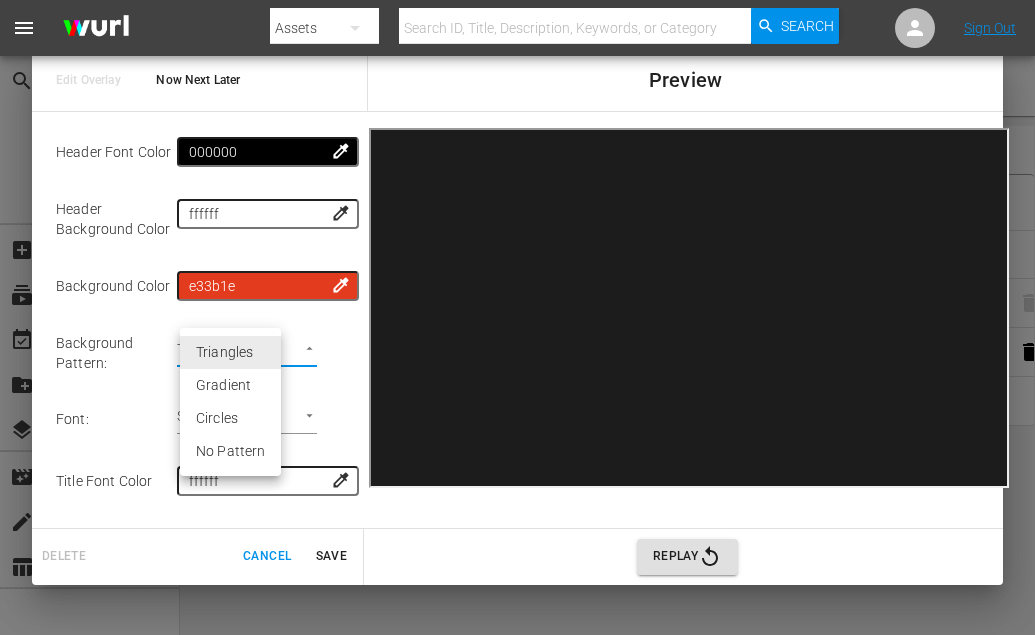 click at bounding box center (517, 317) 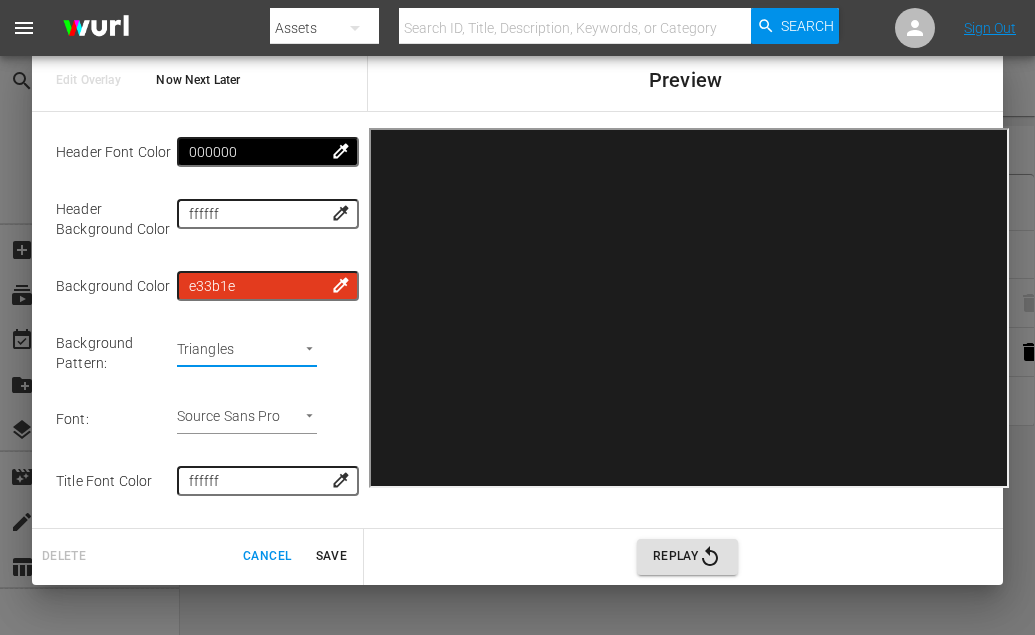 click on "Save" at bounding box center (331, 556) 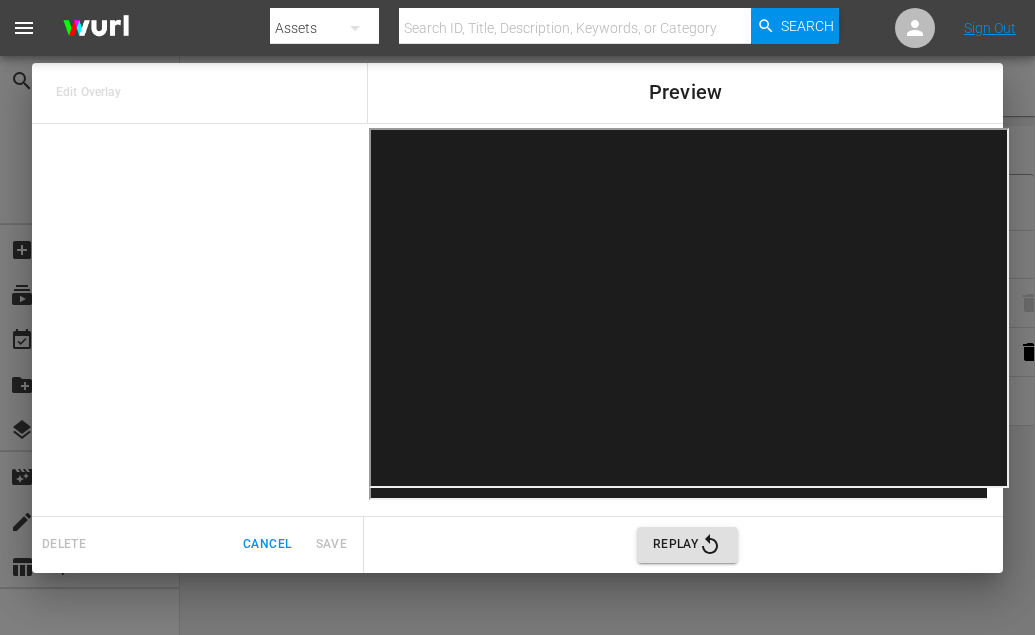scroll, scrollTop: 0, scrollLeft: 0, axis: both 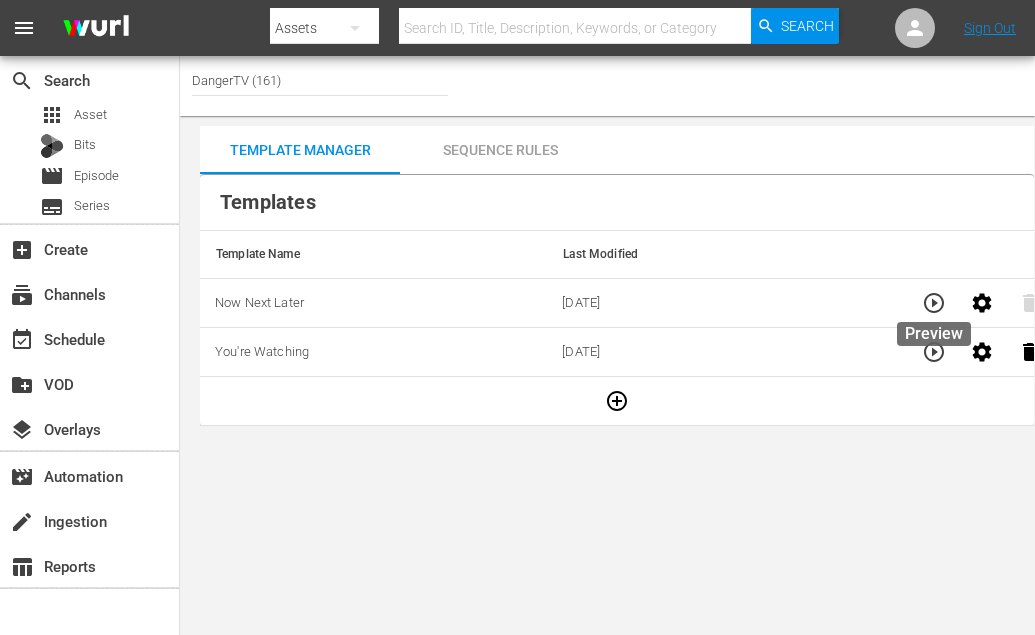 click 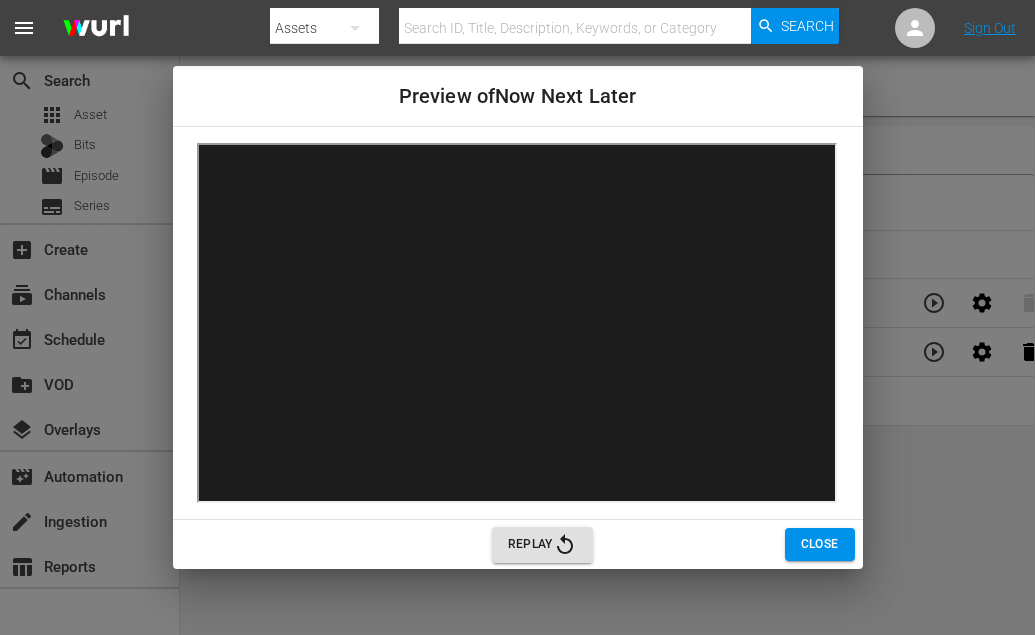 click on "Close" at bounding box center (820, 544) 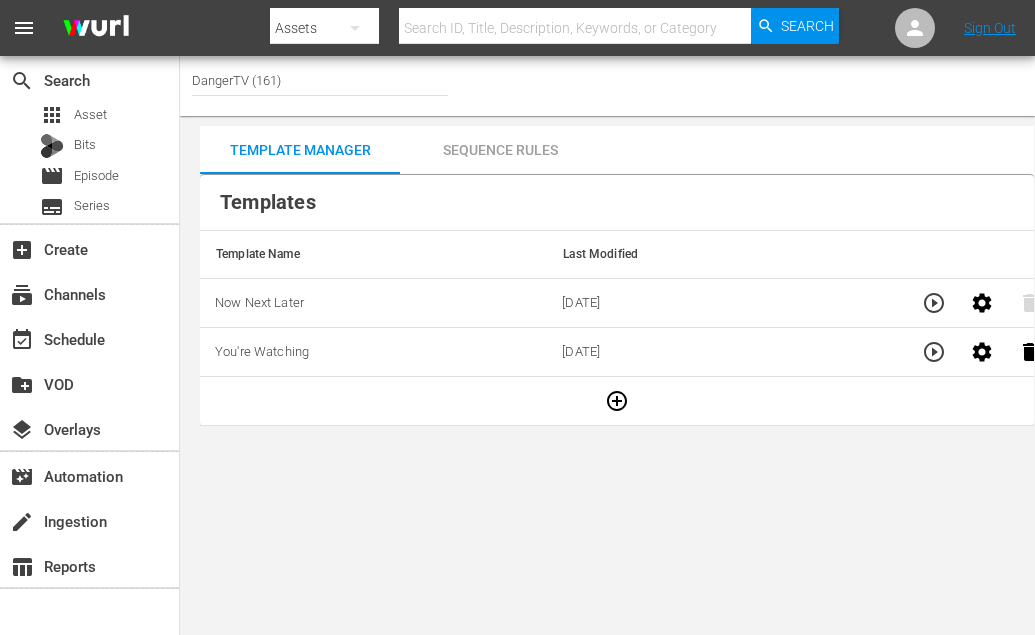 click at bounding box center [617, 401] 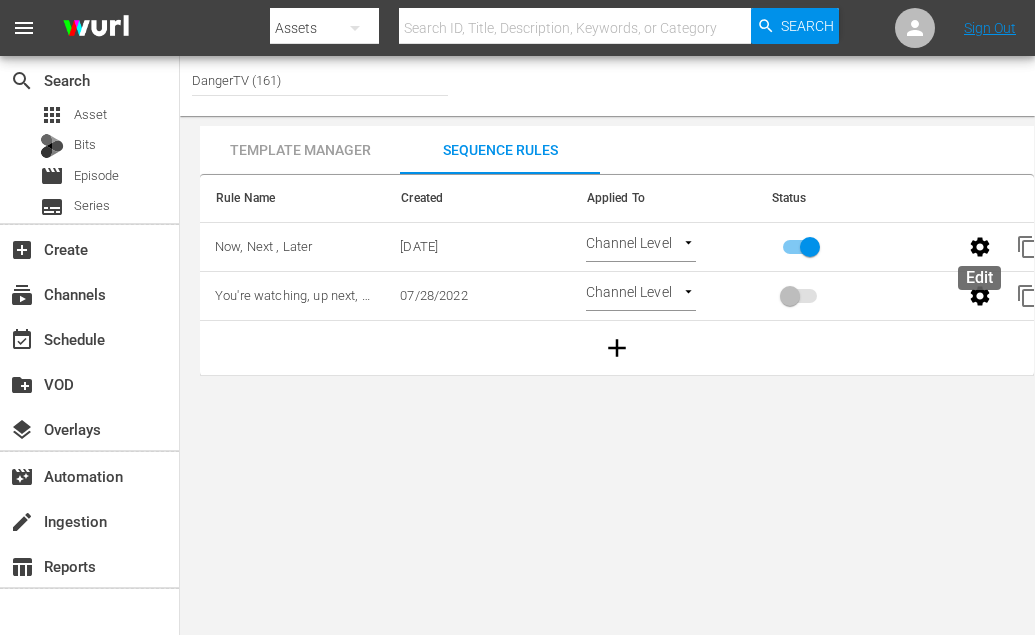 click 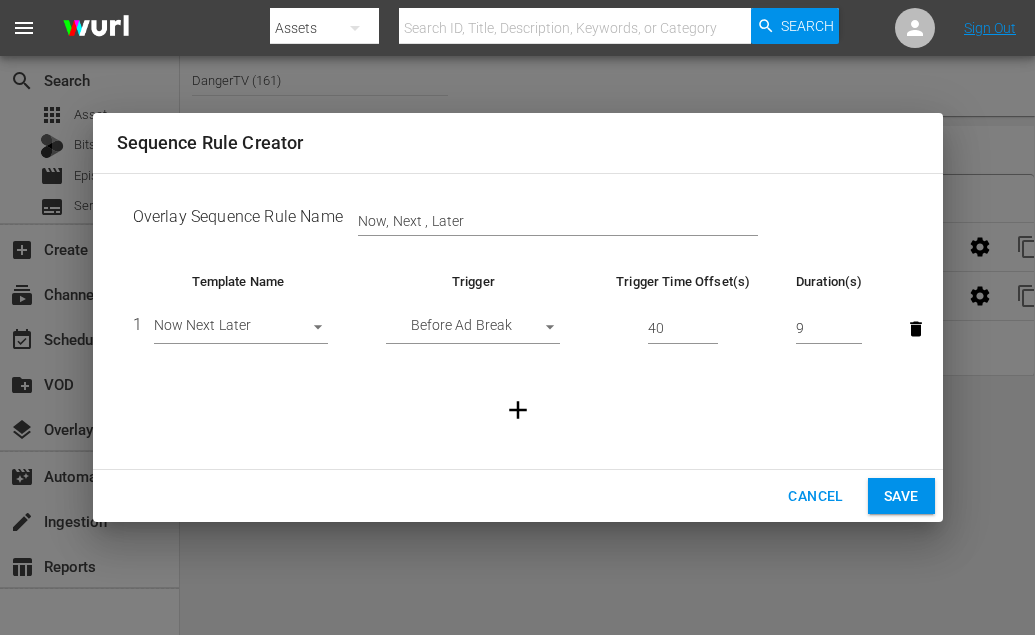 click on "menu Search By Assets Search ID, Title, Description, Keywords, or Category Search Sign Out search   Search apps Asset Bits movie Episode subtitles Series add_box   Create subscriptions   Channels event_available   Schedule create_new_folder   VOD layers   Overlays movie_filter   Automation create   Ingestion table_chart   Reports Channel Title DangerTV (161) Template Manager Sequence Rules Templates Template Name Last Modified Now Next Later [DATE] You're Watching [DATE] Rule Name Created Applied To Status Now, Next , Later [DATE] Channel Level CHANNEL_LEVEL content_copy You're watching, up next, sponsor, and bug [DATE] Channel Level CHANNEL_LEVEL content_copy
Sequence Rule Creator Overlay Sequence Rule Name Now, Next , Later Template Name Trigger Trigger Time Offset(s) Duration(s) 1 Now Next Later [POSTAL_CODE] Before Ad Break BEFORE_AD_BREAK 40 9 Cancel Save" at bounding box center (517, 317) 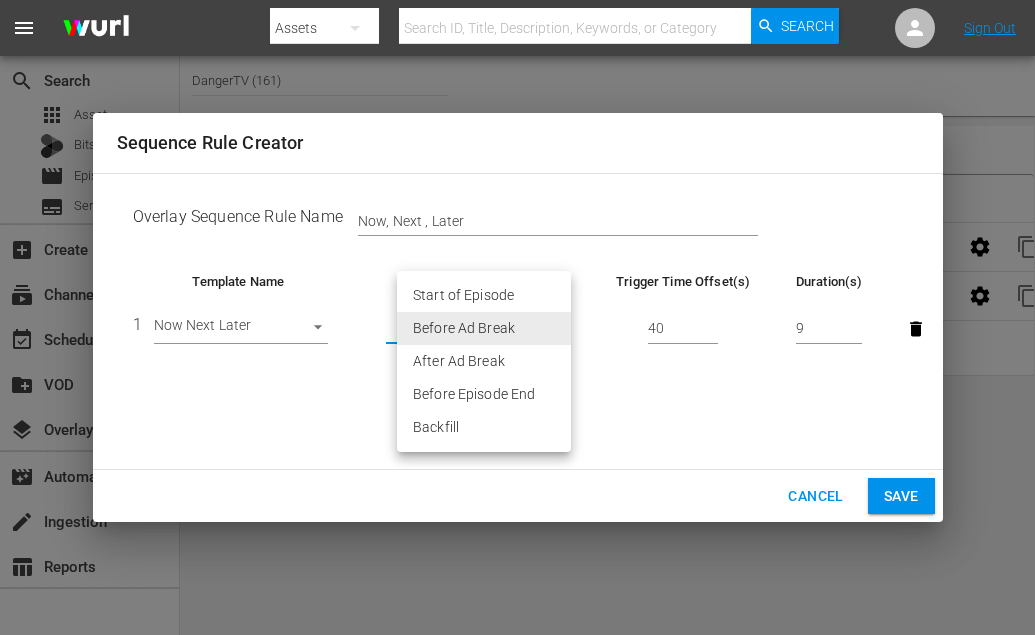 click at bounding box center (517, 317) 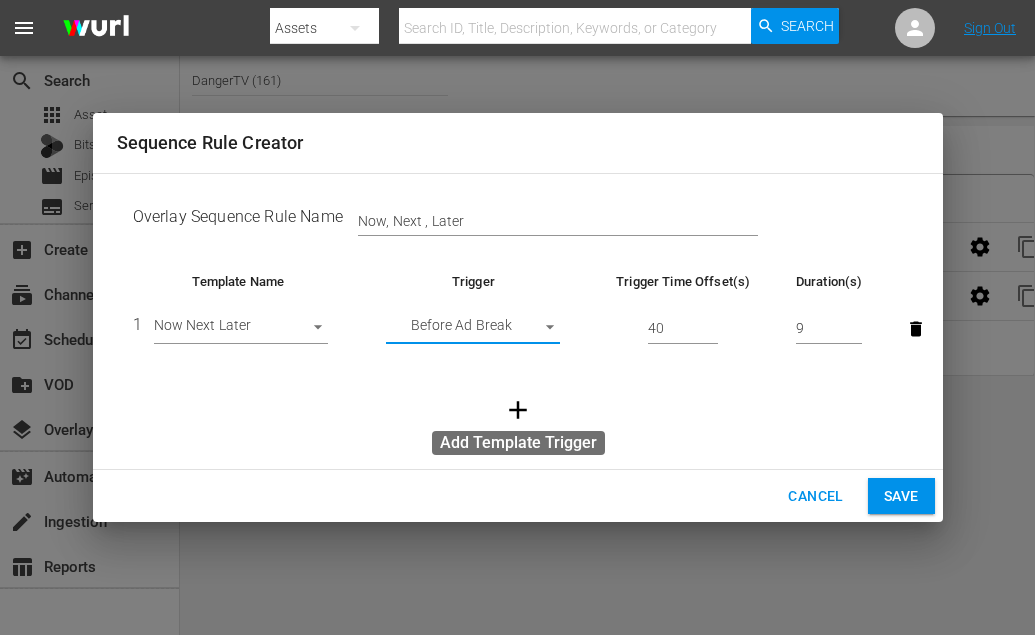 click 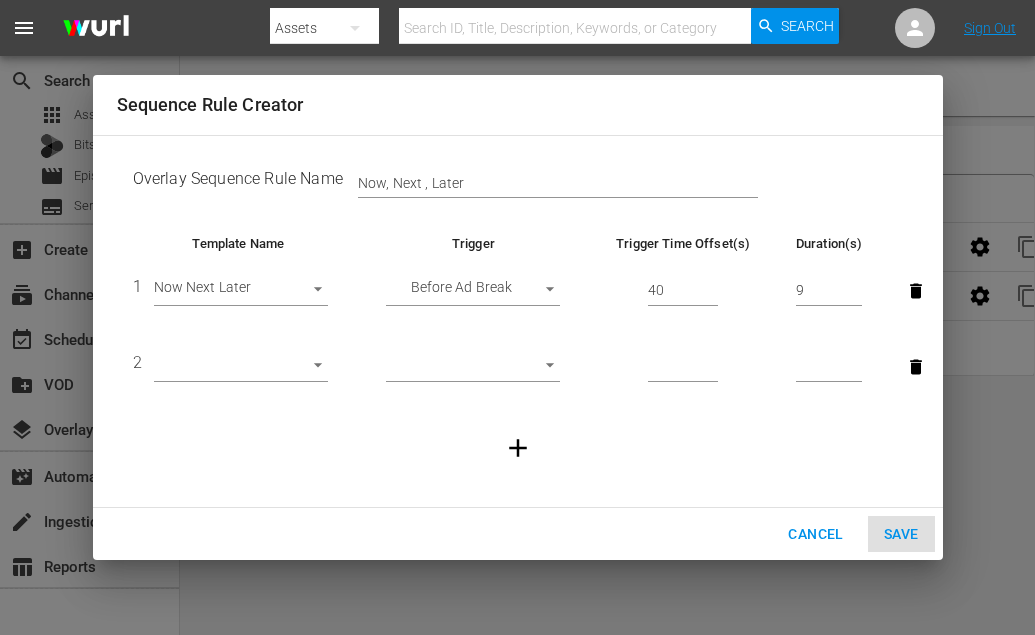 click on "menu Search By Assets Search ID, Title, Description, Keywords, or Category Search Sign Out search   Search apps Asset Bits movie Episode subtitles Series add_box   Create subscriptions   Channels event_available   Schedule create_new_folder   VOD layers   Overlays movie_filter   Automation create   Ingestion table_chart   Reports Channel Title DangerTV (161) Template Manager Sequence Rules Templates Template Name Last Modified Now Next Later [DATE] You're Watching [DATE] Rule Name Created Applied To Status Now, Next , Later [DATE] Channel Level CHANNEL_LEVEL content_copy You're watching, up next, sponsor, and bug [DATE] Channel Level CHANNEL_LEVEL content_copy
Sequence Rule Creator Overlay Sequence Rule Name Now, Next , Later Template Name Trigger Trigger Time Offset(s) Duration(s) 1 Now Next Later [POSTAL_CODE] Before Ad Break BEFORE_AD_BREAK 40 9 2 ​ ​ Cancel Save" at bounding box center [517, 317] 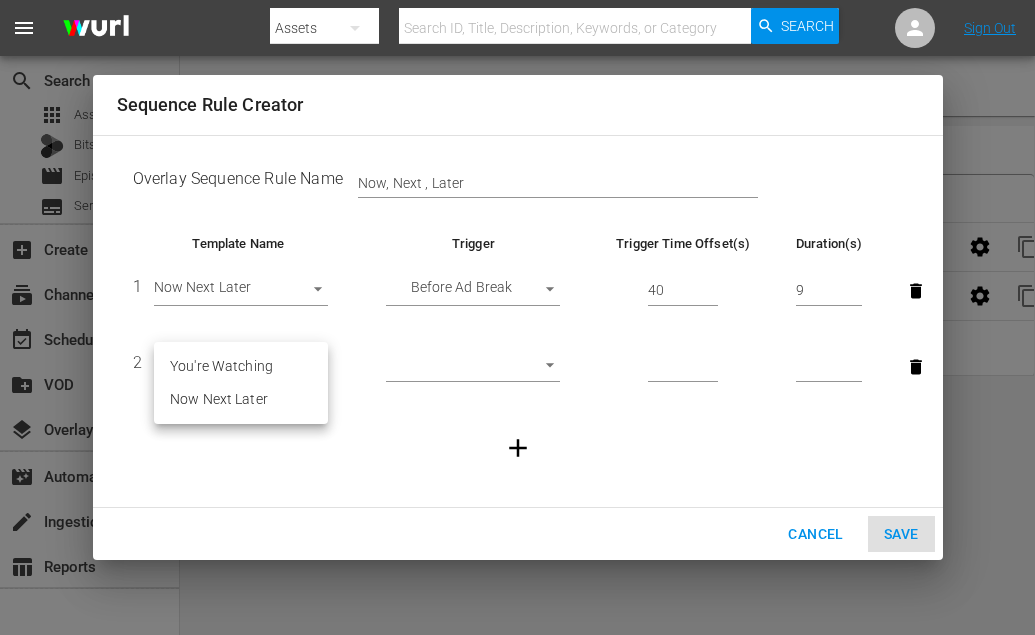 click on "You're Watching" at bounding box center [241, 366] 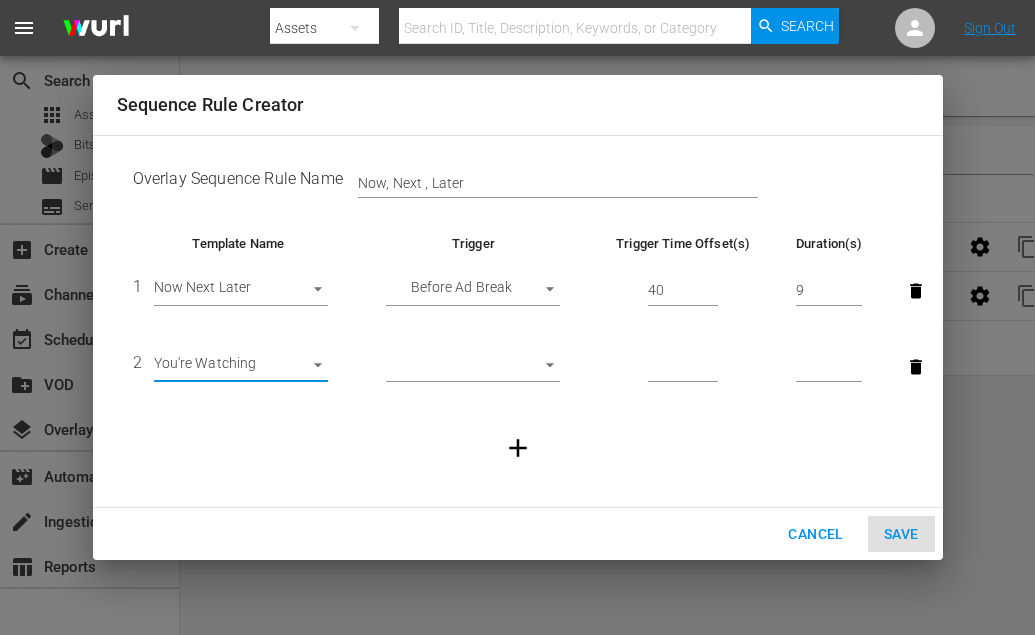 click 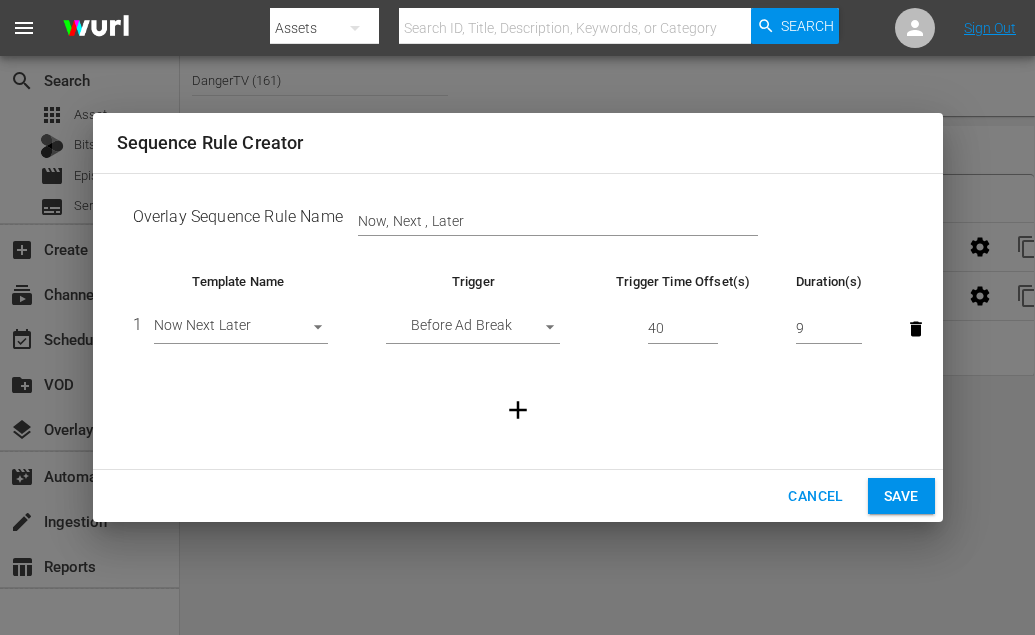 click on "menu Search By Assets Search ID, Title, Description, Keywords, or Category Search Sign Out search   Search apps Asset Bits movie Episode subtitles Series add_box   Create subscriptions   Channels event_available   Schedule create_new_folder   VOD layers   Overlays movie_filter   Automation create   Ingestion table_chart   Reports Channel Title DangerTV (161) Template Manager Sequence Rules Templates Template Name Last Modified Now Next Later [DATE] You're Watching [DATE] Rule Name Created Applied To Status Now, Next , Later [DATE] Channel Level CHANNEL_LEVEL content_copy You're watching, up next, sponsor, and bug [DATE] Channel Level CHANNEL_LEVEL content_copy
Sequence Rule Creator Overlay Sequence Rule Name Now, Next , Later Template Name Trigger Trigger Time Offset(s) Duration(s) 1 Now Next Later [POSTAL_CODE] Before Ad Break BEFORE_AD_BREAK 40 9 Cancel Save" at bounding box center (517, 317) 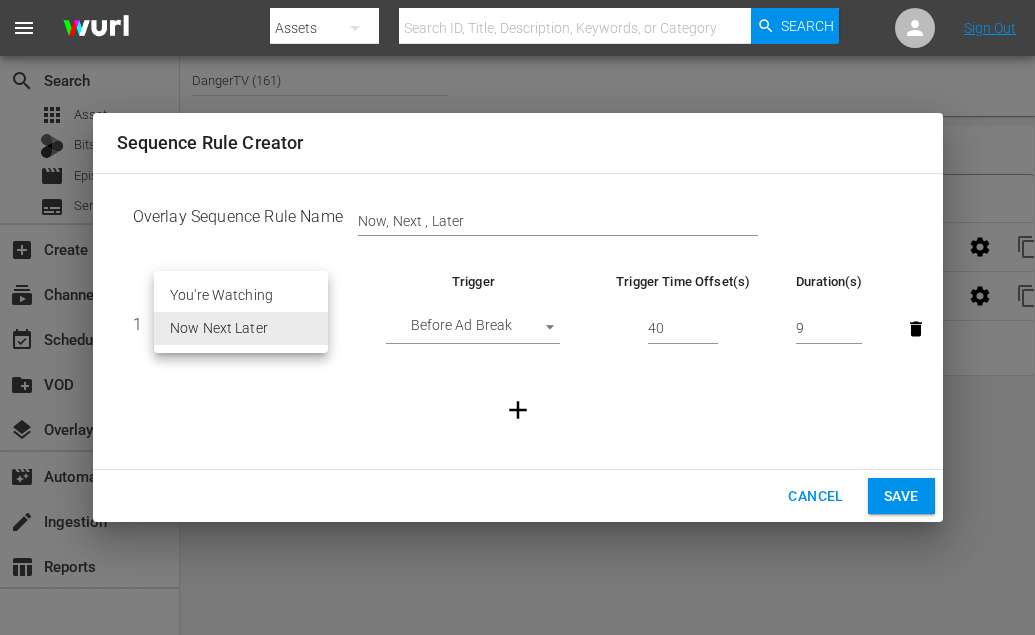 click on "Now Next Later" at bounding box center [241, 328] 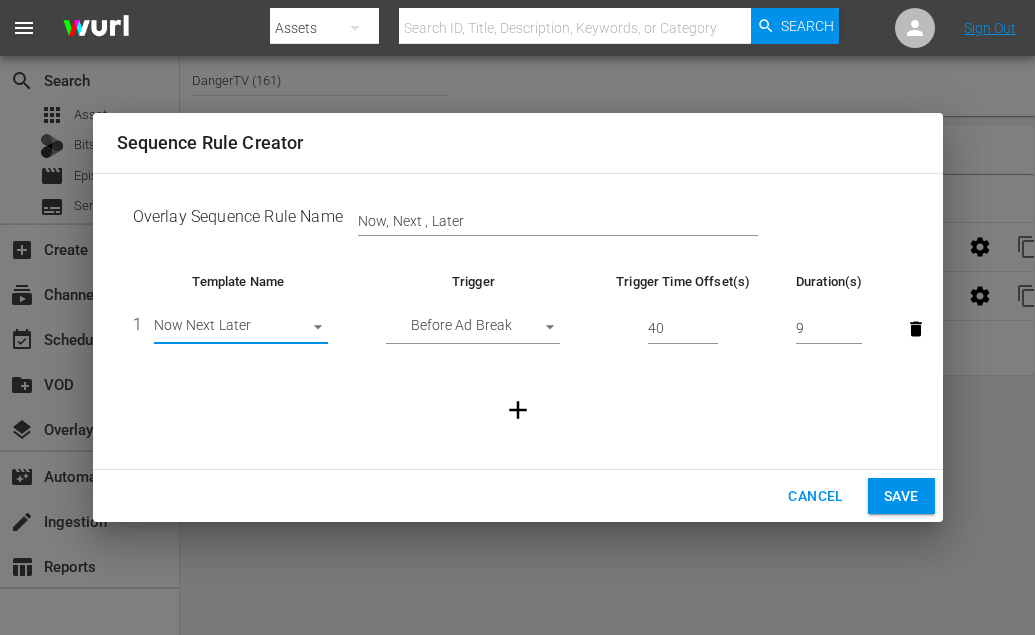 click on "menu Search By Assets Search ID, Title, Description, Keywords, or Category Search Sign Out search   Search apps Asset Bits movie Episode subtitles Series add_box   Create subscriptions   Channels event_available   Schedule create_new_folder   VOD layers   Overlays movie_filter   Automation create   Ingestion table_chart   Reports Channel Title DangerTV (161) Template Manager Sequence Rules Templates Template Name Last Modified Now Next Later [DATE] You're Watching [DATE] Rule Name Created Applied To Status Now, Next , Later [DATE] Channel Level CHANNEL_LEVEL content_copy You're watching, up next, sponsor, and bug [DATE] Channel Level CHANNEL_LEVEL content_copy
Sequence Rule Creator Overlay Sequence Rule Name Now, Next , Later Template Name Trigger Trigger Time Offset(s) Duration(s) 1 Now Next Later [POSTAL_CODE] Before Ad Break BEFORE_AD_BREAK 40 9 Cancel Save" at bounding box center (517, 317) 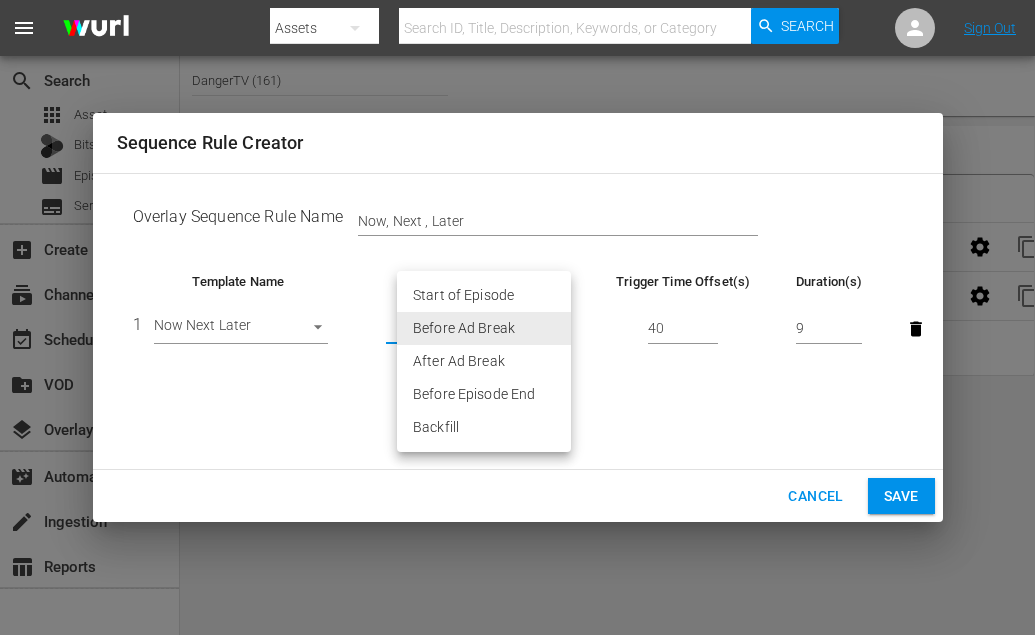 click at bounding box center (517, 317) 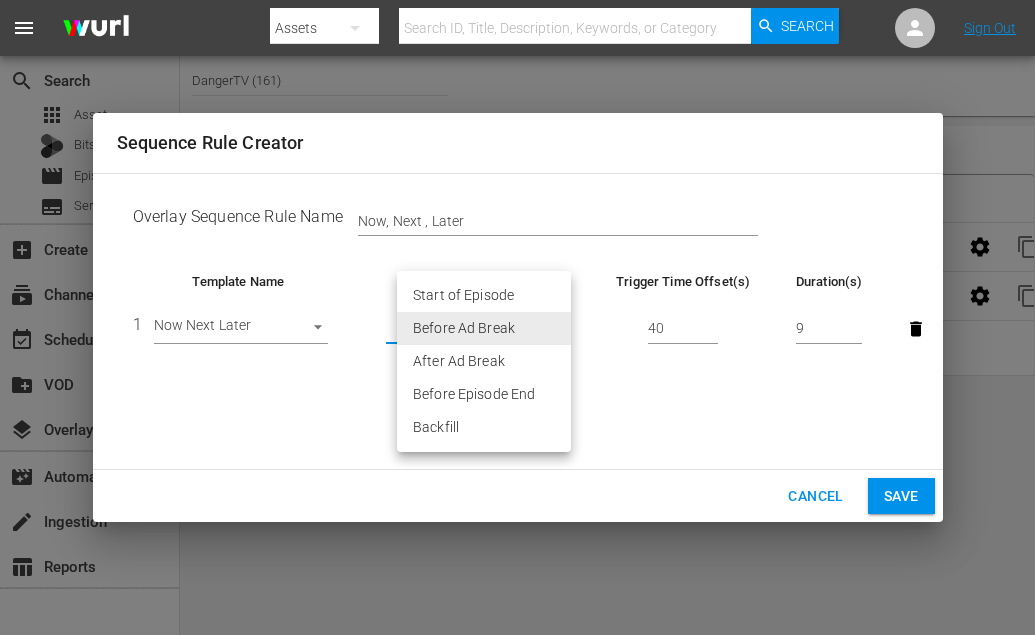 click on "menu Search By Assets Search ID, Title, Description, Keywords, or Category Search Sign Out search   Search apps Asset Bits movie Episode subtitles Series add_box   Create subscriptions   Channels event_available   Schedule create_new_folder   VOD layers   Overlays movie_filter   Automation create   Ingestion table_chart   Reports Channel Title DangerTV (161) Template Manager Sequence Rules Templates Template Name Last Modified Now Next Later [DATE] You're Watching [DATE] Rule Name Created Applied To Status Now, Next , Later [DATE] Channel Level CHANNEL_LEVEL content_copy You're watching, up next, sponsor, and bug [DATE] Channel Level CHANNEL_LEVEL content_copy
Sequence Rule Creator Overlay Sequence Rule Name Now, Next , Later Template Name Trigger Trigger Time Offset(s) Duration(s) 1 Now Next Later [POSTAL_CODE] Before Ad Break BEFORE_AD_BREAK 40 9 Cancel Save Start of Episode Before Ad Break After Ad Break Before Episode End Backfill" at bounding box center [517, 317] 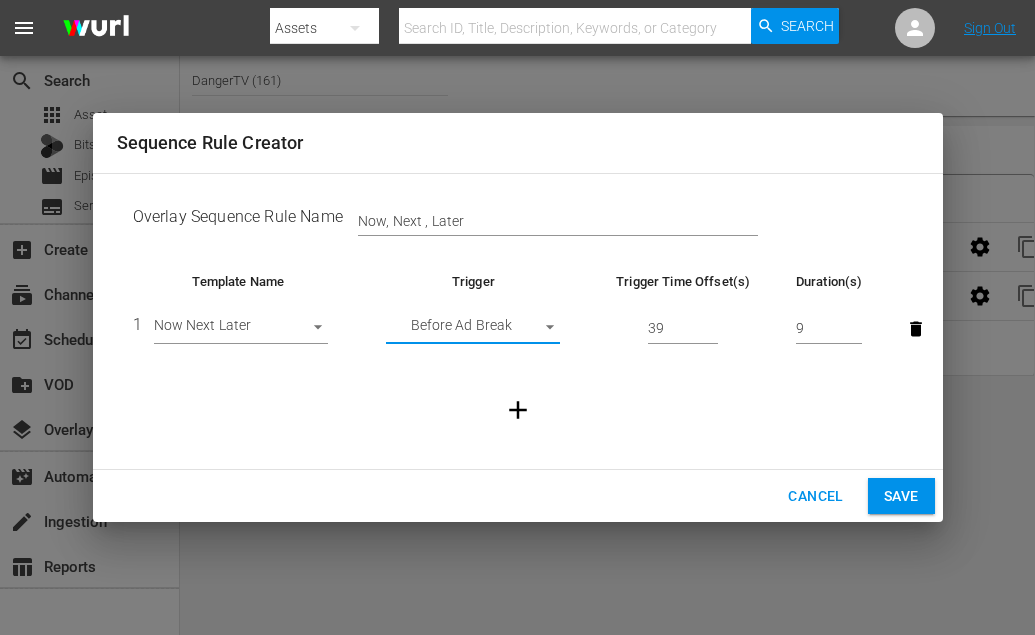 click on "39" at bounding box center [683, 329] 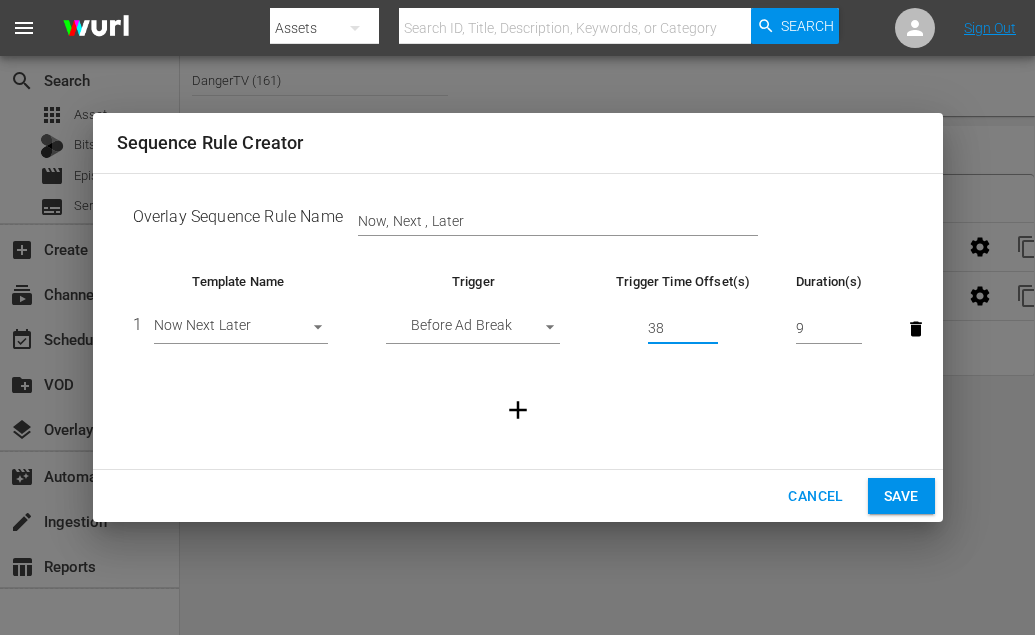 click on "38" at bounding box center [683, 329] 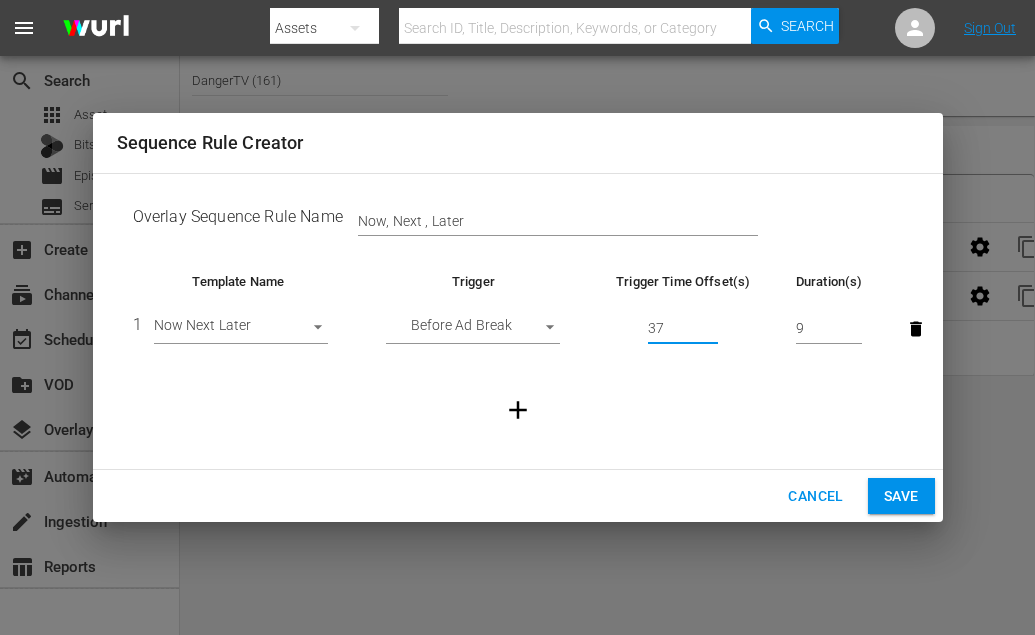 click on "37" at bounding box center (683, 329) 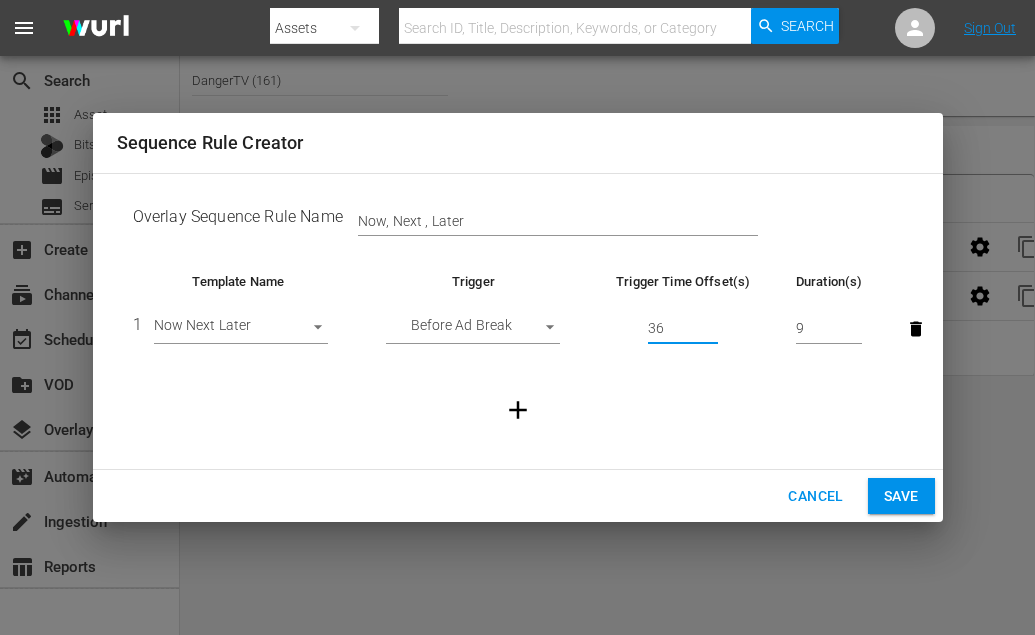 click on "36" at bounding box center (683, 329) 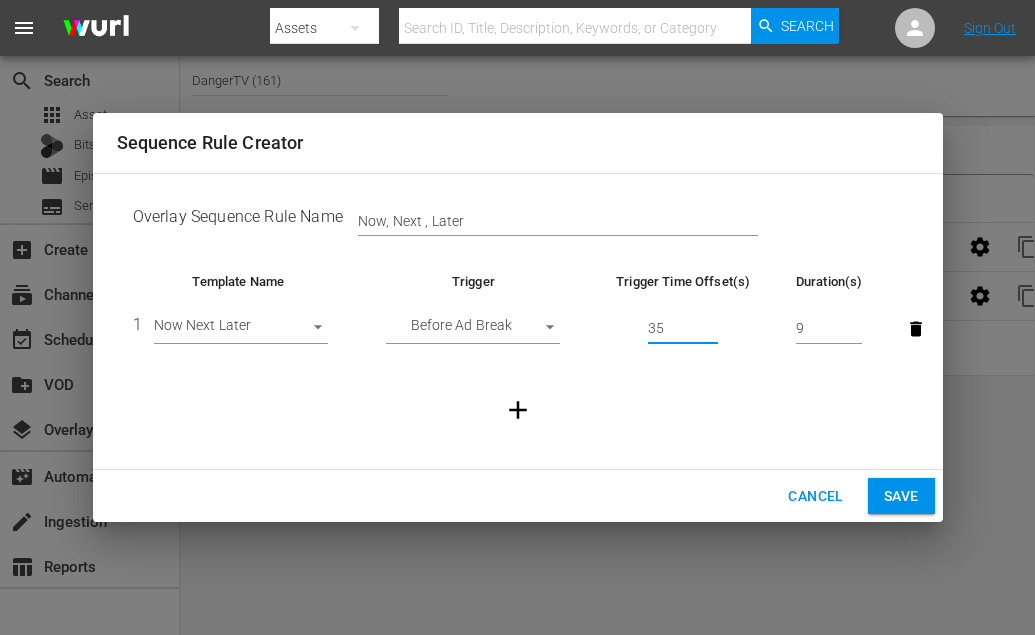 click on "35" at bounding box center [683, 329] 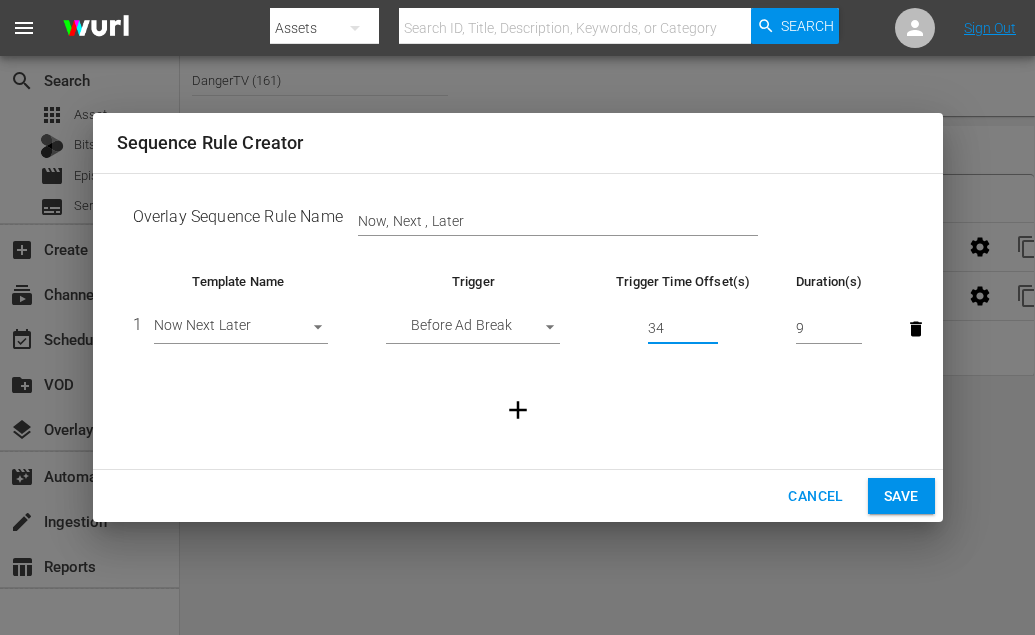 click on "34" at bounding box center [683, 329] 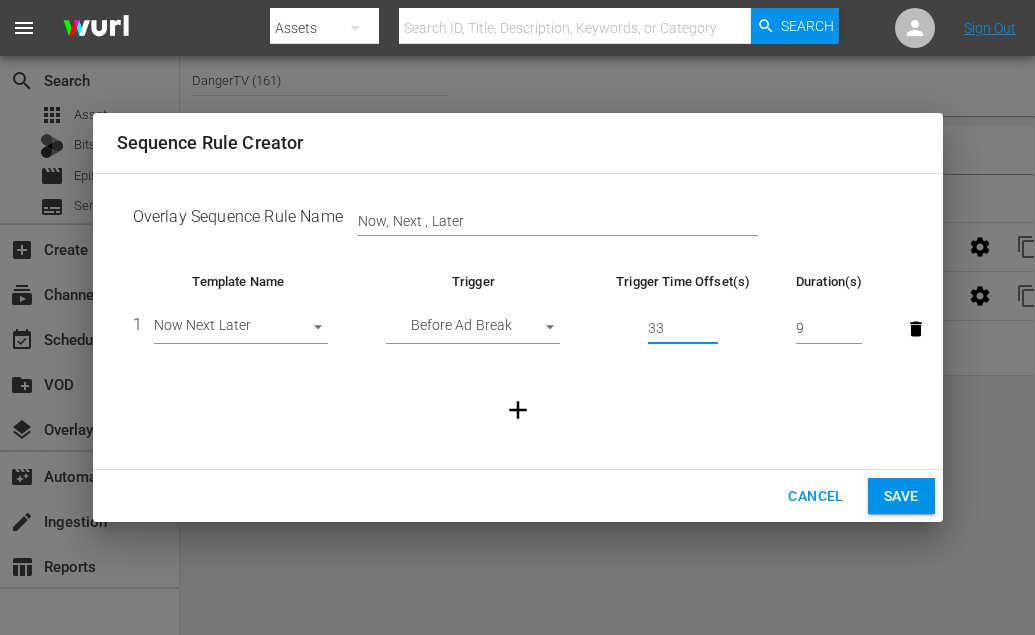 click on "33" at bounding box center (683, 329) 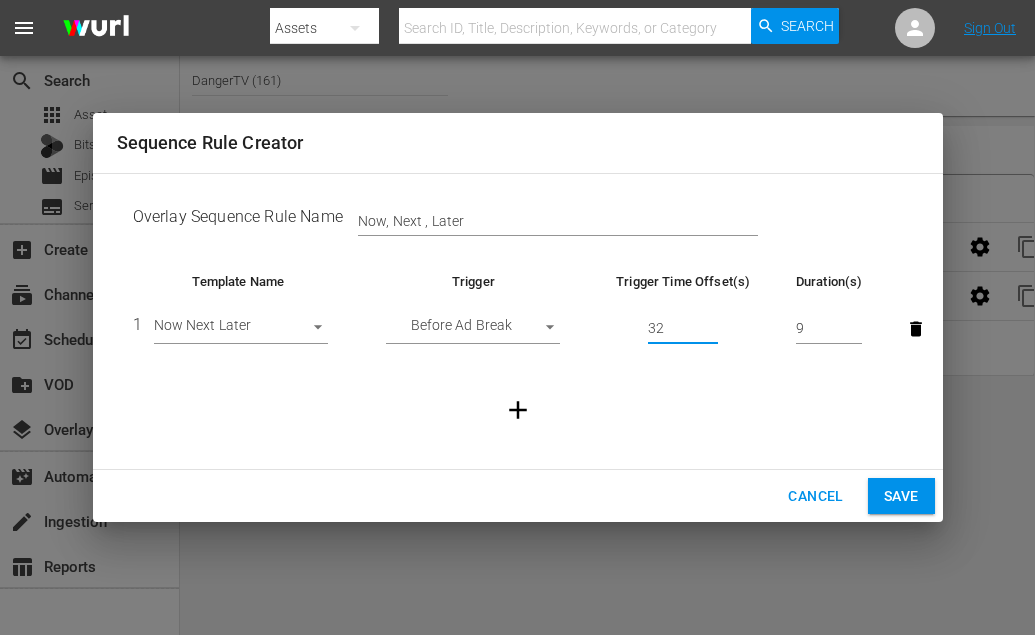 click on "32" at bounding box center [683, 329] 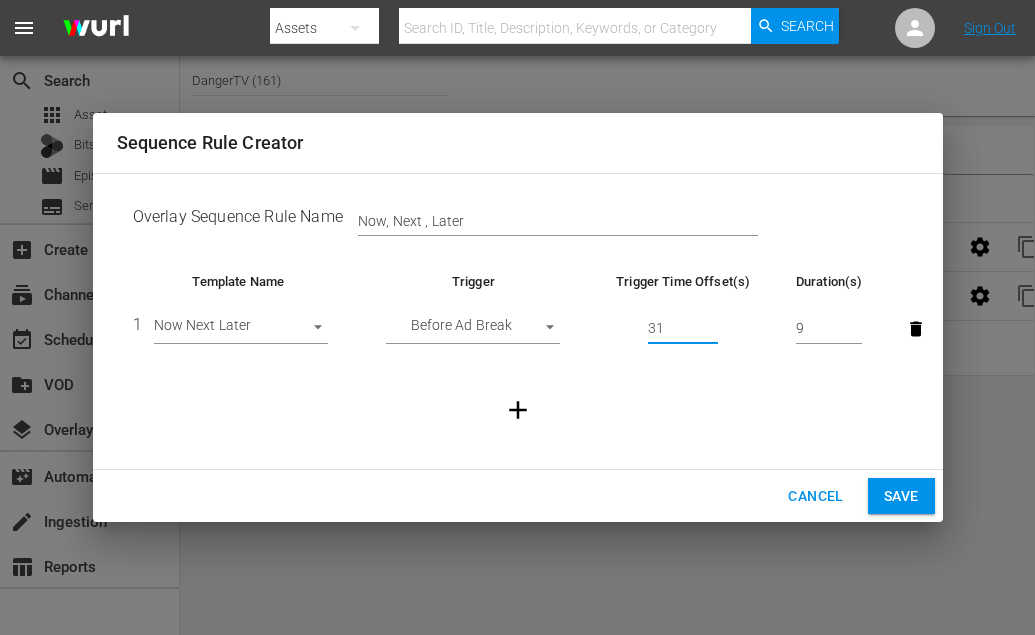 click on "31" at bounding box center (683, 329) 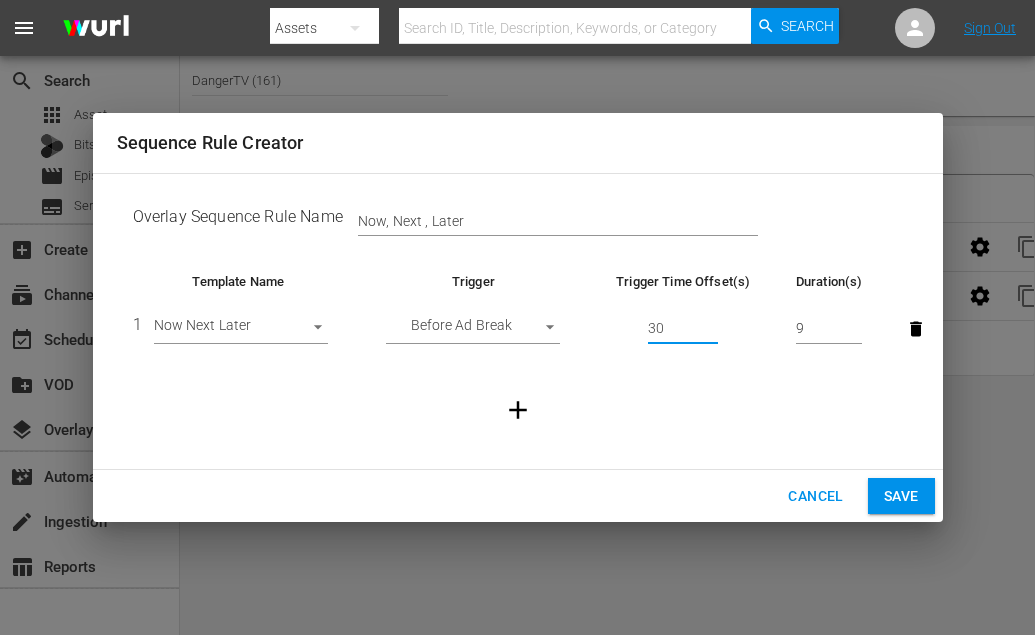 click on "30" at bounding box center (683, 329) 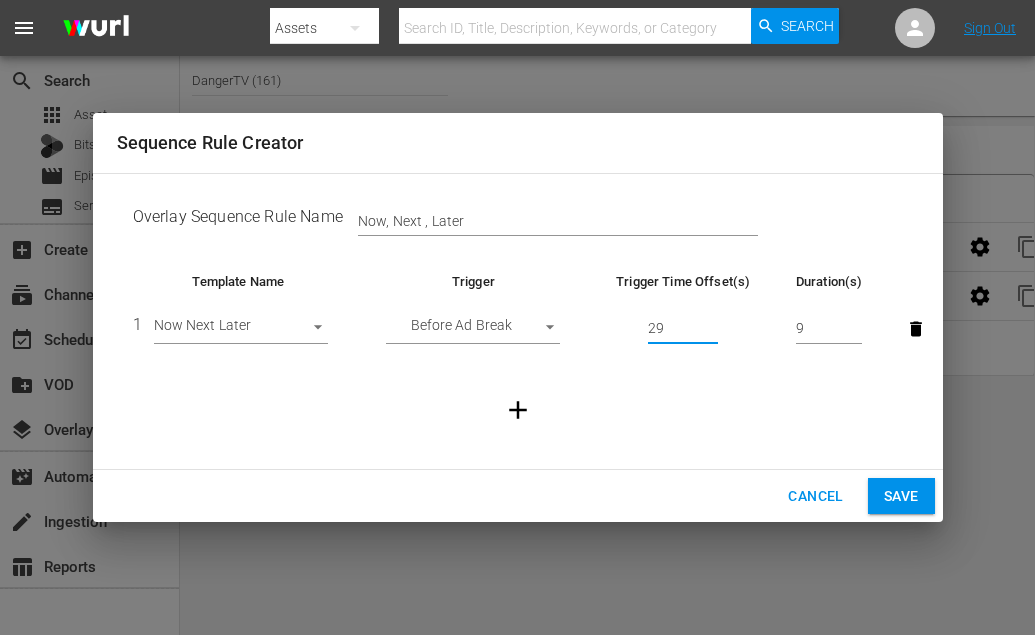 click on "29" at bounding box center (683, 329) 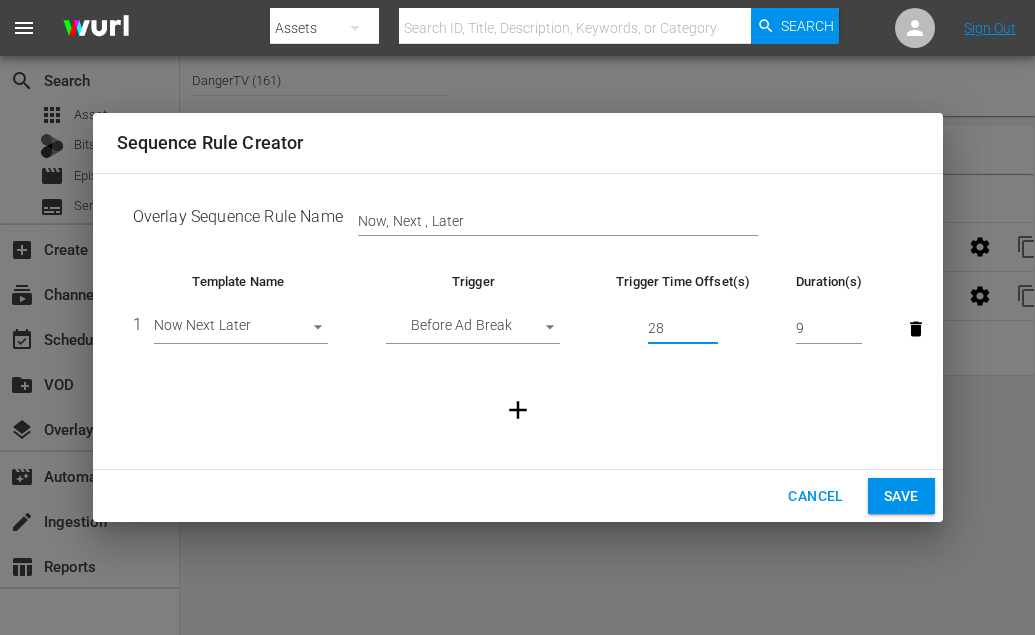 click on "28" at bounding box center [683, 329] 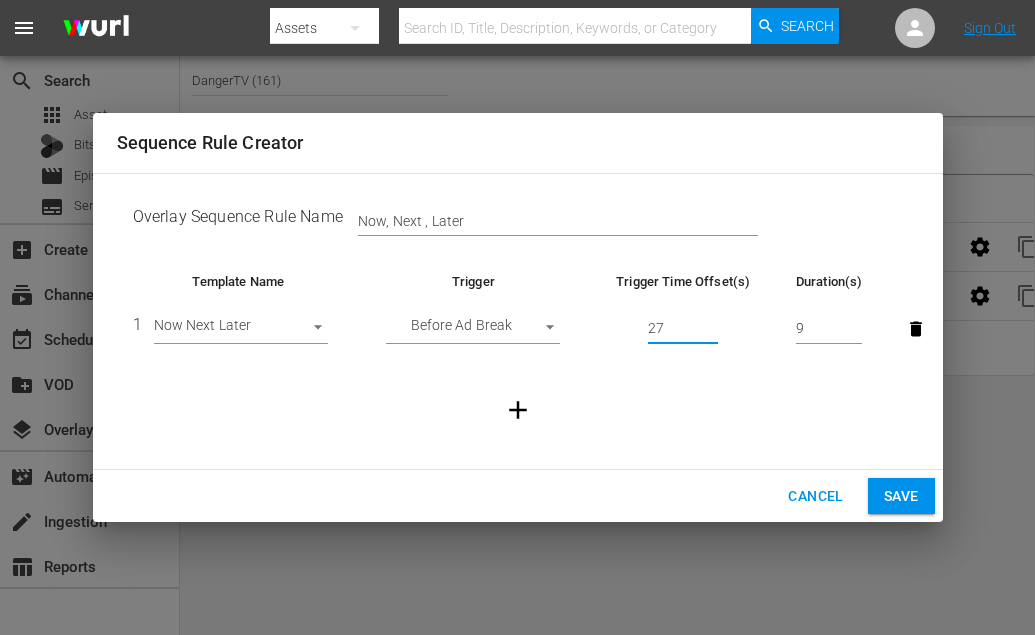 click on "27" at bounding box center (683, 329) 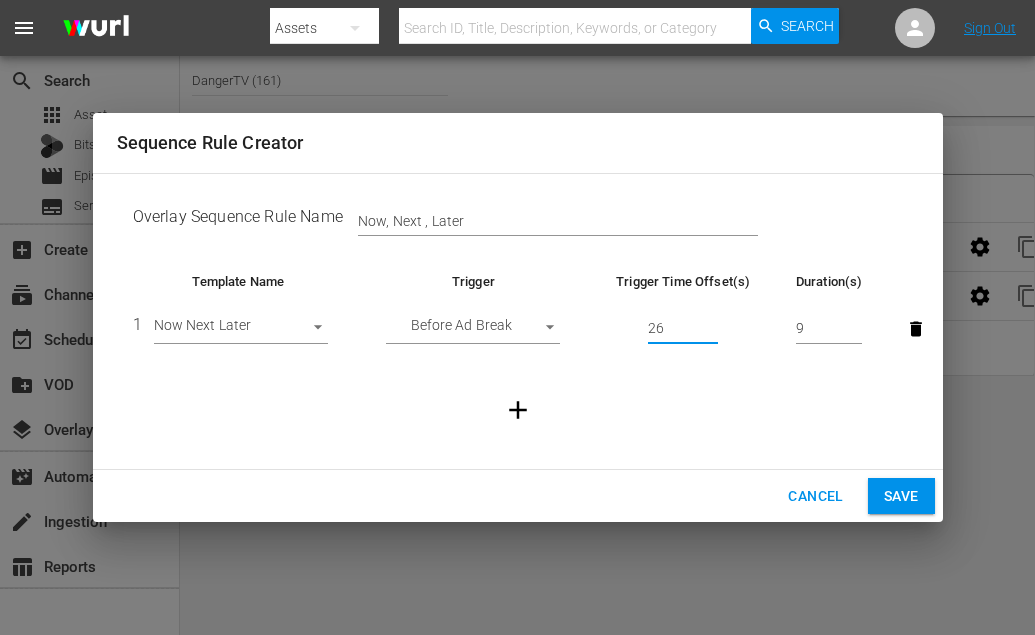 click on "26" at bounding box center (683, 329) 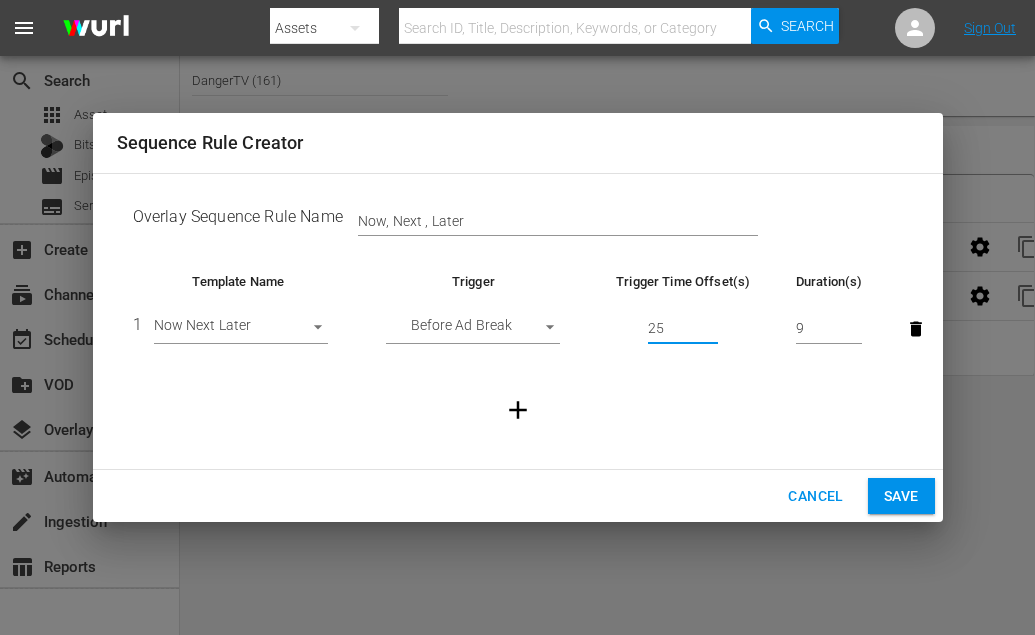 click on "25" at bounding box center [683, 329] 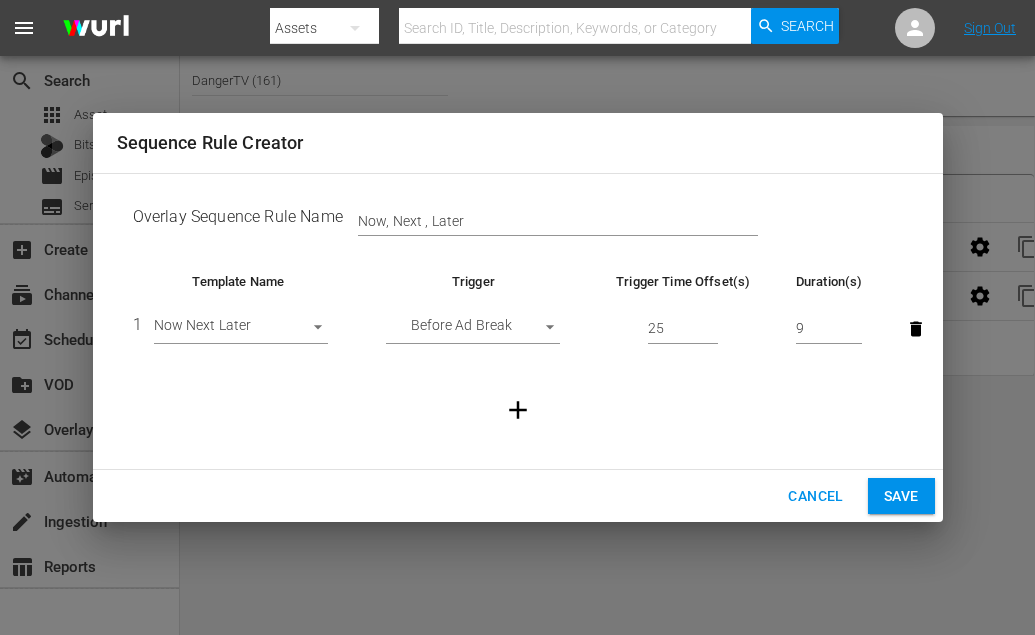 click on "Save" at bounding box center (901, 496) 